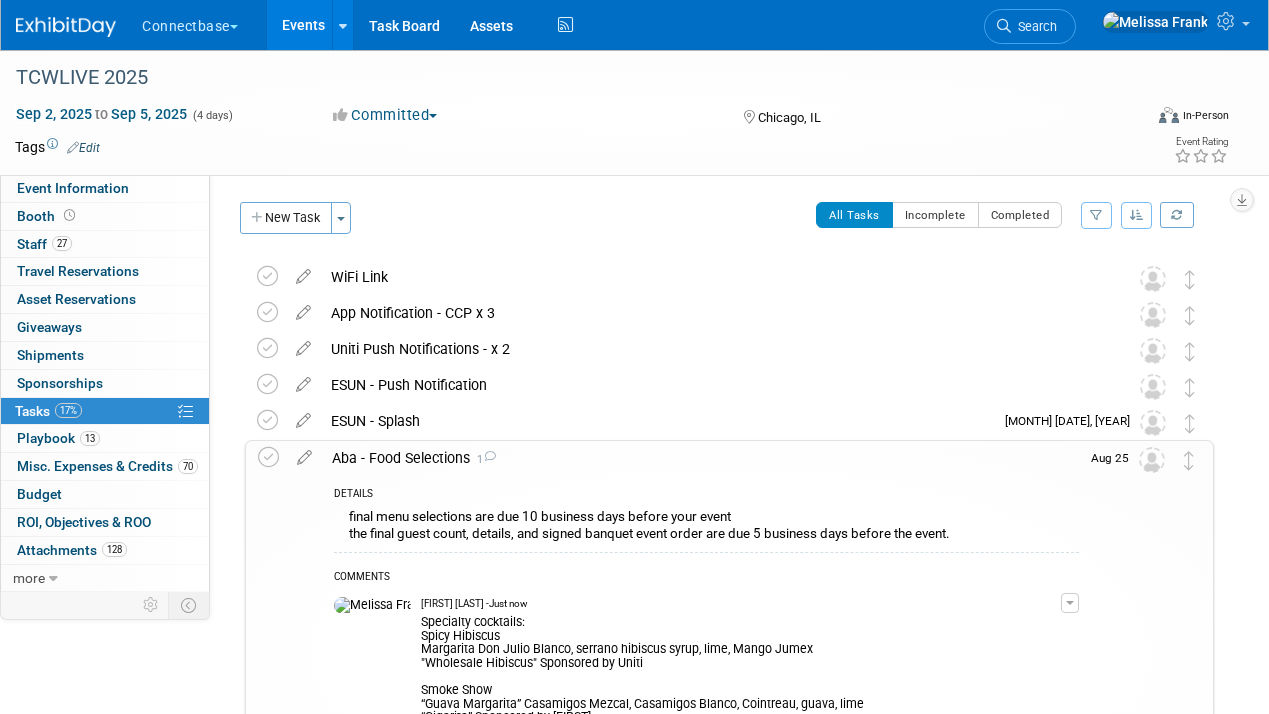 scroll, scrollTop: 0, scrollLeft: 0, axis: both 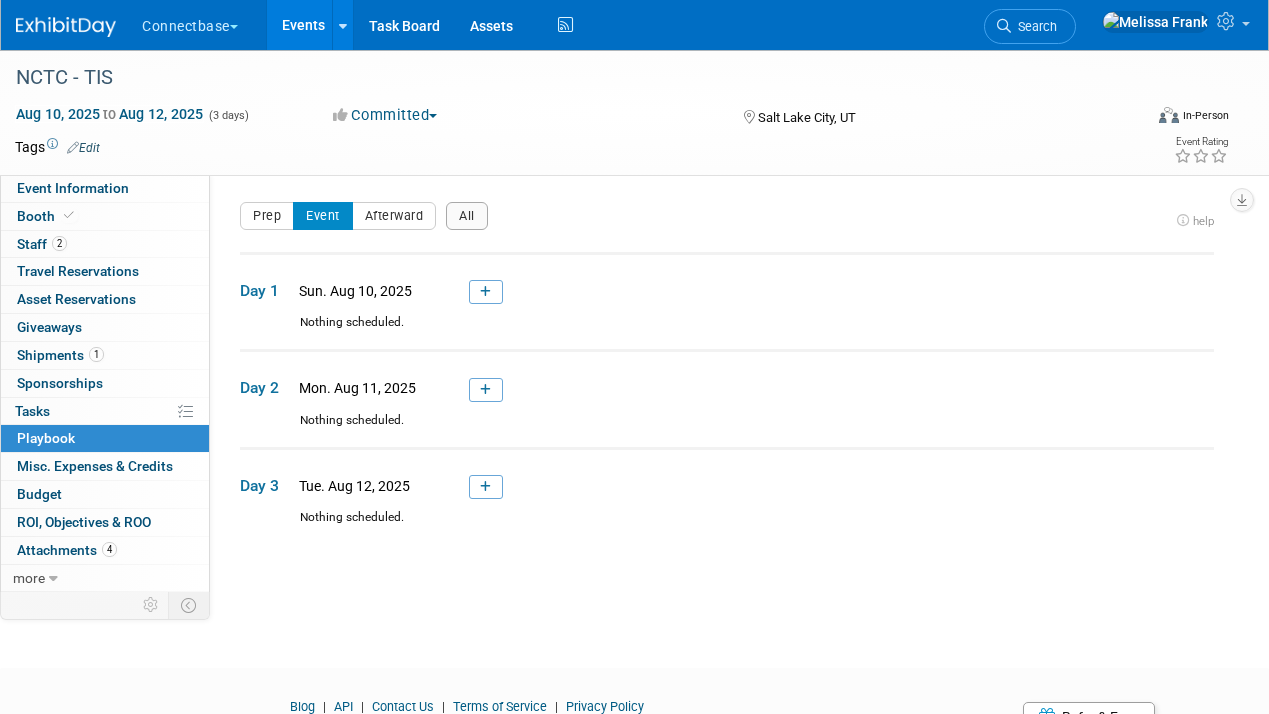 click on "Events" at bounding box center [303, 25] 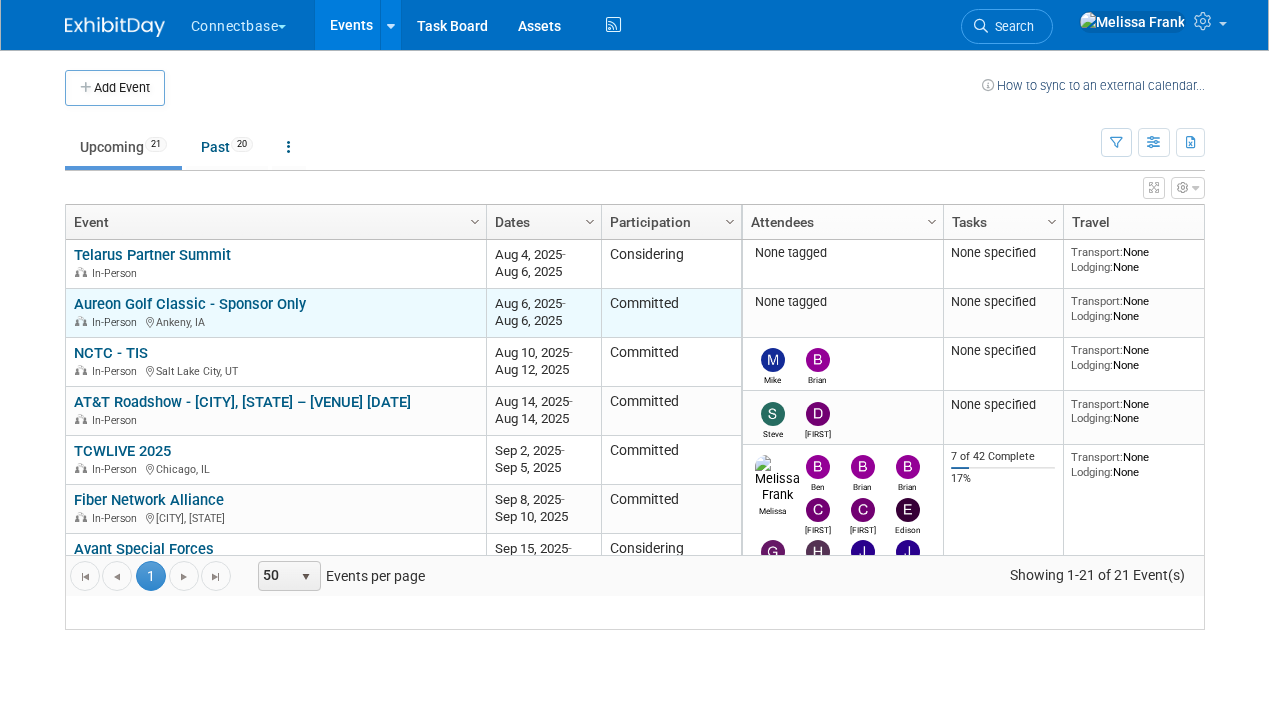 scroll, scrollTop: 0, scrollLeft: 0, axis: both 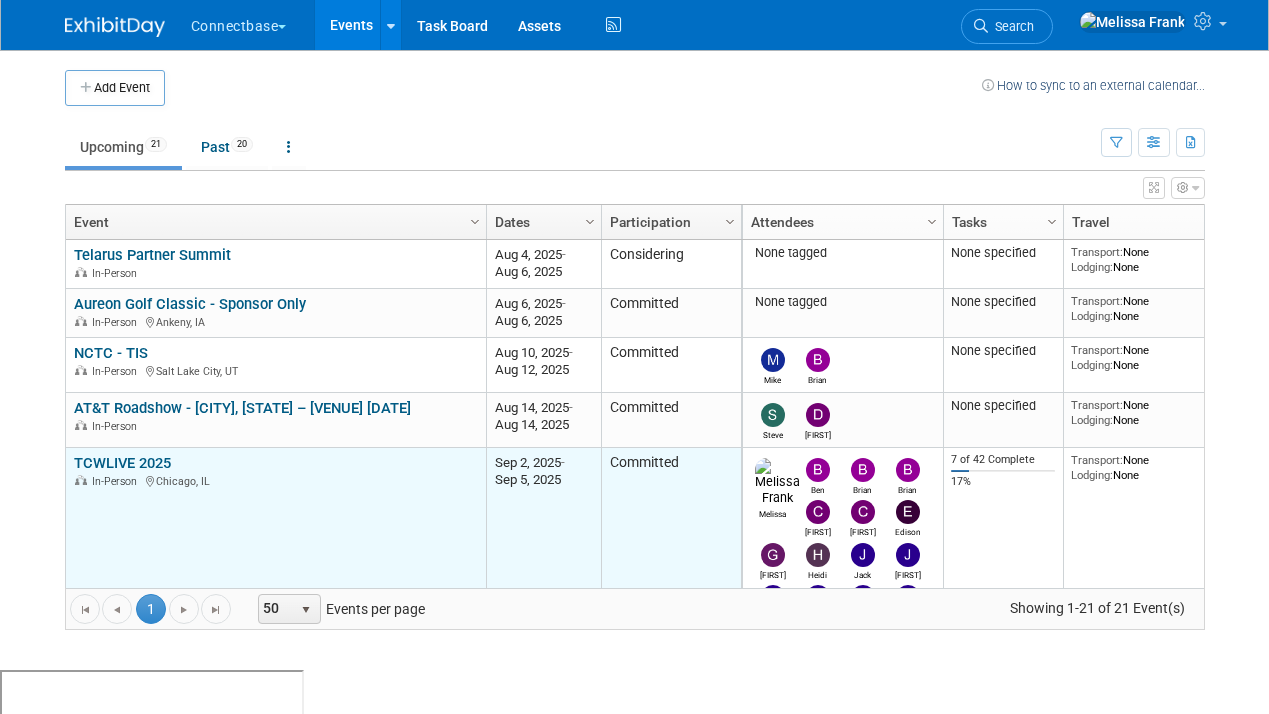 click on "TCWLIVE 2025" at bounding box center [122, 463] 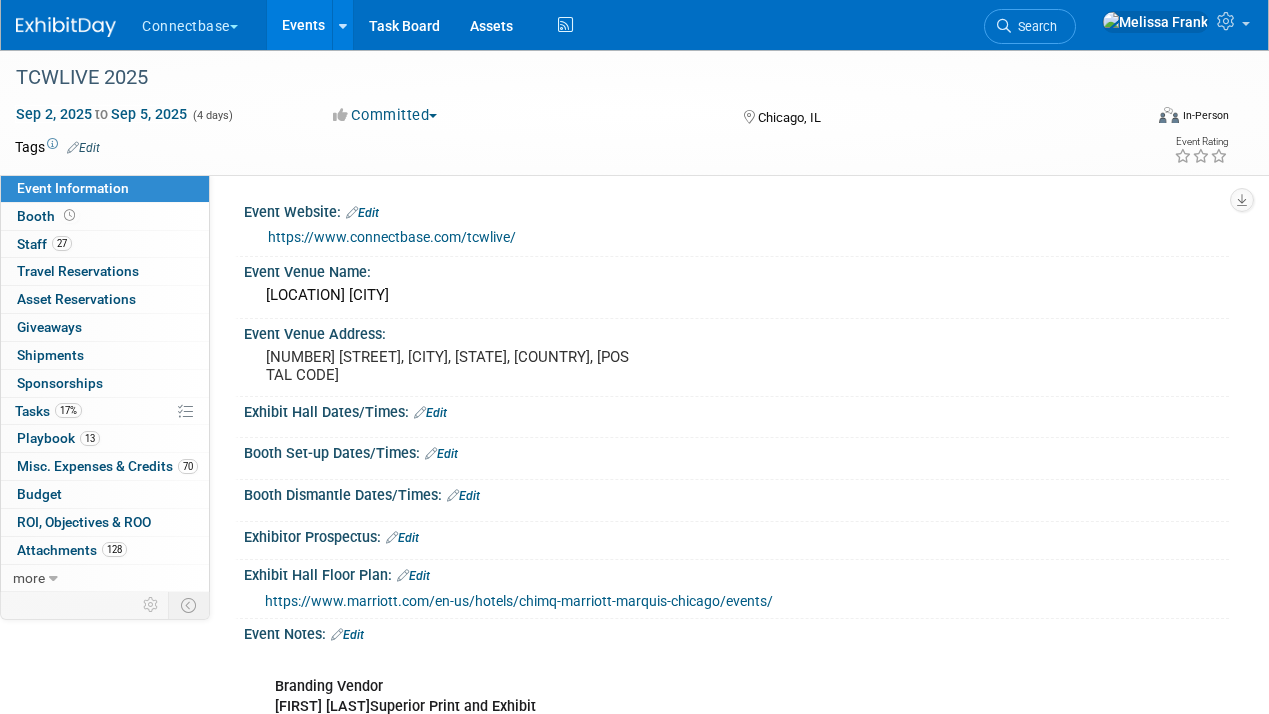 scroll, scrollTop: 0, scrollLeft: 0, axis: both 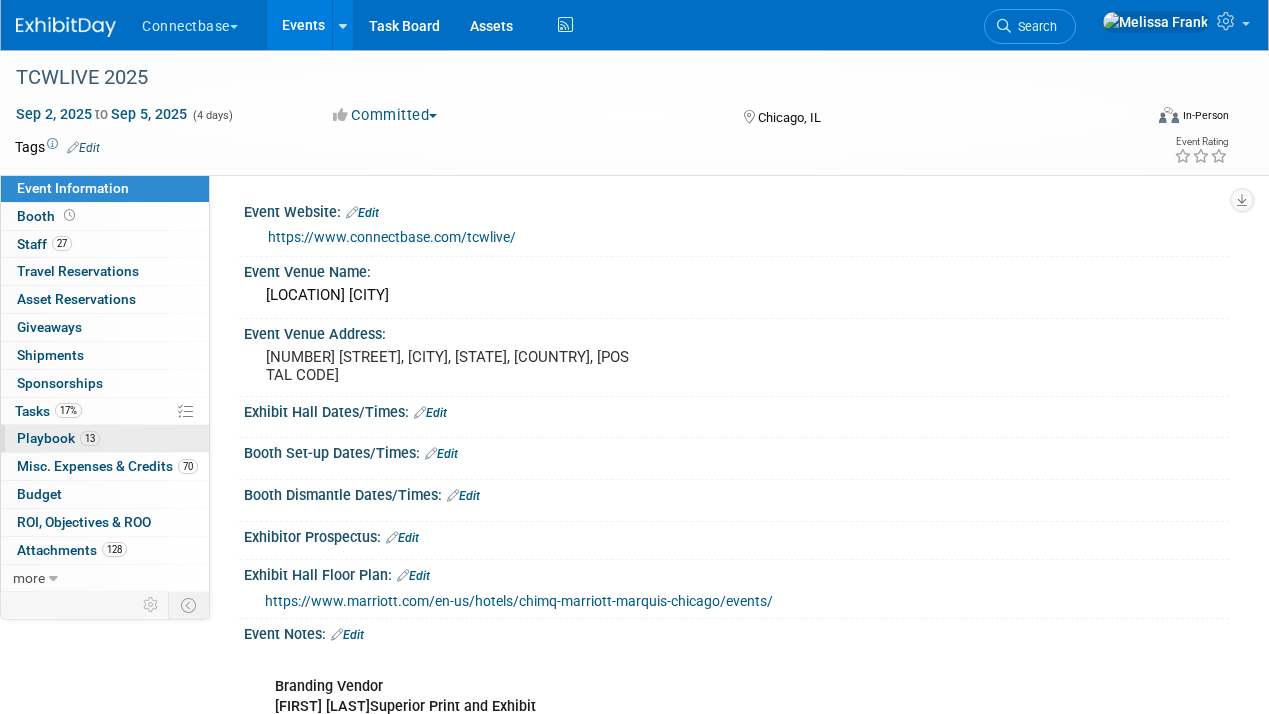click on "Playbook 13" at bounding box center [58, 438] 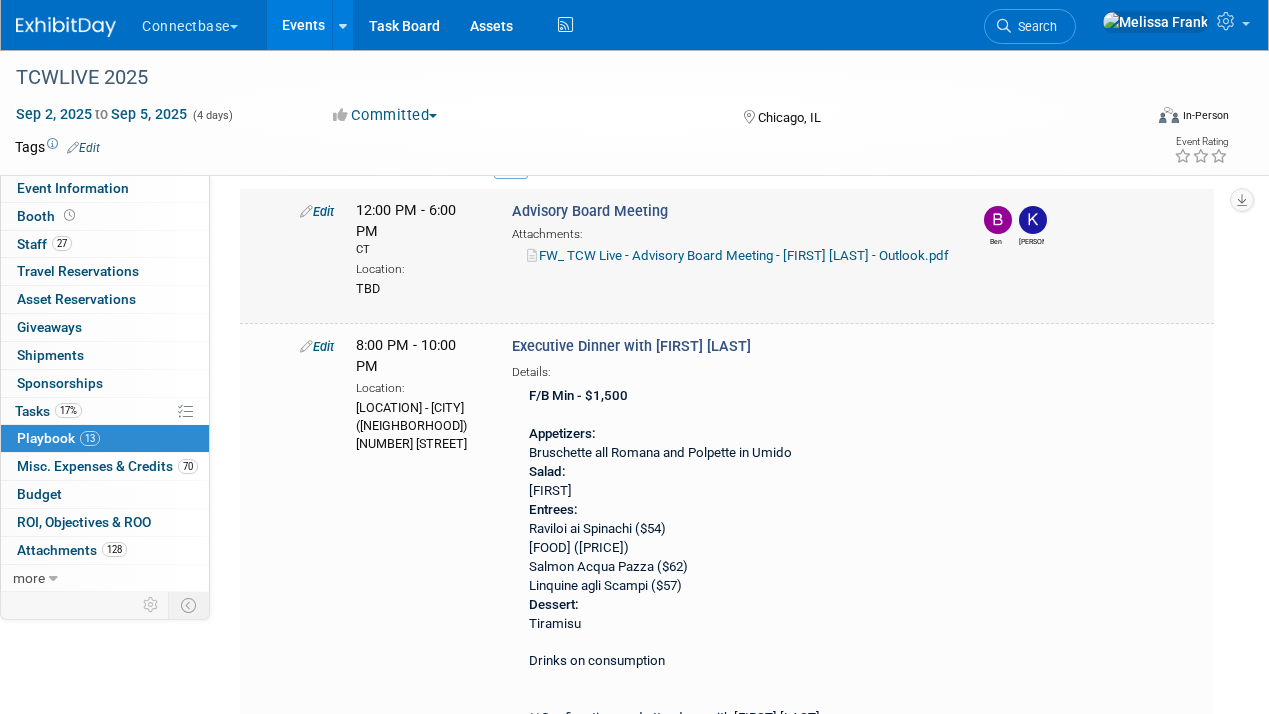 scroll, scrollTop: 0, scrollLeft: 0, axis: both 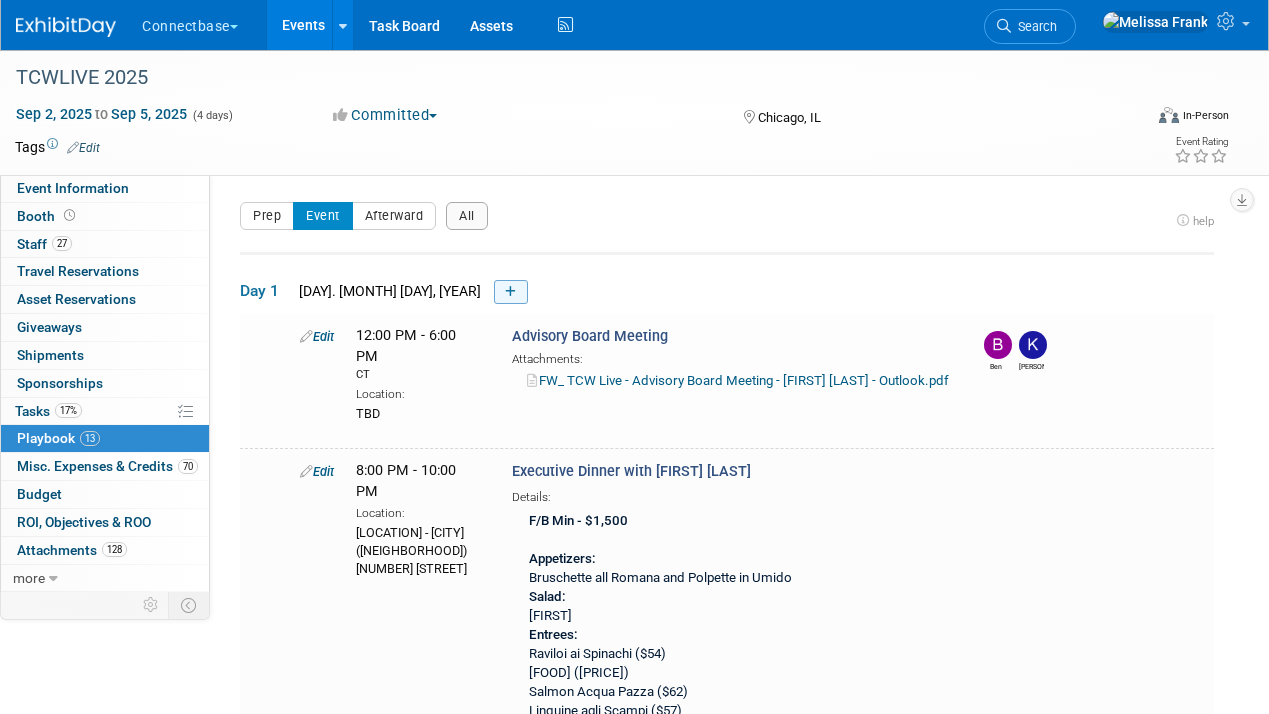 click at bounding box center (510, 292) 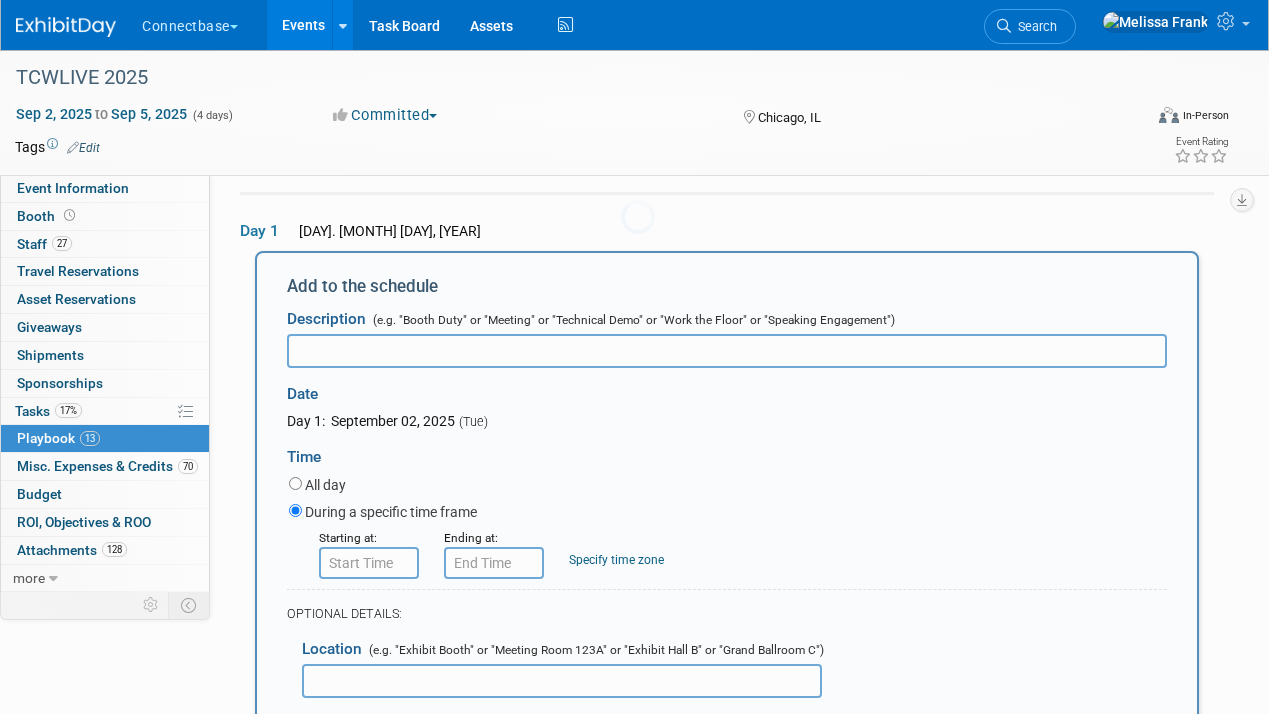 scroll, scrollTop: 66, scrollLeft: 0, axis: vertical 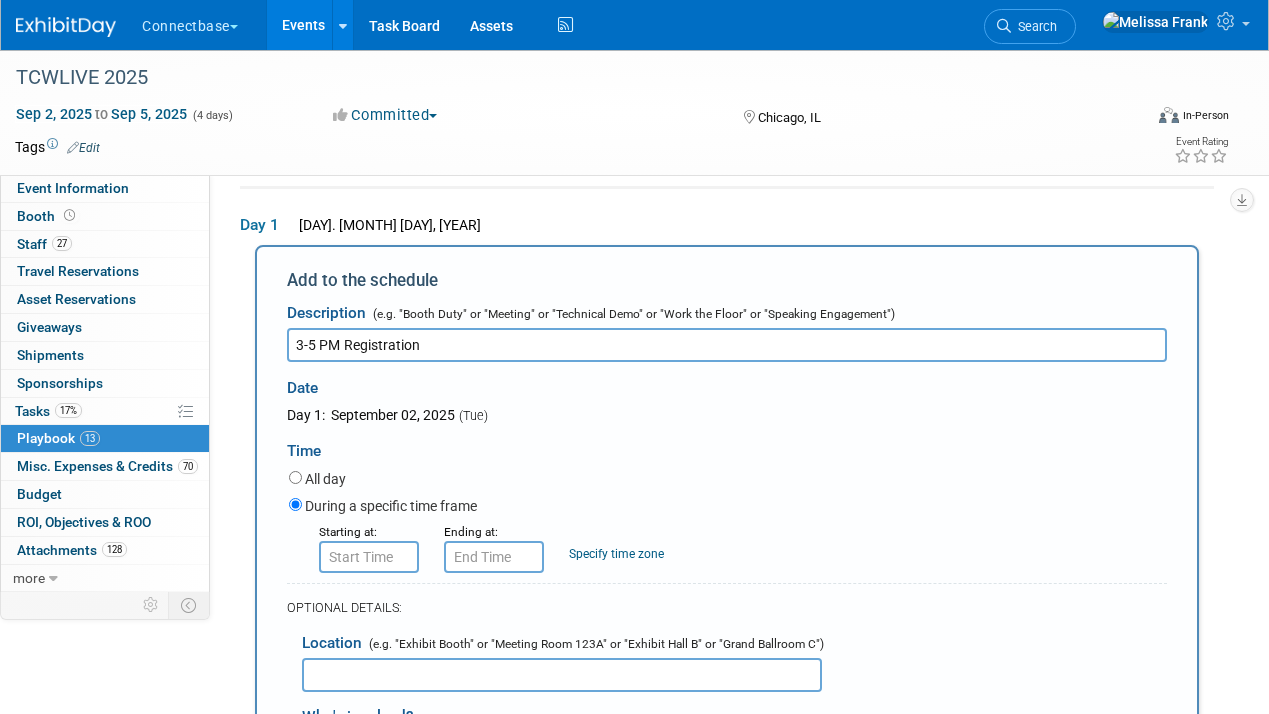 drag, startPoint x: 353, startPoint y: 344, endPoint x: 249, endPoint y: 322, distance: 106.30146 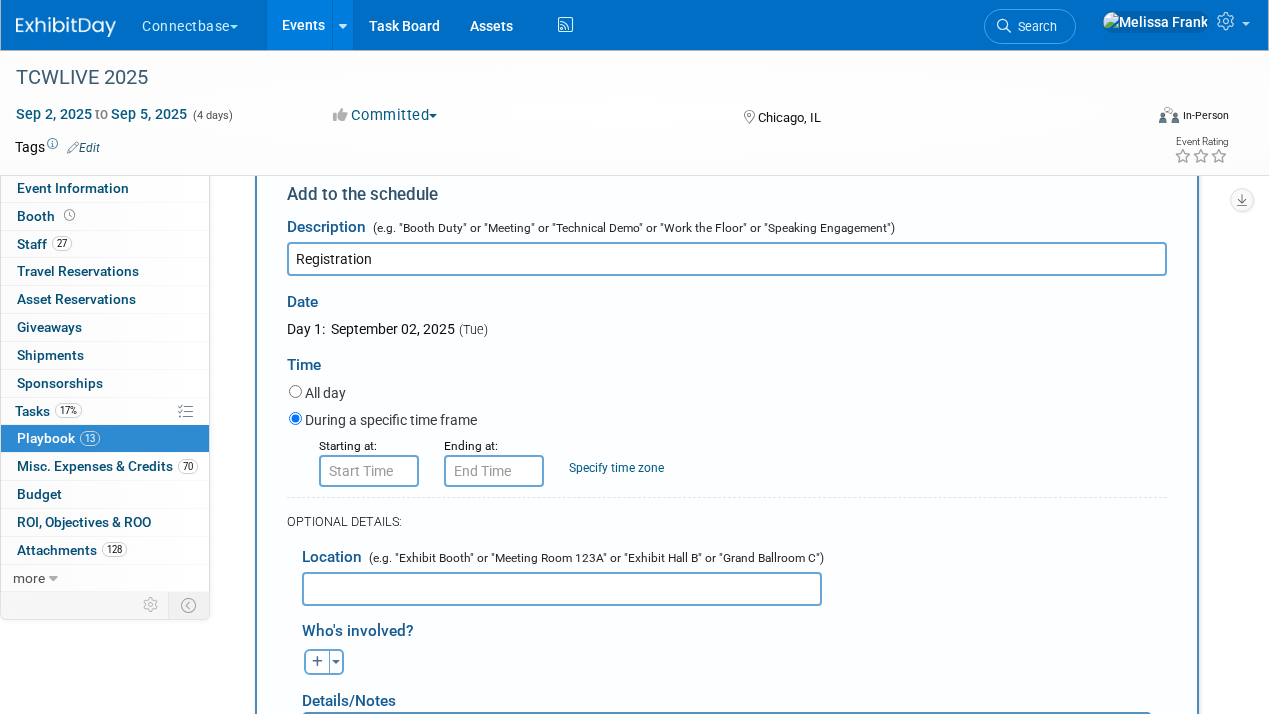 scroll, scrollTop: 177, scrollLeft: 0, axis: vertical 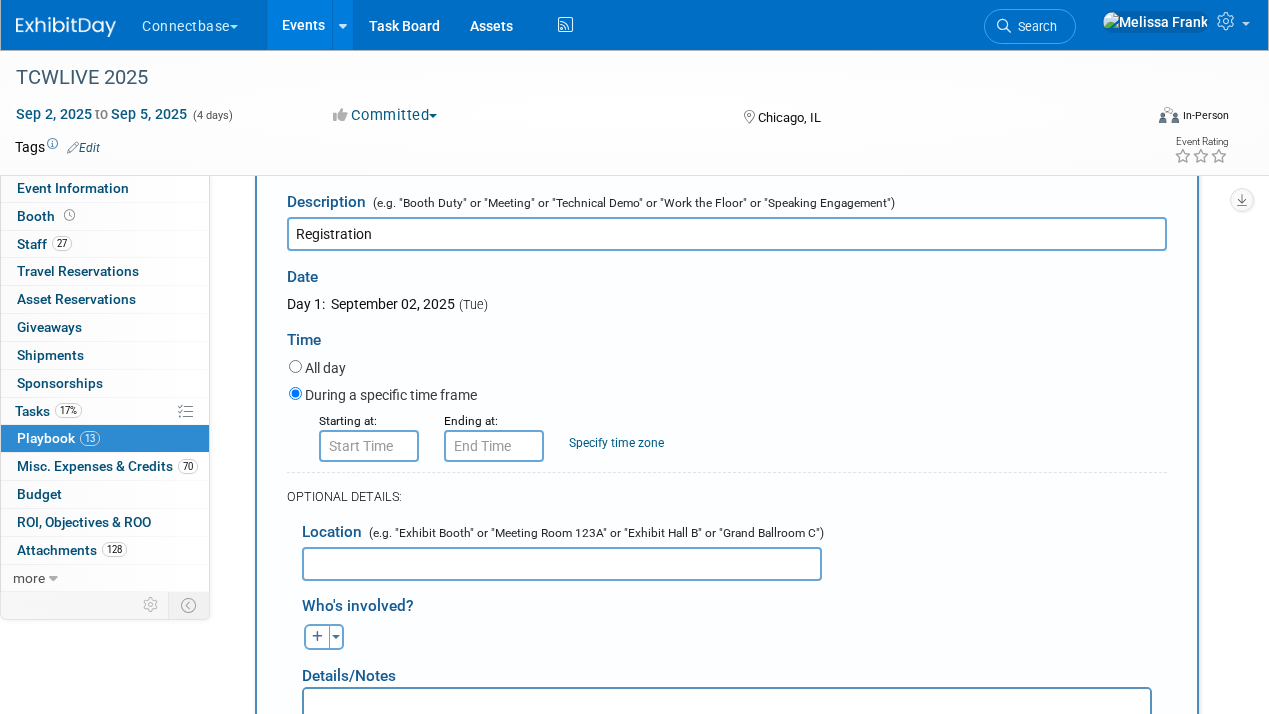 type on "Registration" 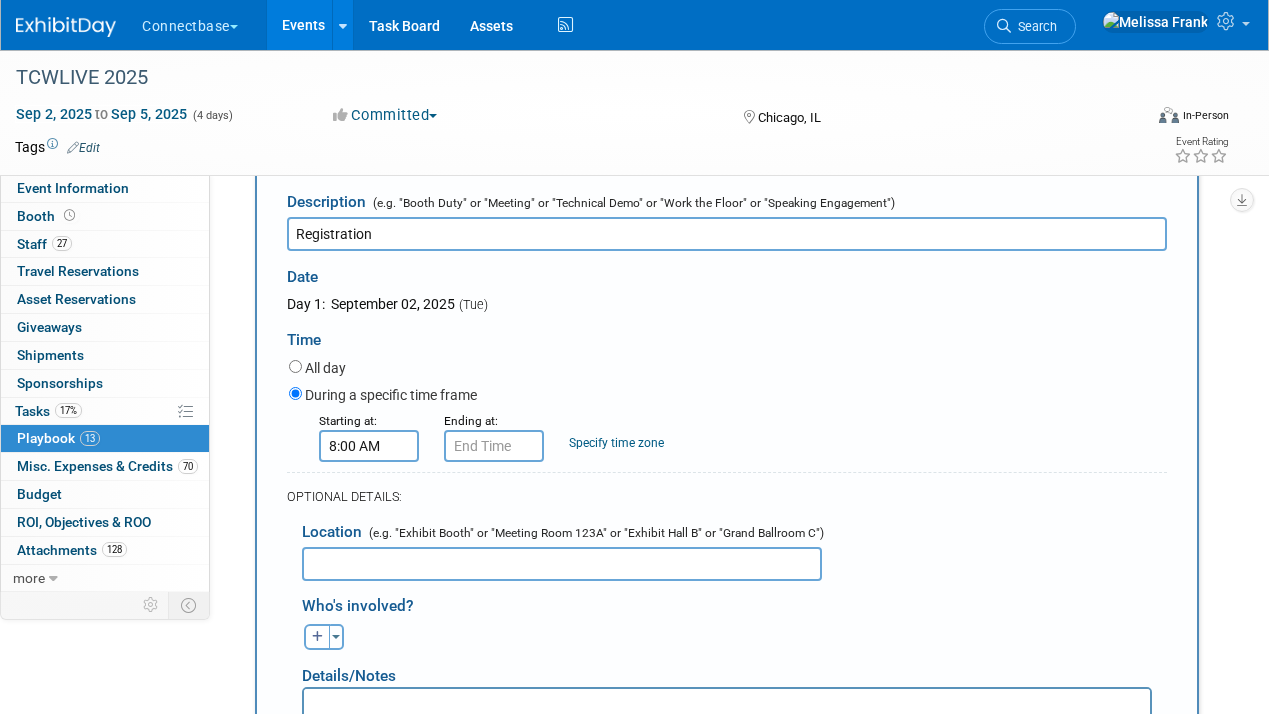 click on "8:00 AM" at bounding box center (369, 446) 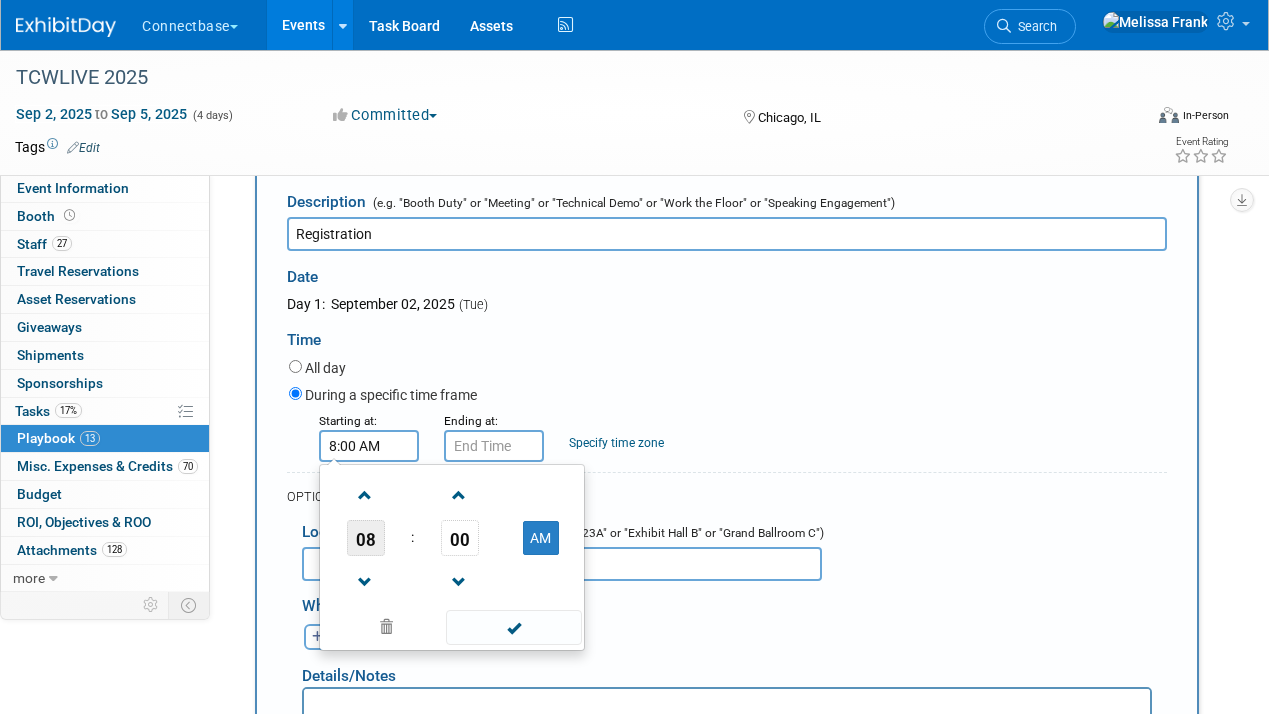 click on "08" at bounding box center [366, 538] 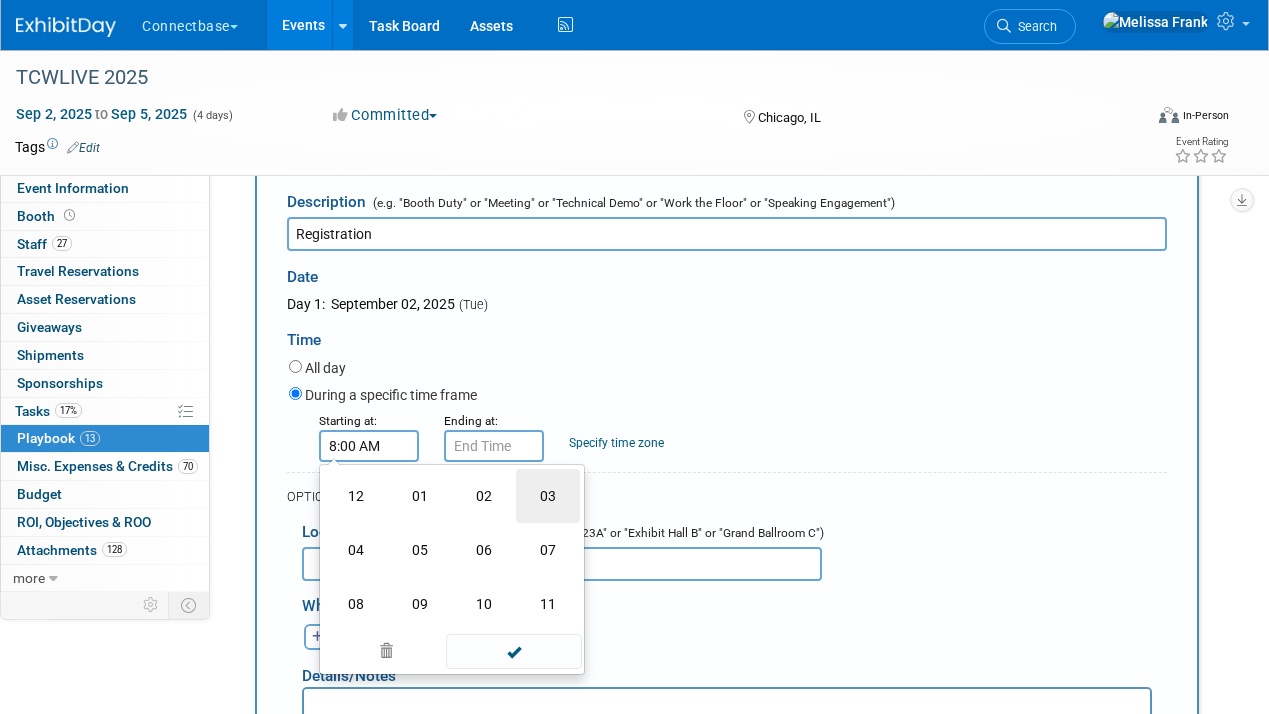 click on "03" at bounding box center (548, 496) 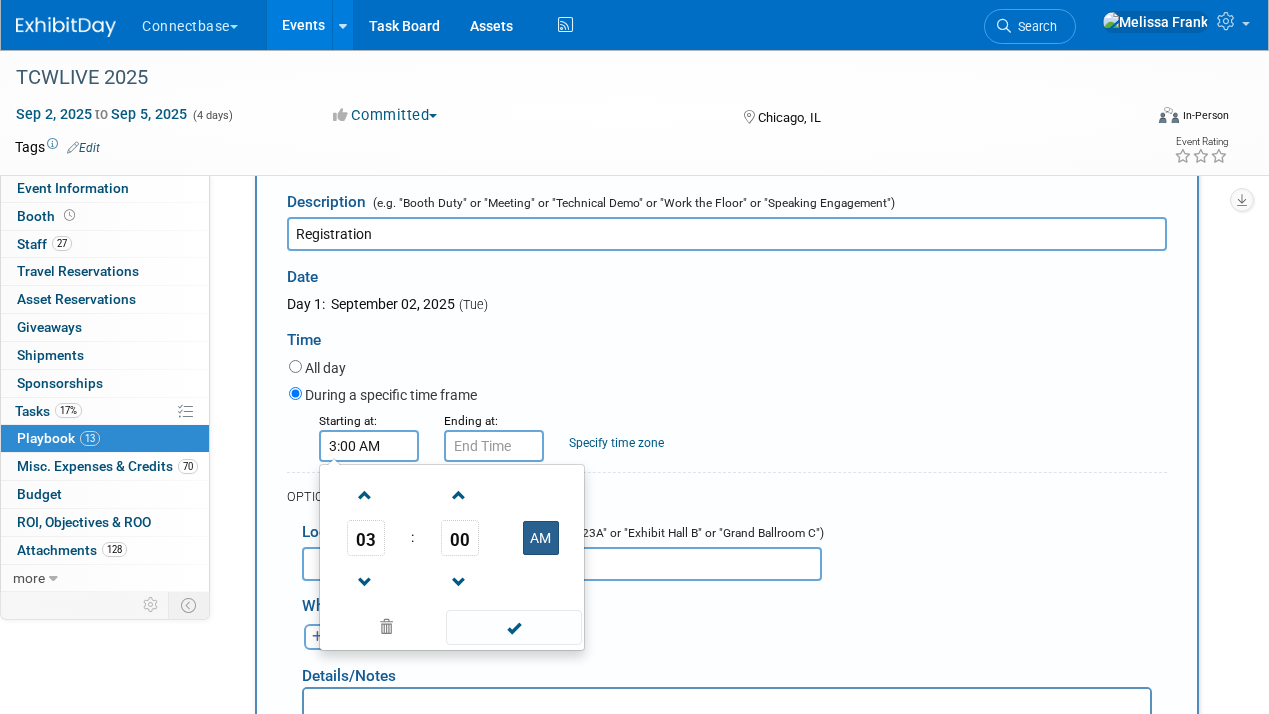 click on "AM" at bounding box center (541, 538) 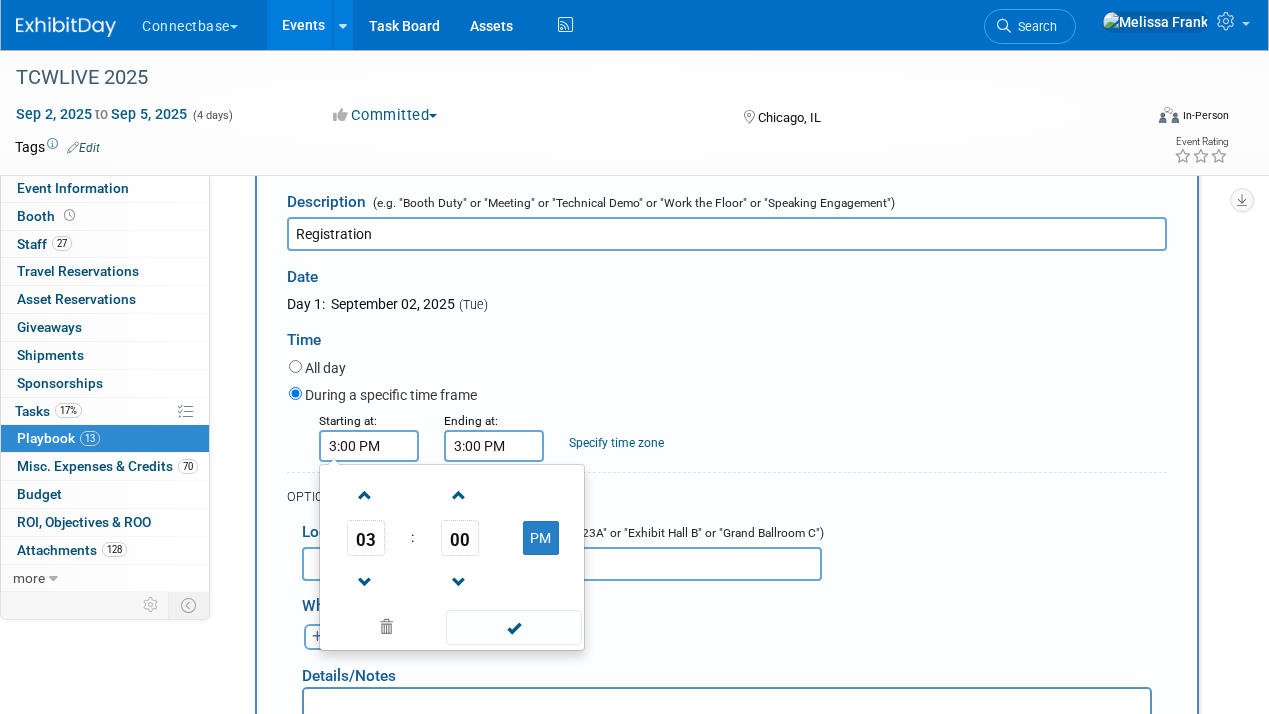 click on "3:00 PM" at bounding box center (494, 446) 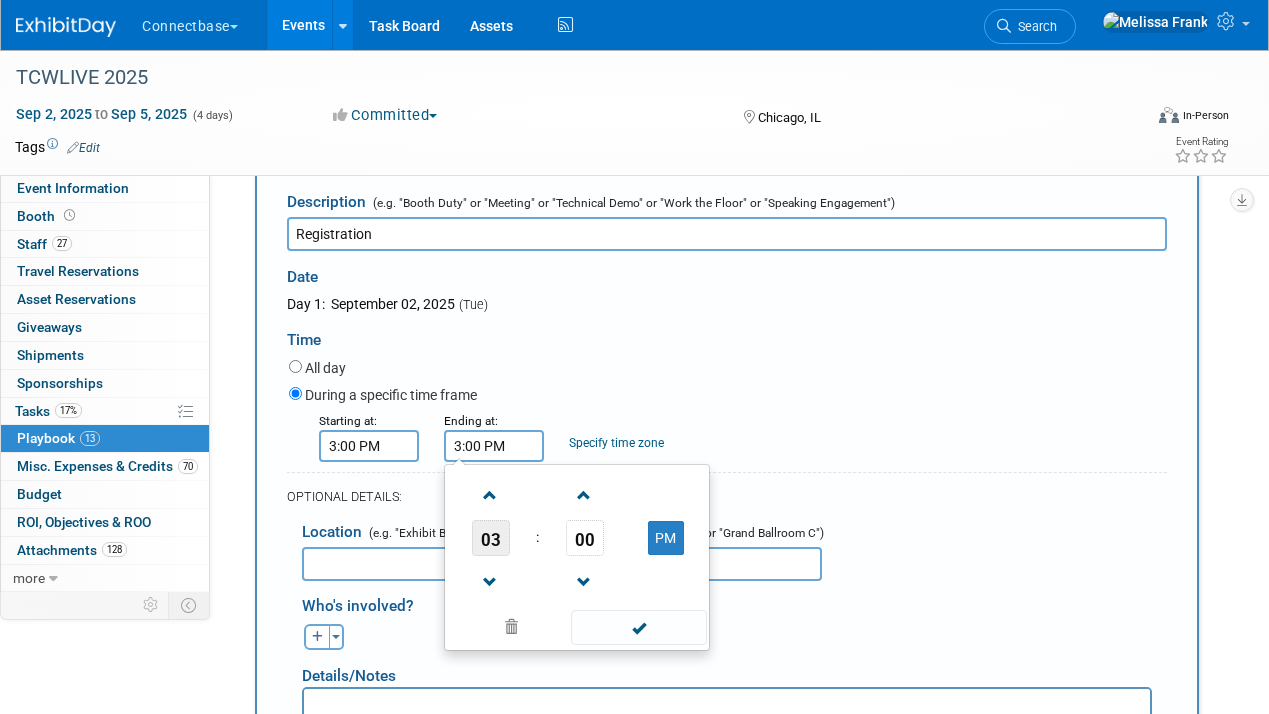 click on "03" at bounding box center (491, 538) 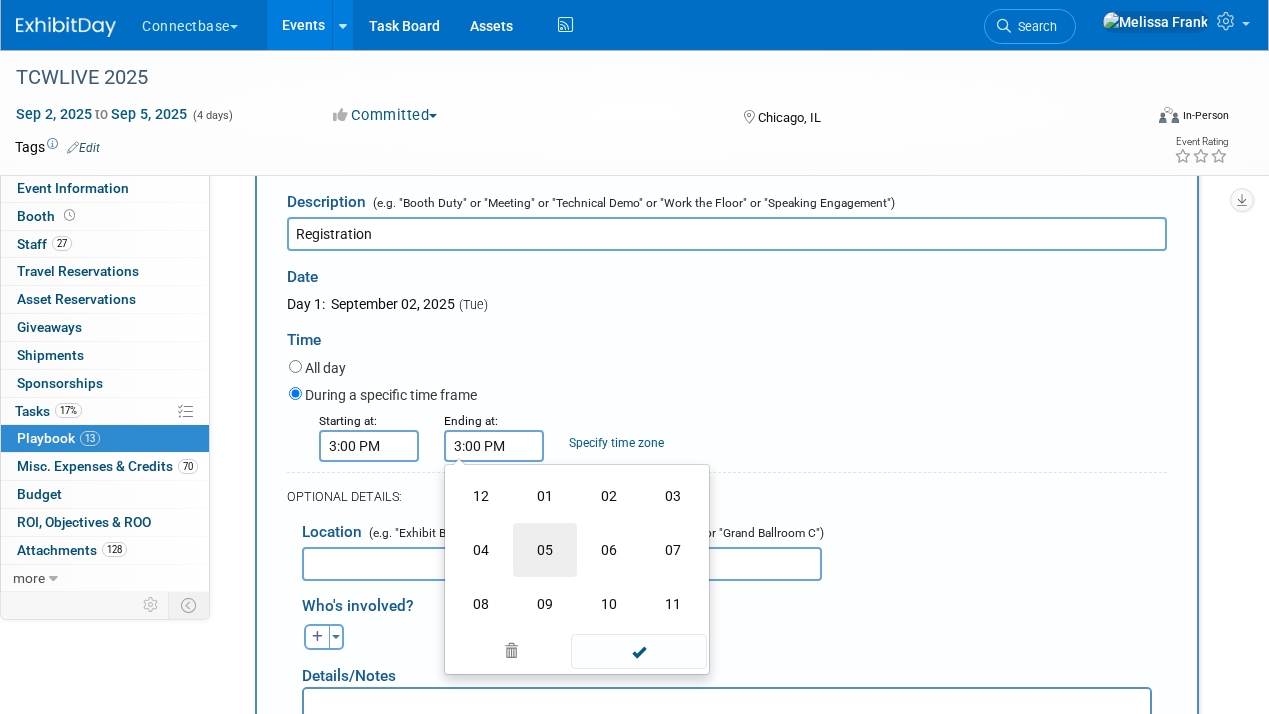 click on "05" at bounding box center (545, 550) 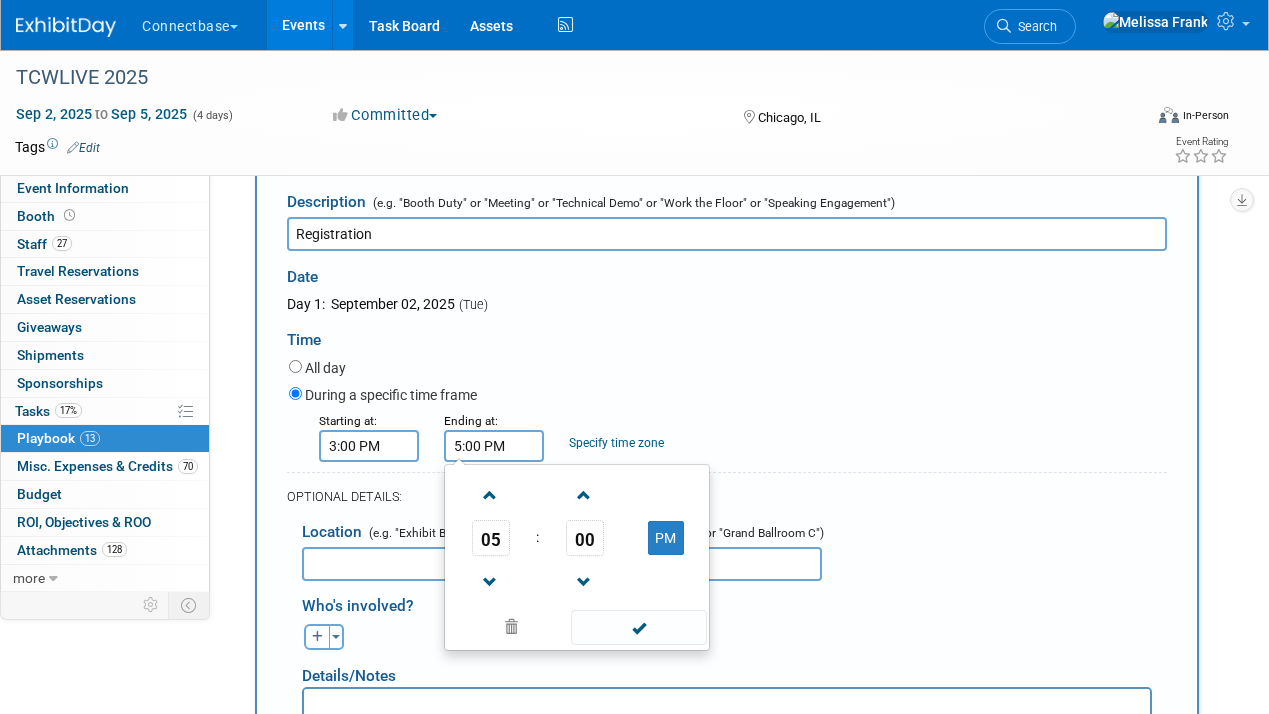 click on "Time" at bounding box center (727, 335) 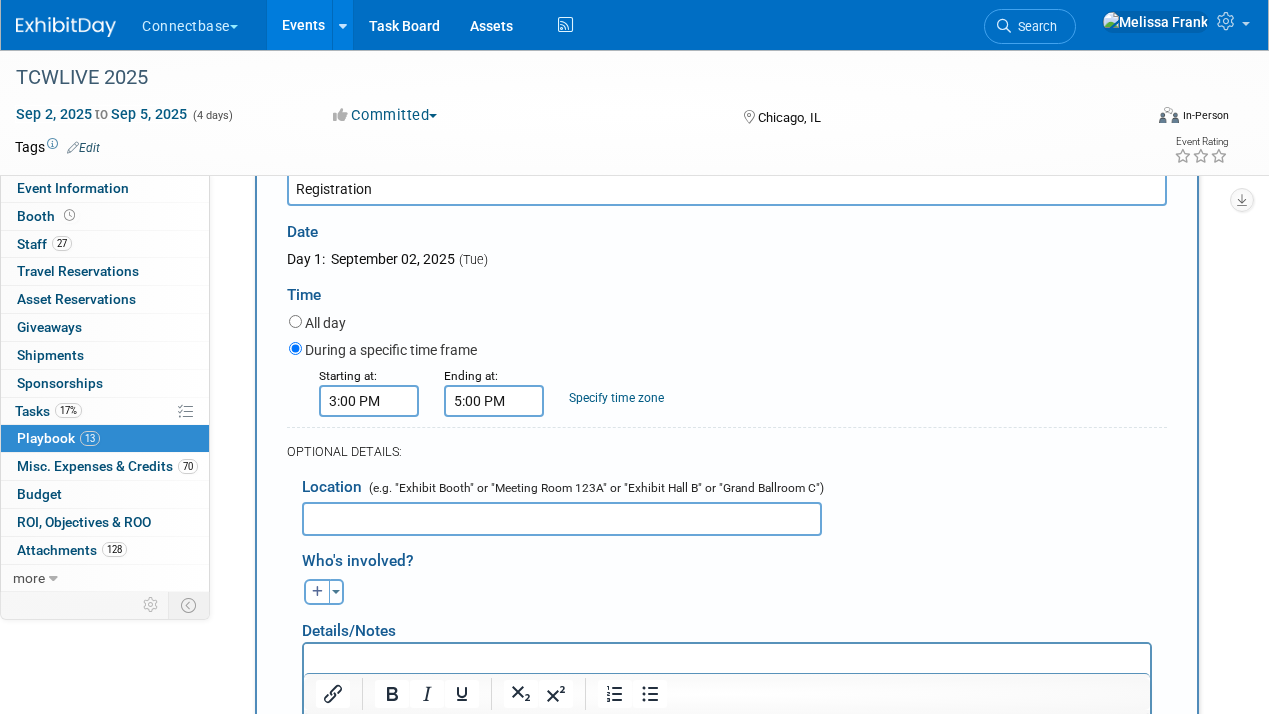 scroll, scrollTop: 265, scrollLeft: 0, axis: vertical 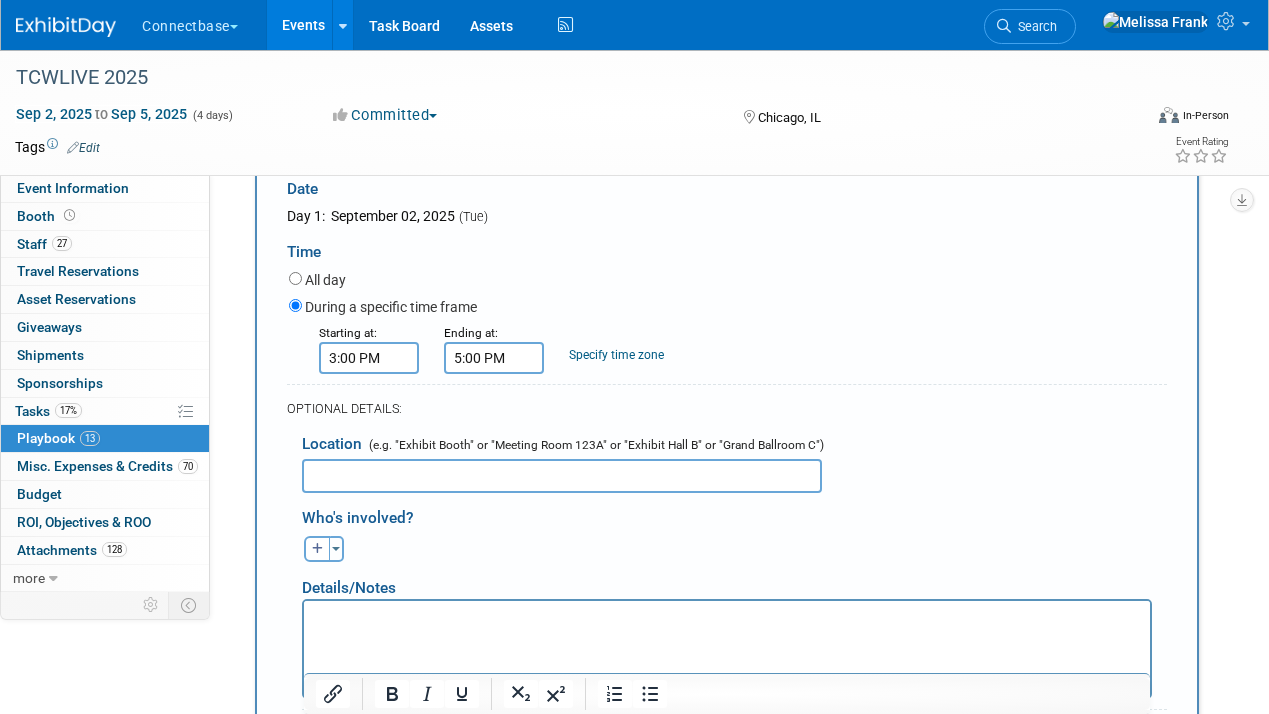 click at bounding box center [562, 476] 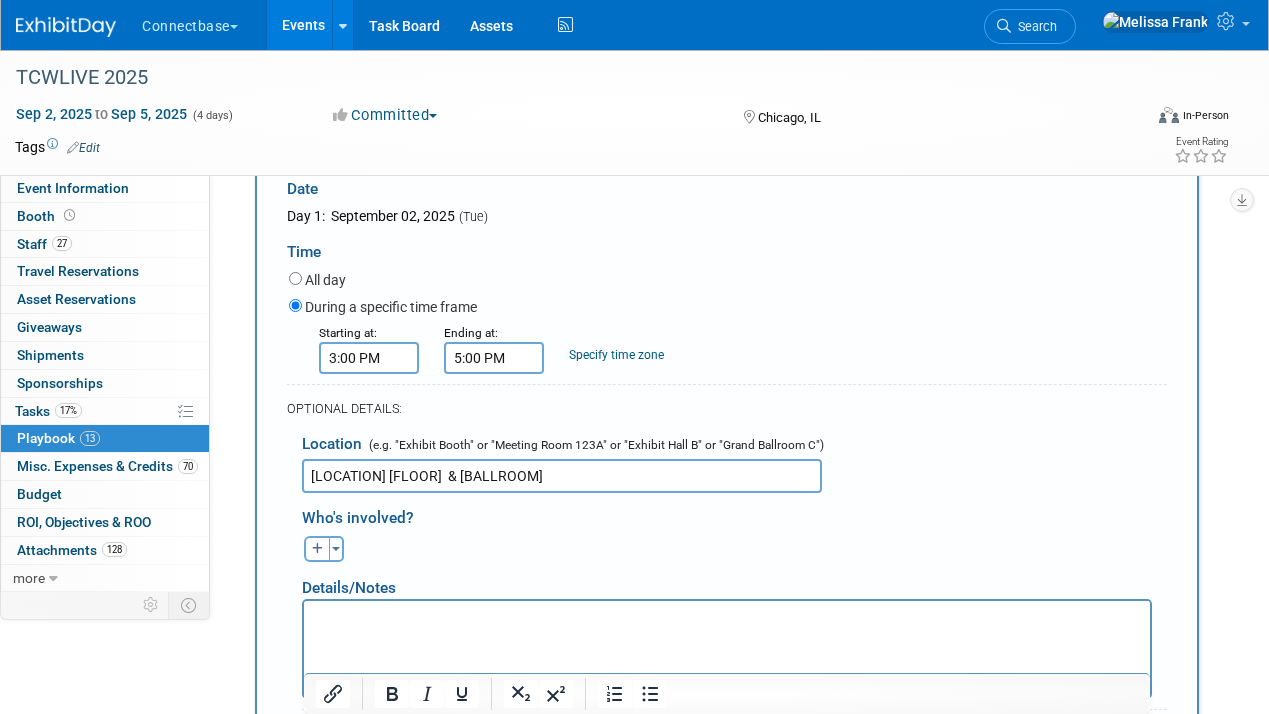 drag, startPoint x: 541, startPoint y: 480, endPoint x: 487, endPoint y: 477, distance: 54.08327 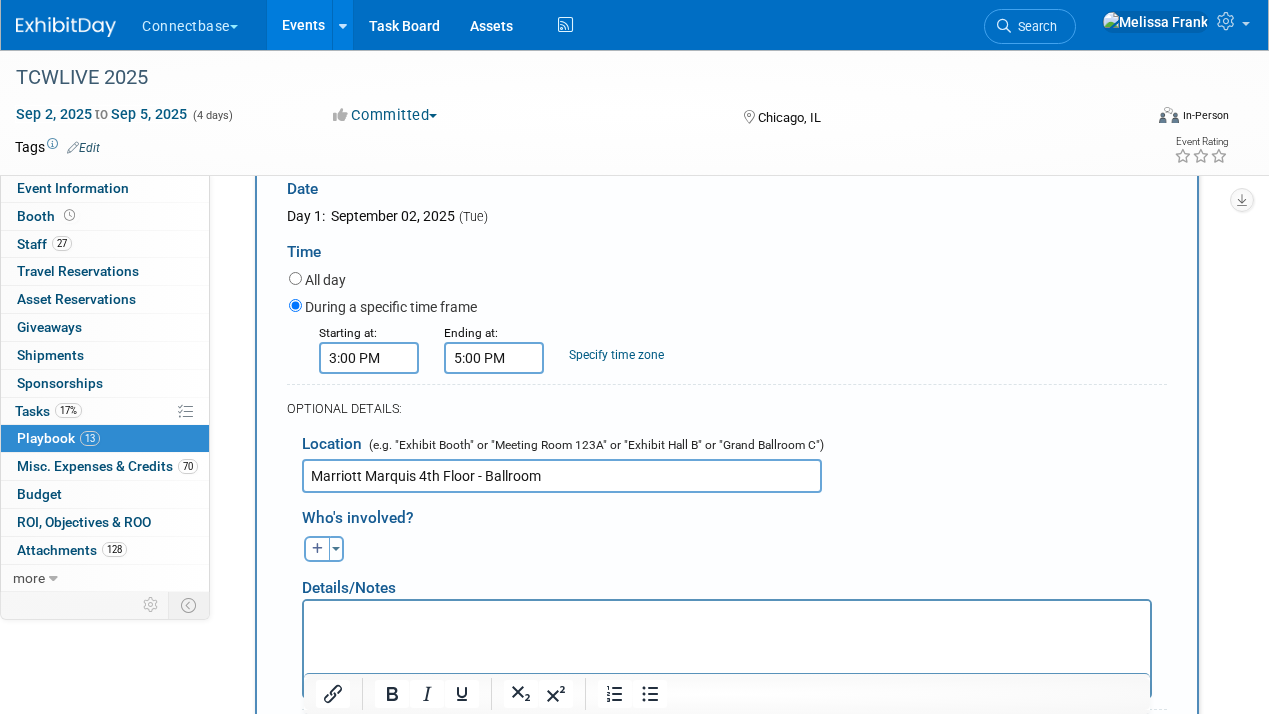 click on "Marriott Marquis 4th Floor - Ballroom" at bounding box center (562, 476) 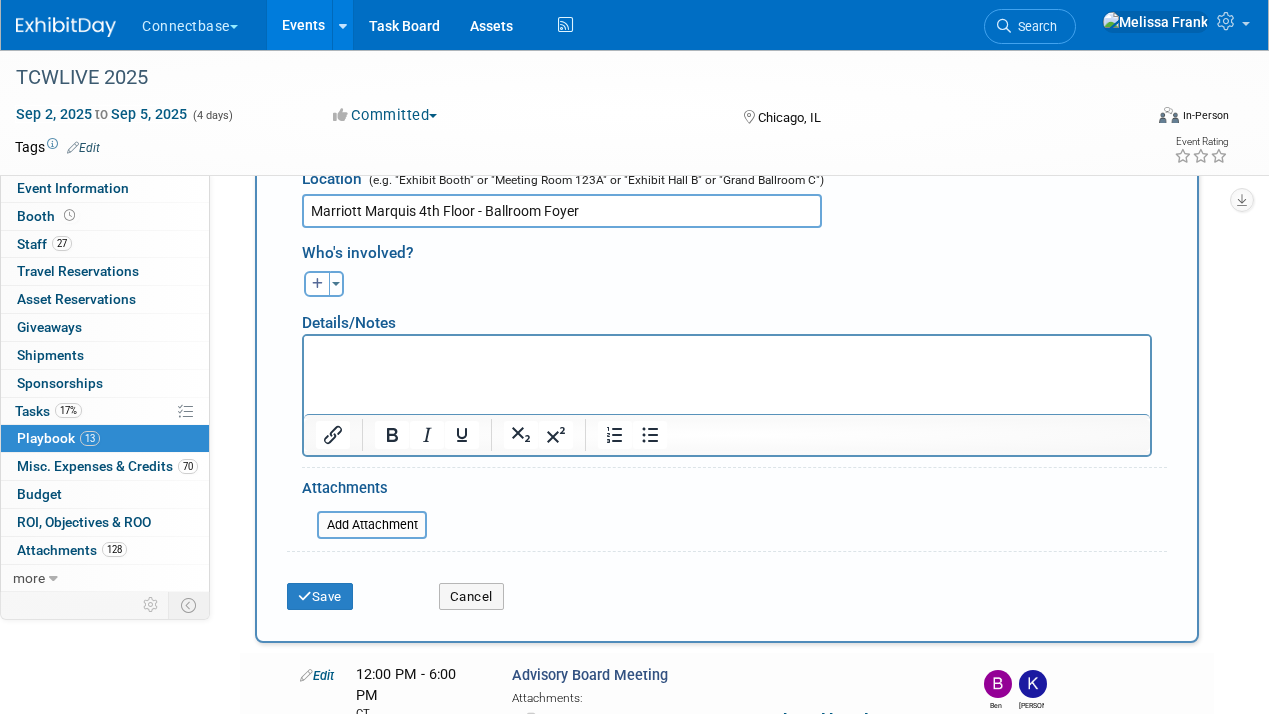 scroll, scrollTop: 712, scrollLeft: 0, axis: vertical 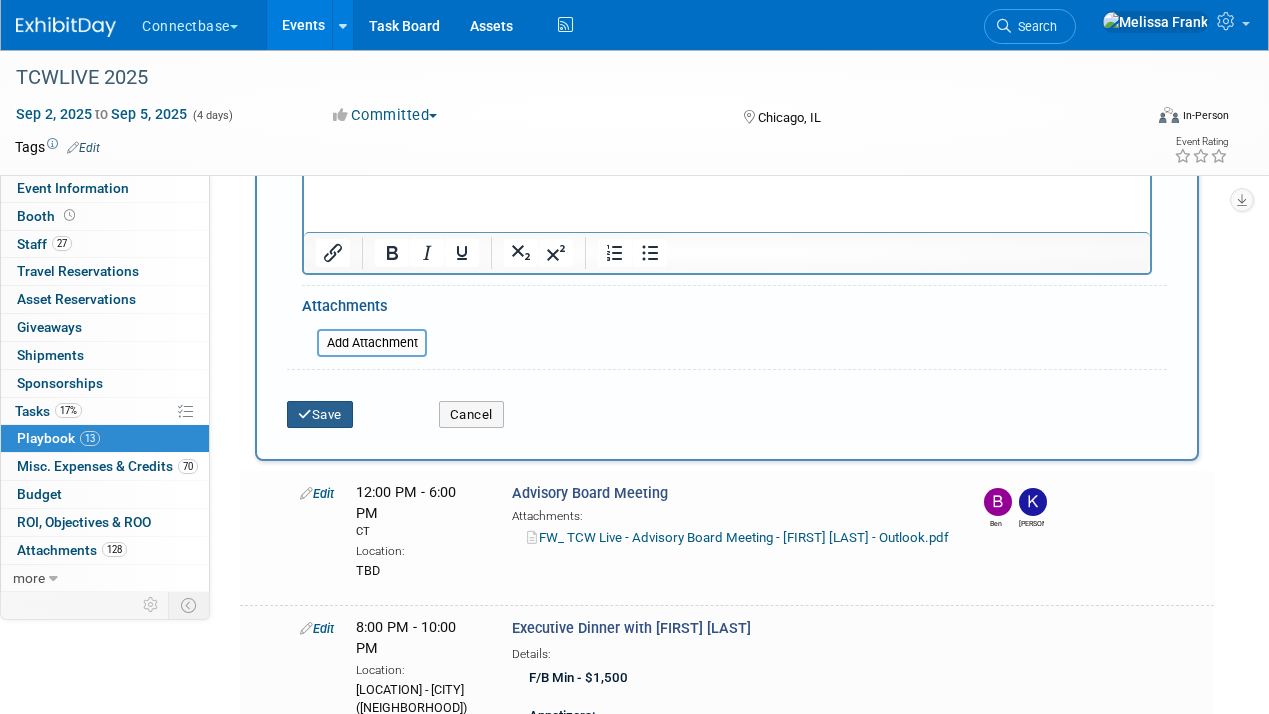 type on "Marriott Marquis 4th Floor - Ballroom Foyer" 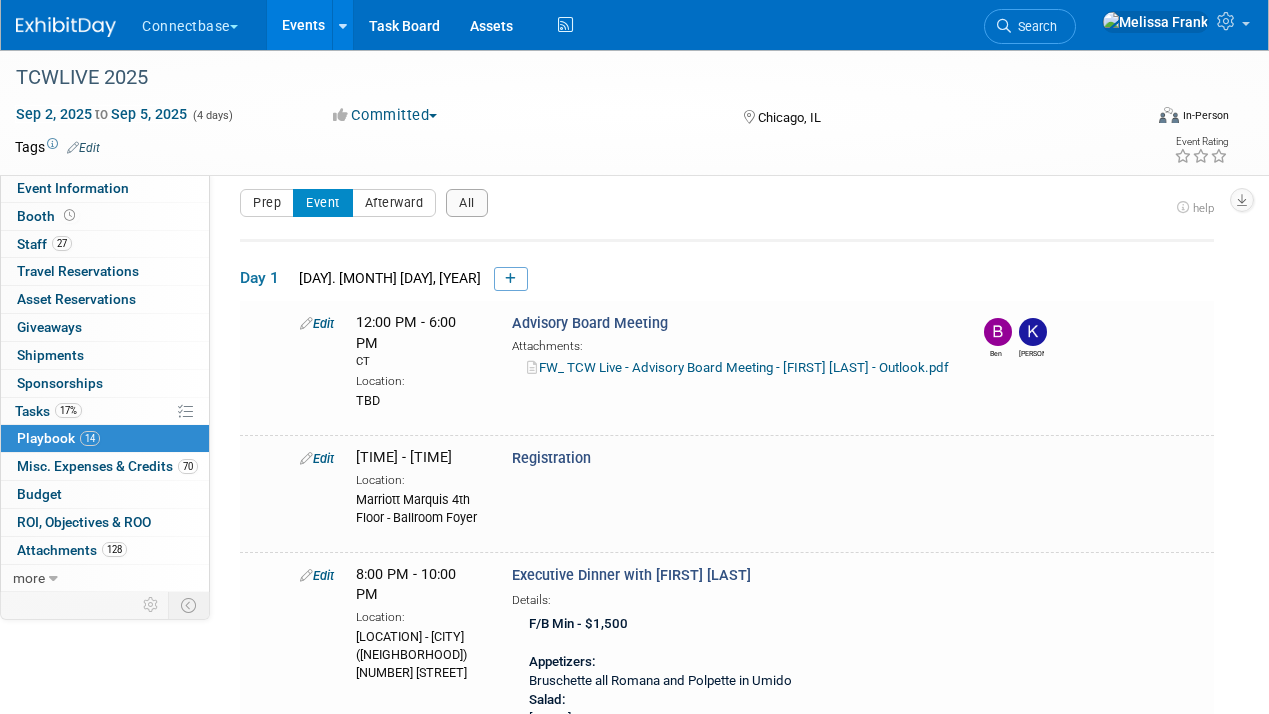 scroll, scrollTop: 0, scrollLeft: 0, axis: both 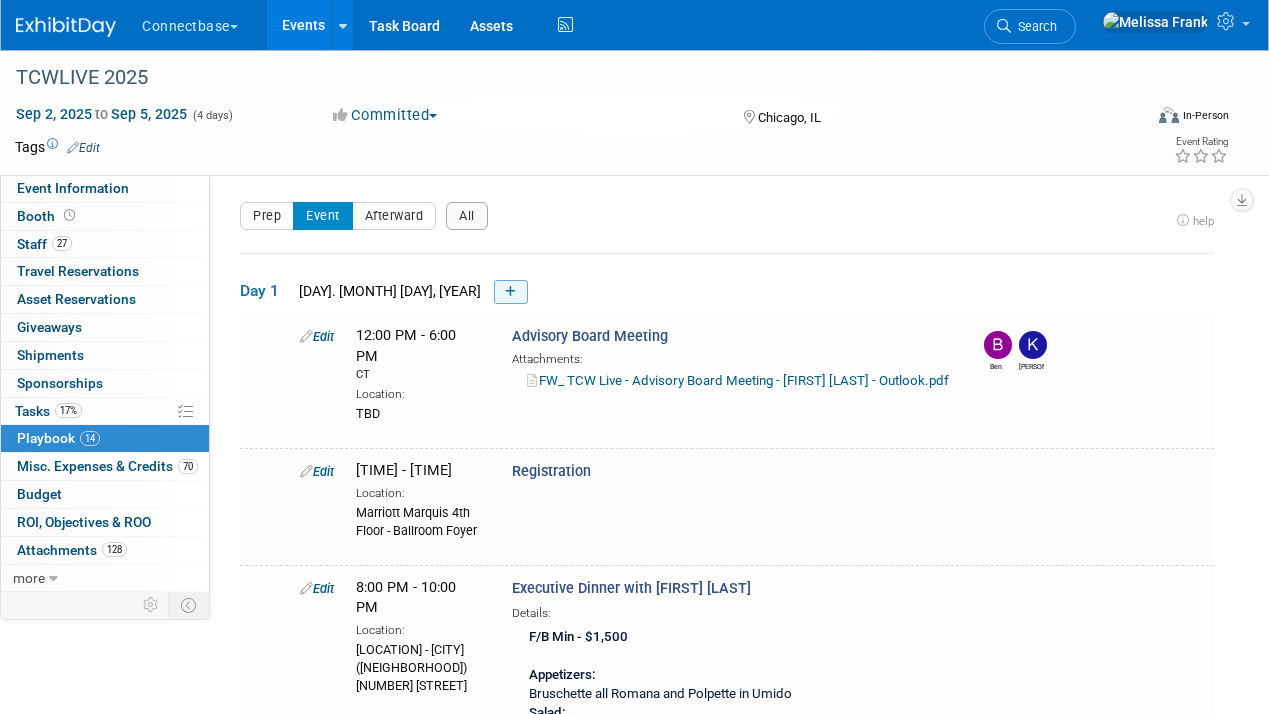 click at bounding box center [511, 292] 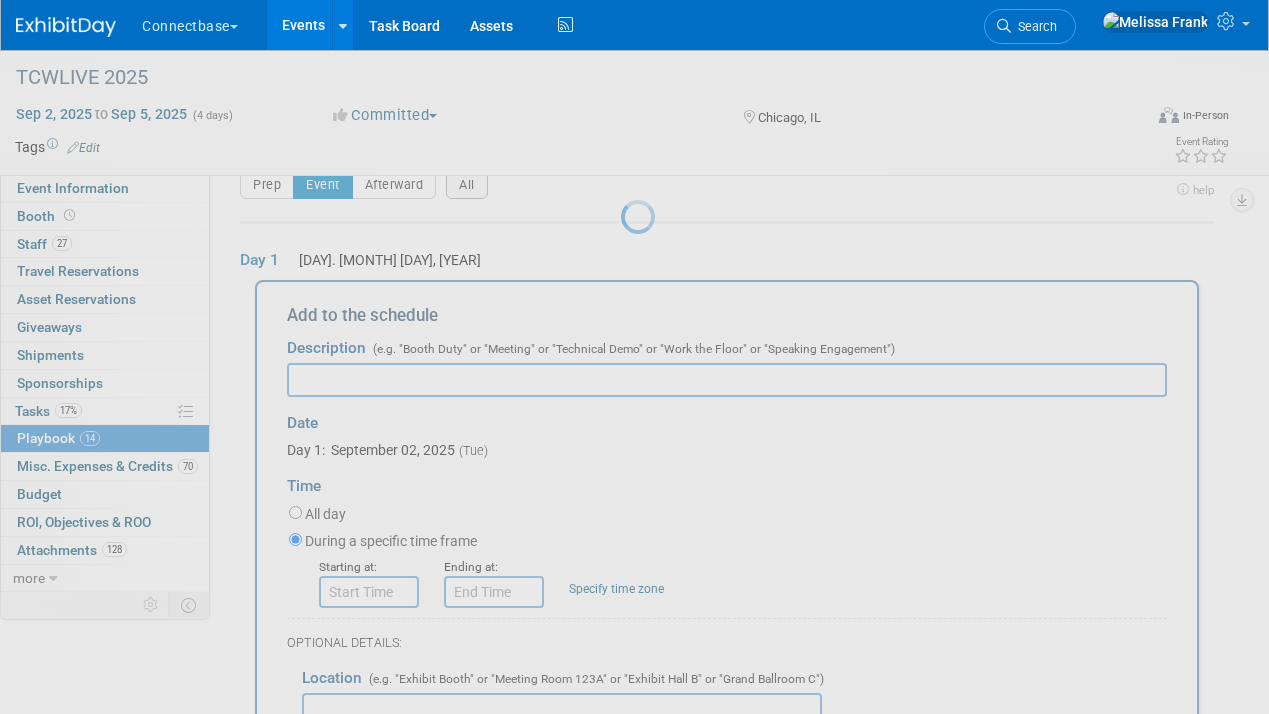 scroll, scrollTop: 0, scrollLeft: 0, axis: both 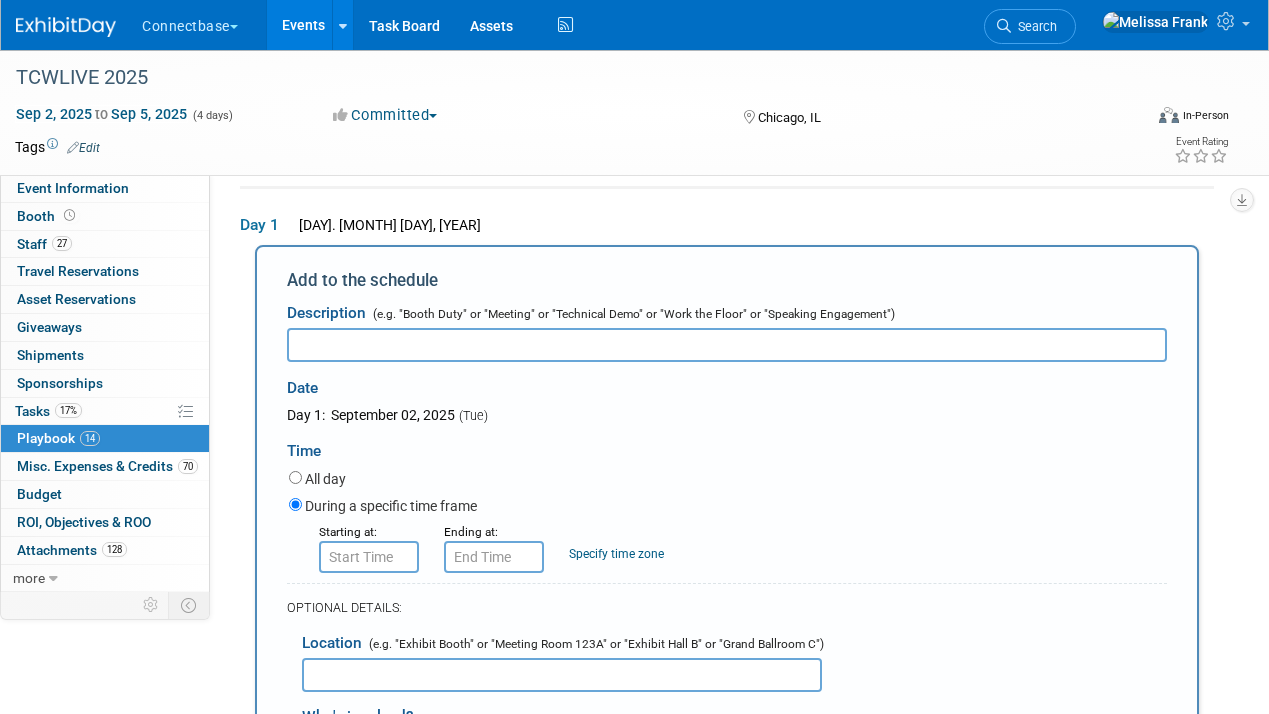 paste on "Exhibitor Set-up" 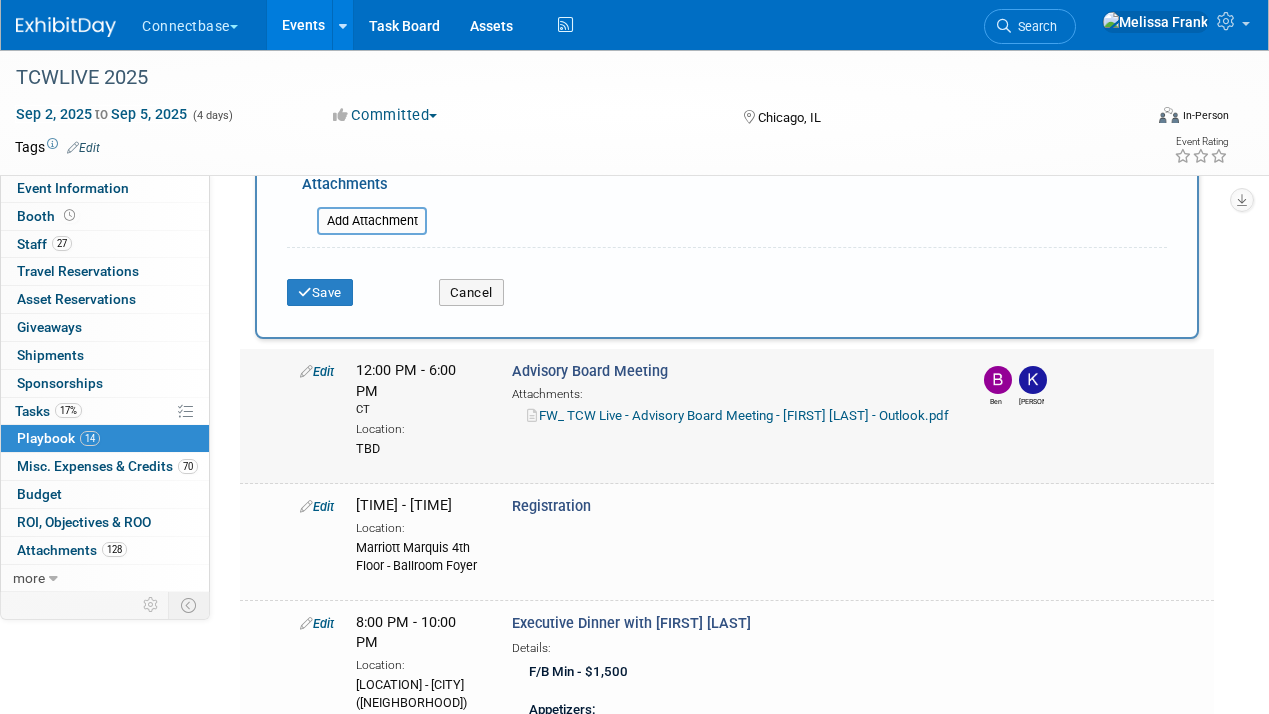 scroll, scrollTop: 853, scrollLeft: 0, axis: vertical 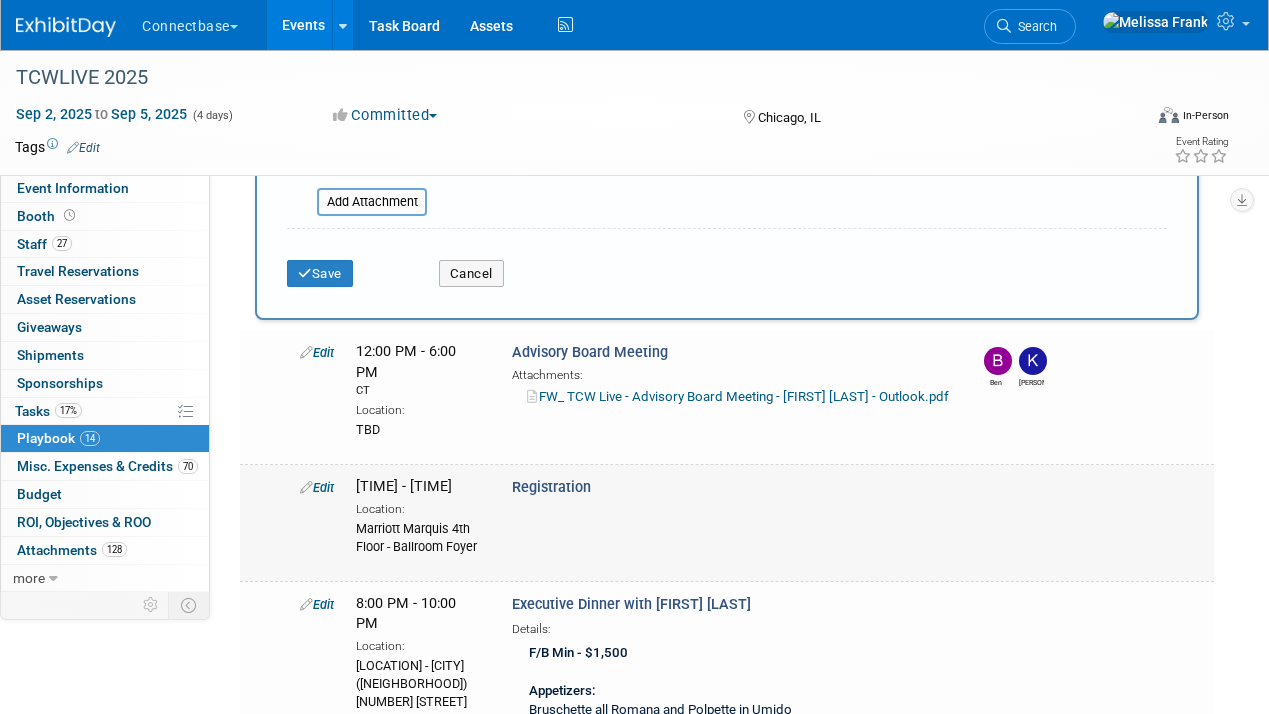 type on "Exhibitor Set-up" 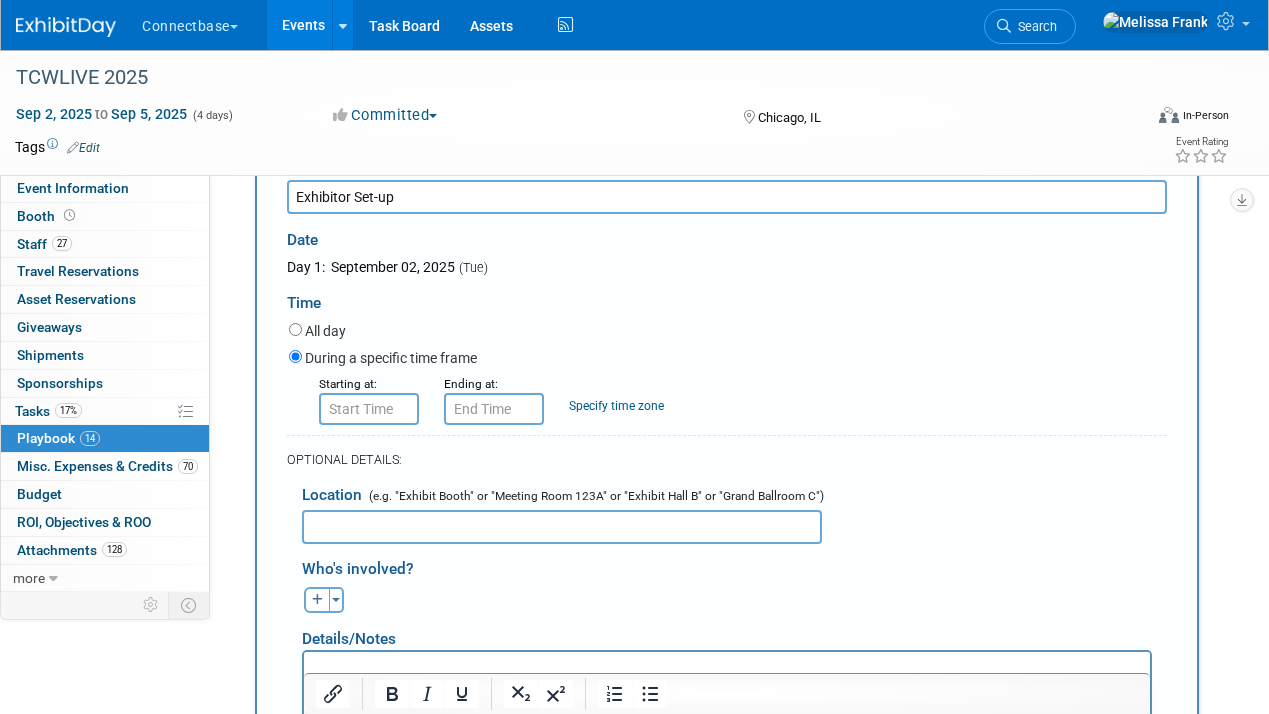 click at bounding box center (562, 527) 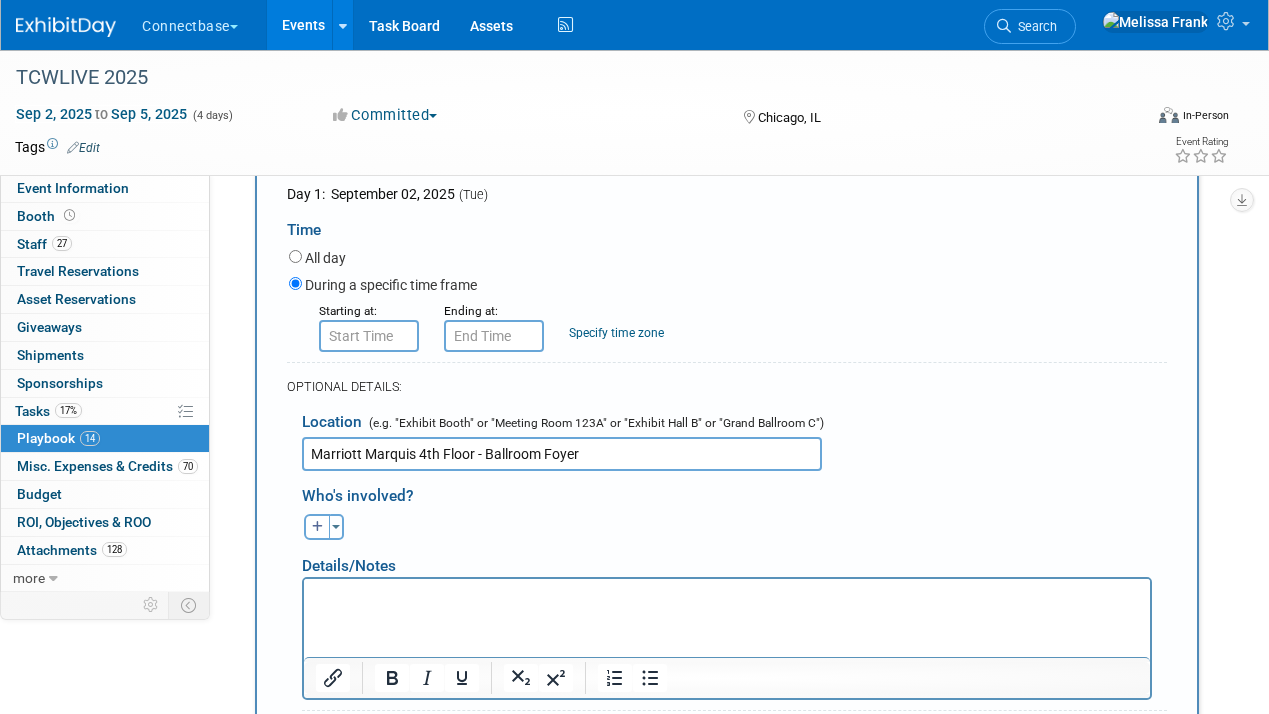 scroll, scrollTop: 513, scrollLeft: 0, axis: vertical 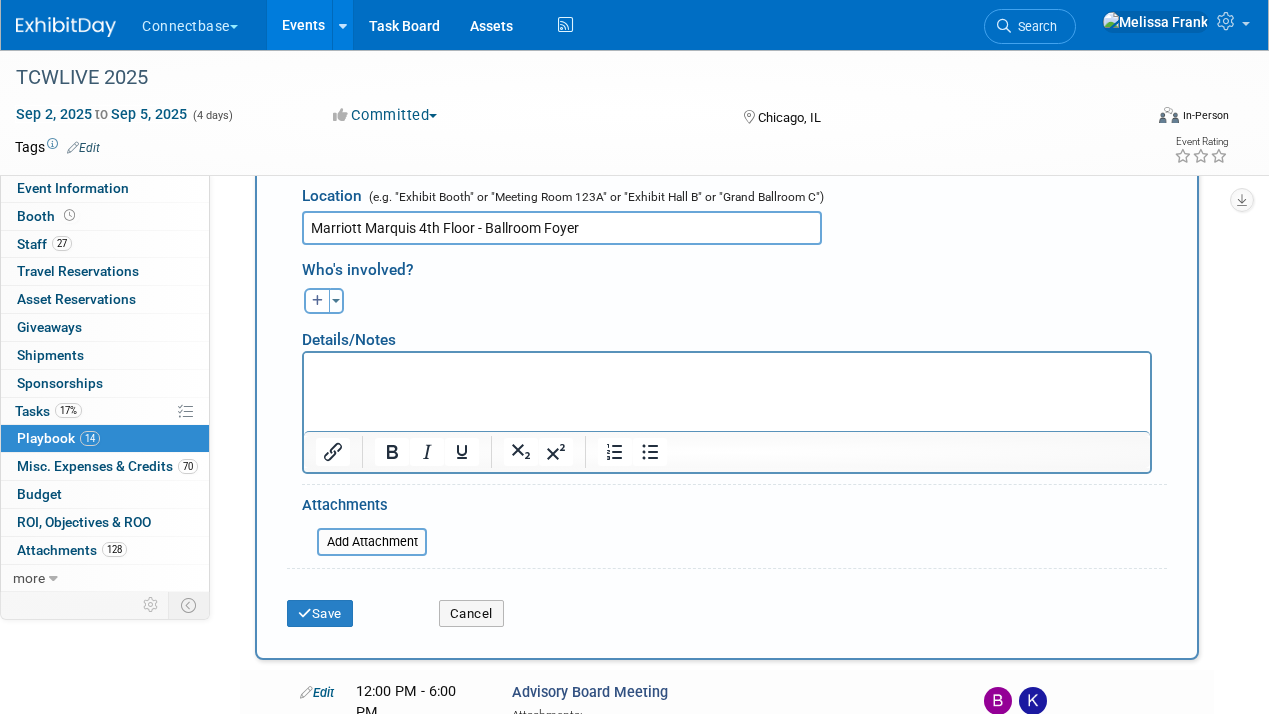 type on "Marriott Marquis 4th Floor - Ballroom Foyer" 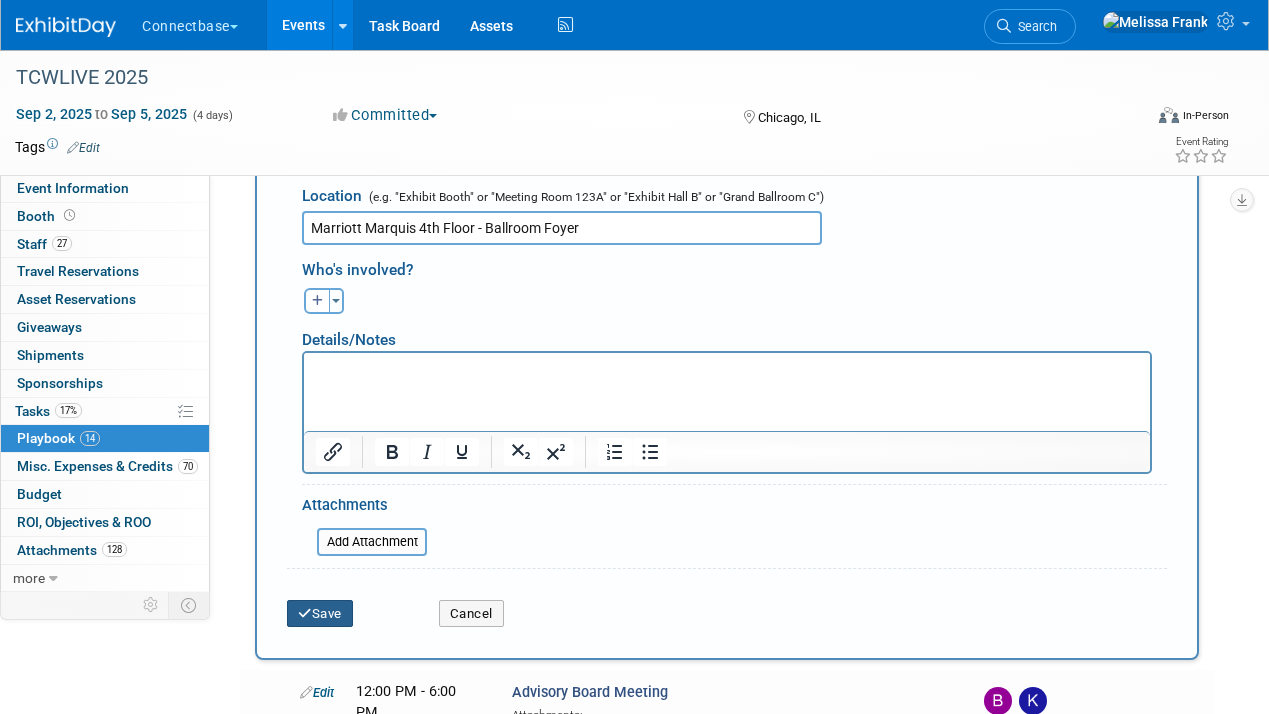 click on "Save" at bounding box center [320, 614] 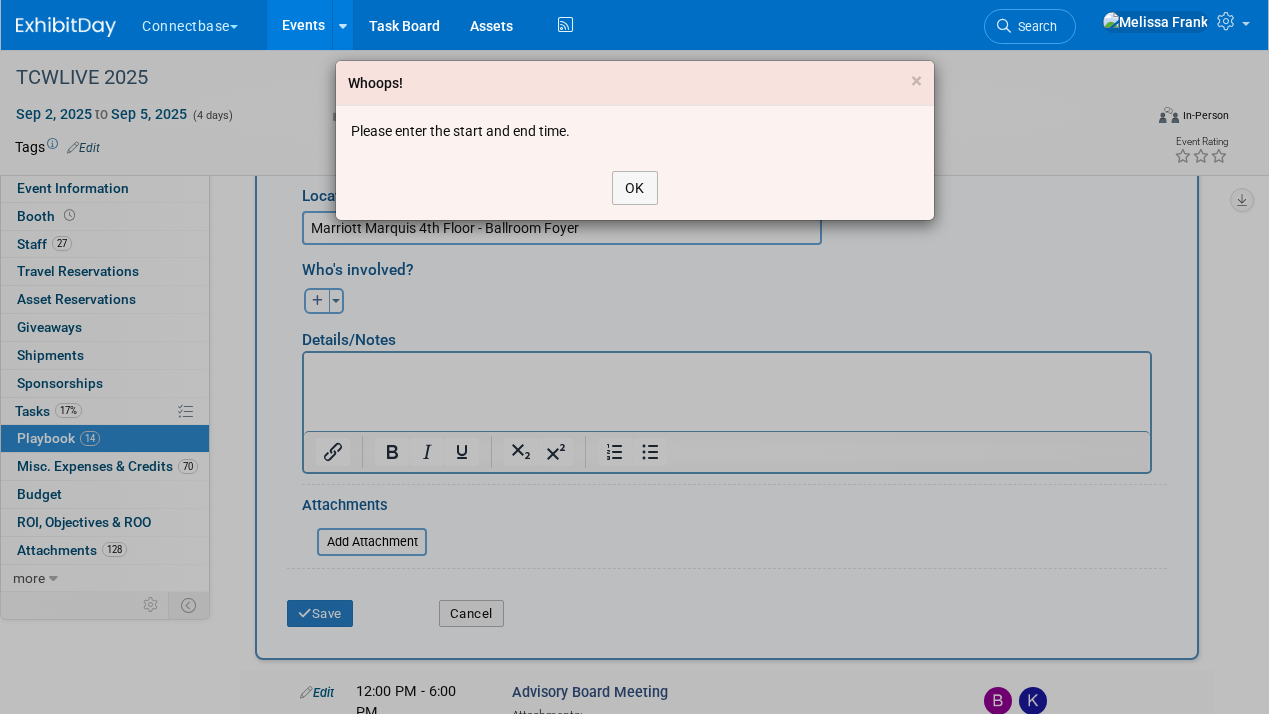 click on "Whoops!
×
Please enter the start and end time.
OK" at bounding box center [634, 357] 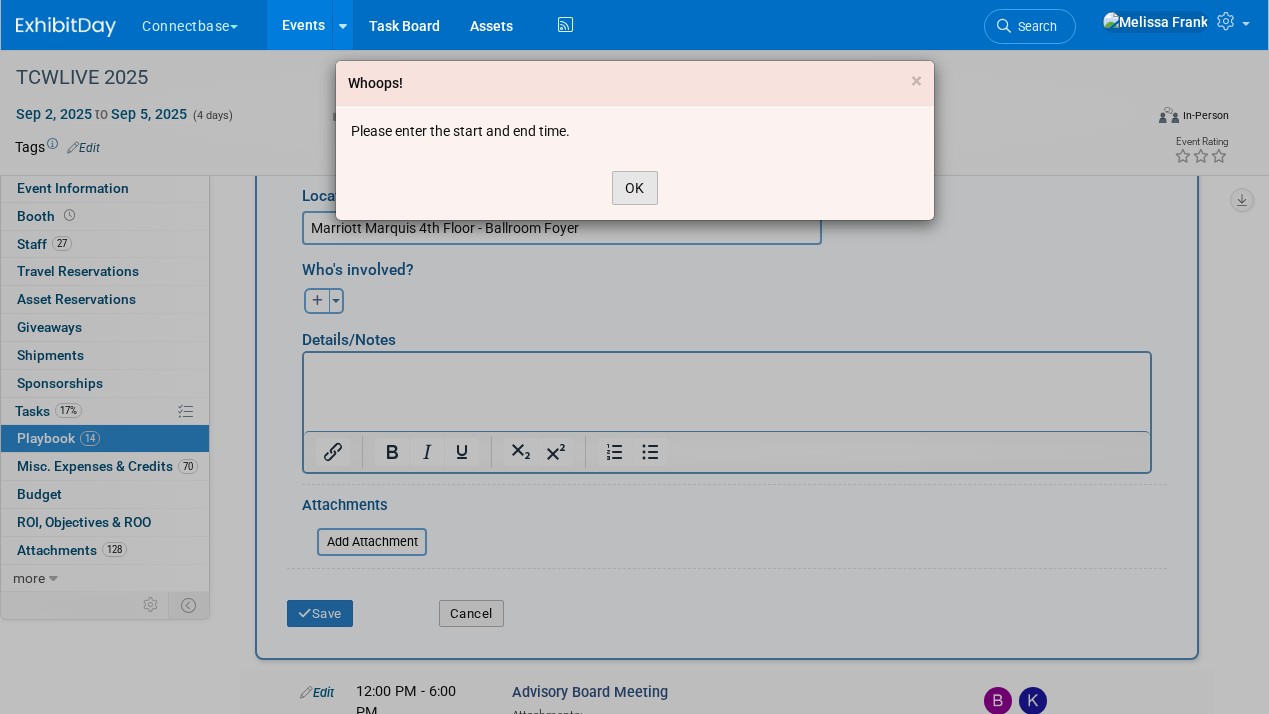 click on "OK" at bounding box center (635, 188) 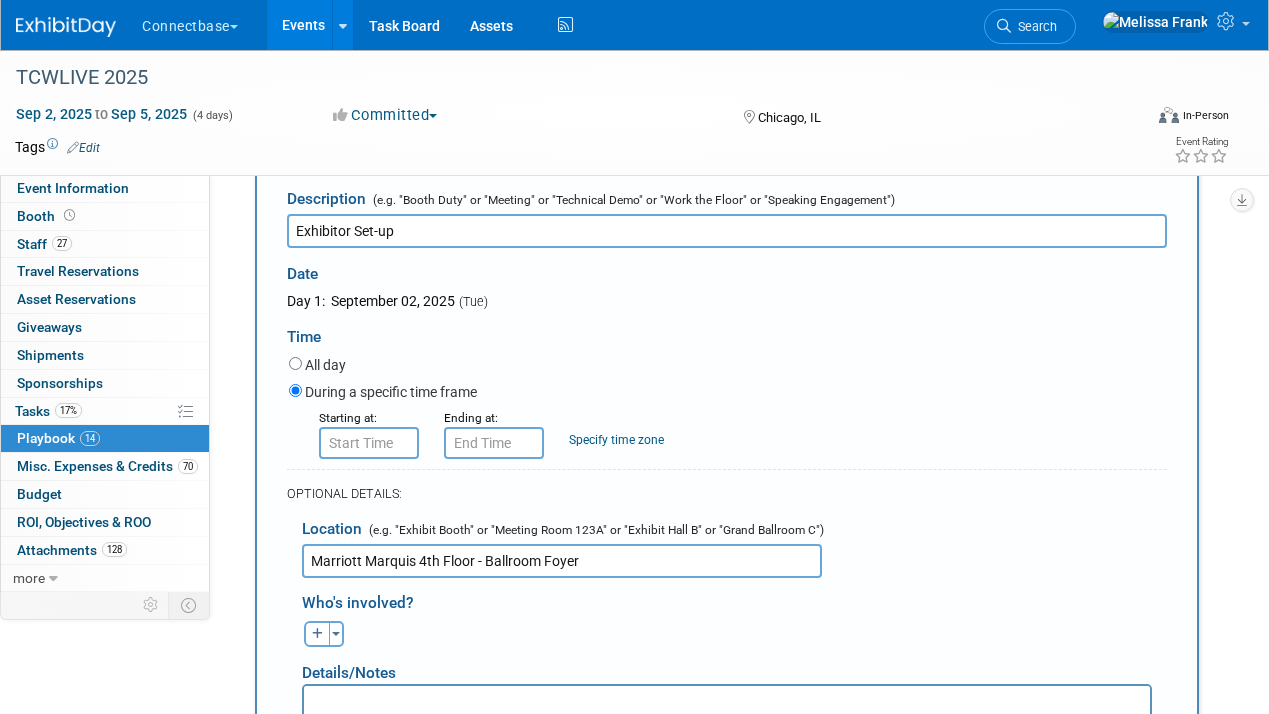 scroll, scrollTop: 156, scrollLeft: 0, axis: vertical 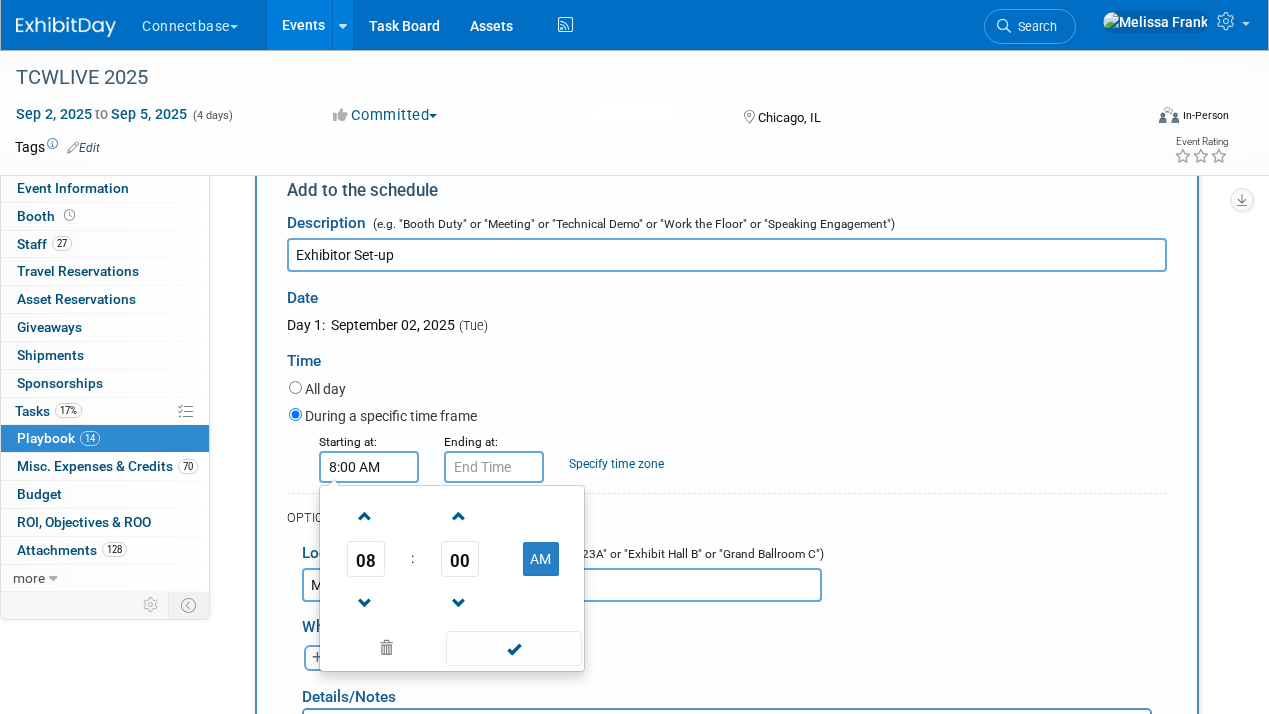 click on "8:00 AM" at bounding box center [369, 467] 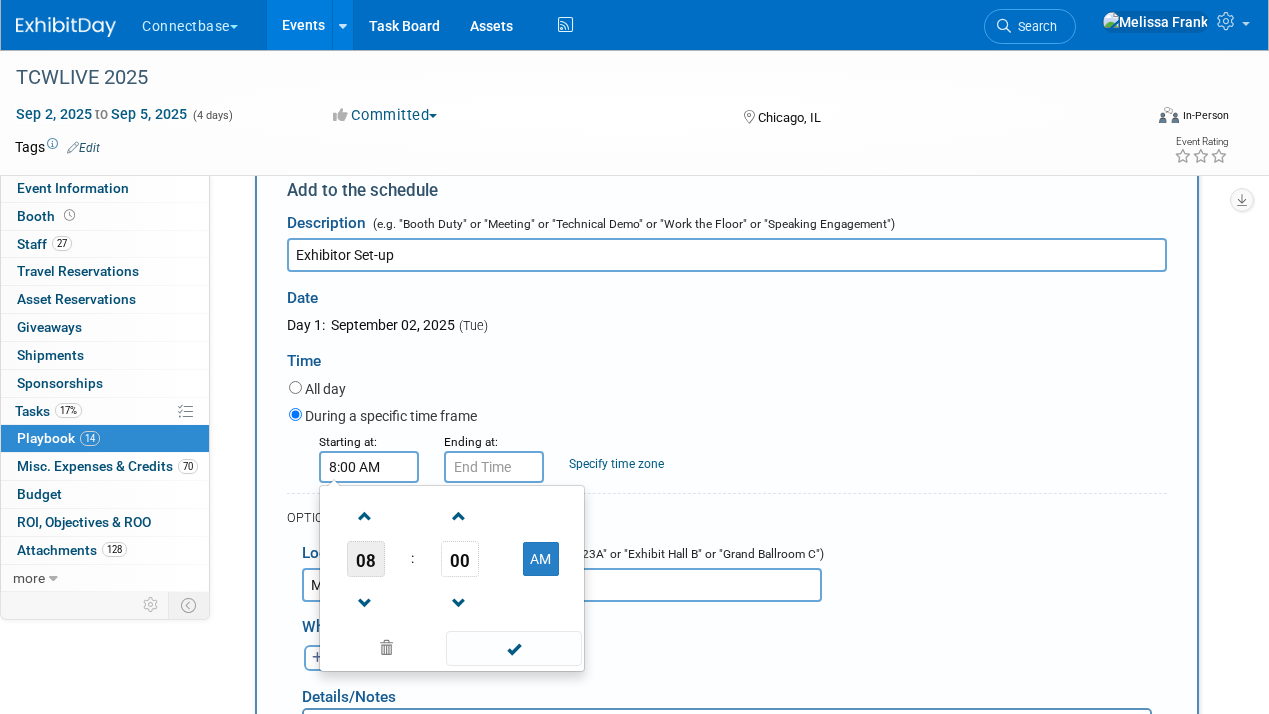 click on "08" at bounding box center [366, 559] 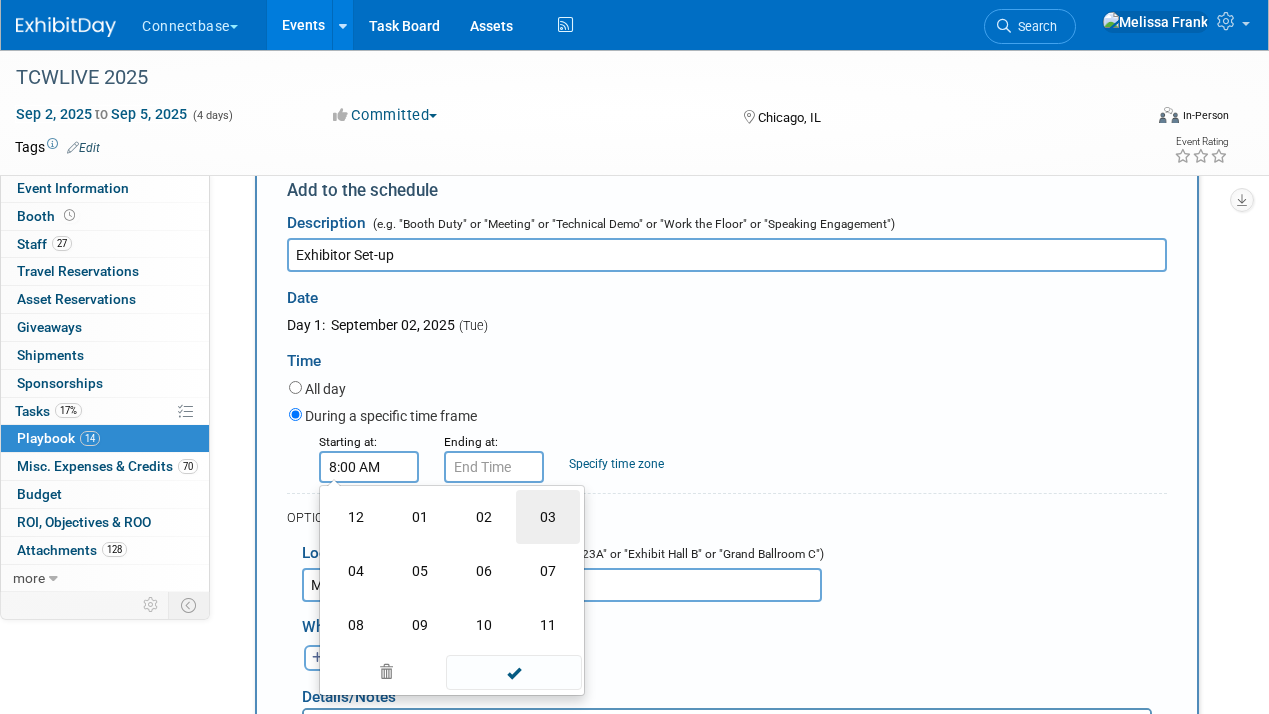 click on "03" at bounding box center (548, 517) 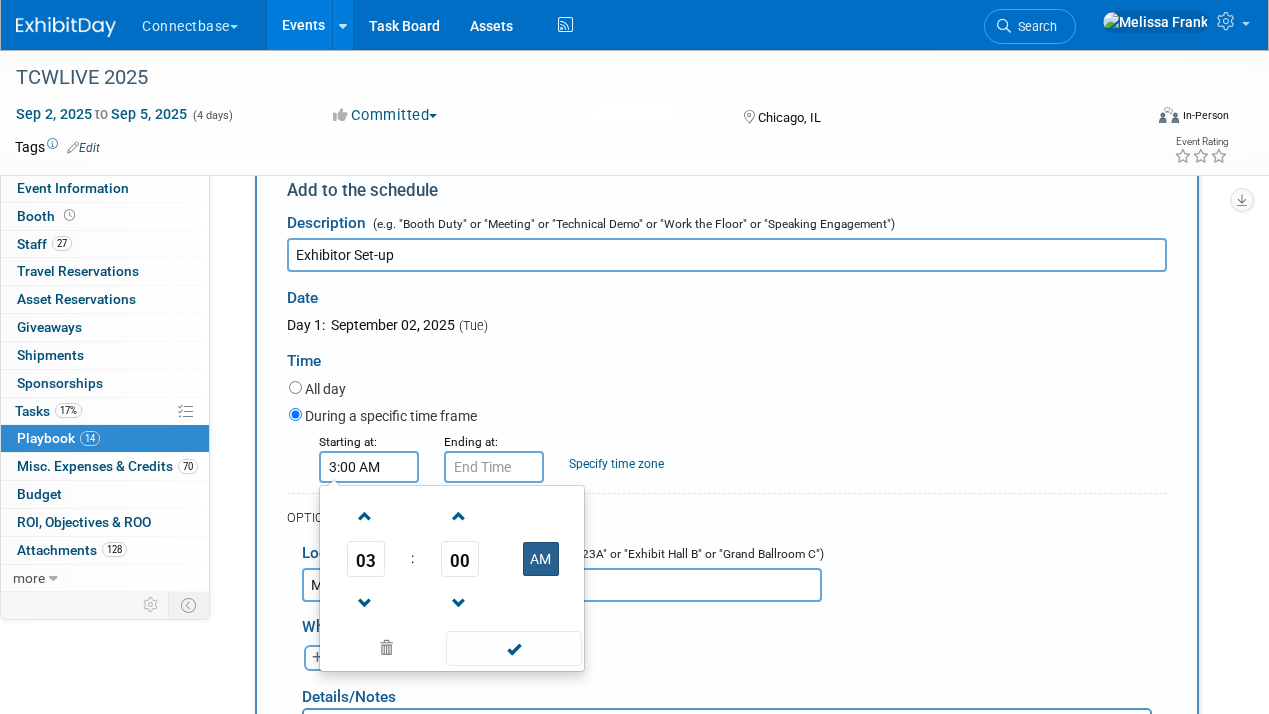click on "AM" at bounding box center (541, 559) 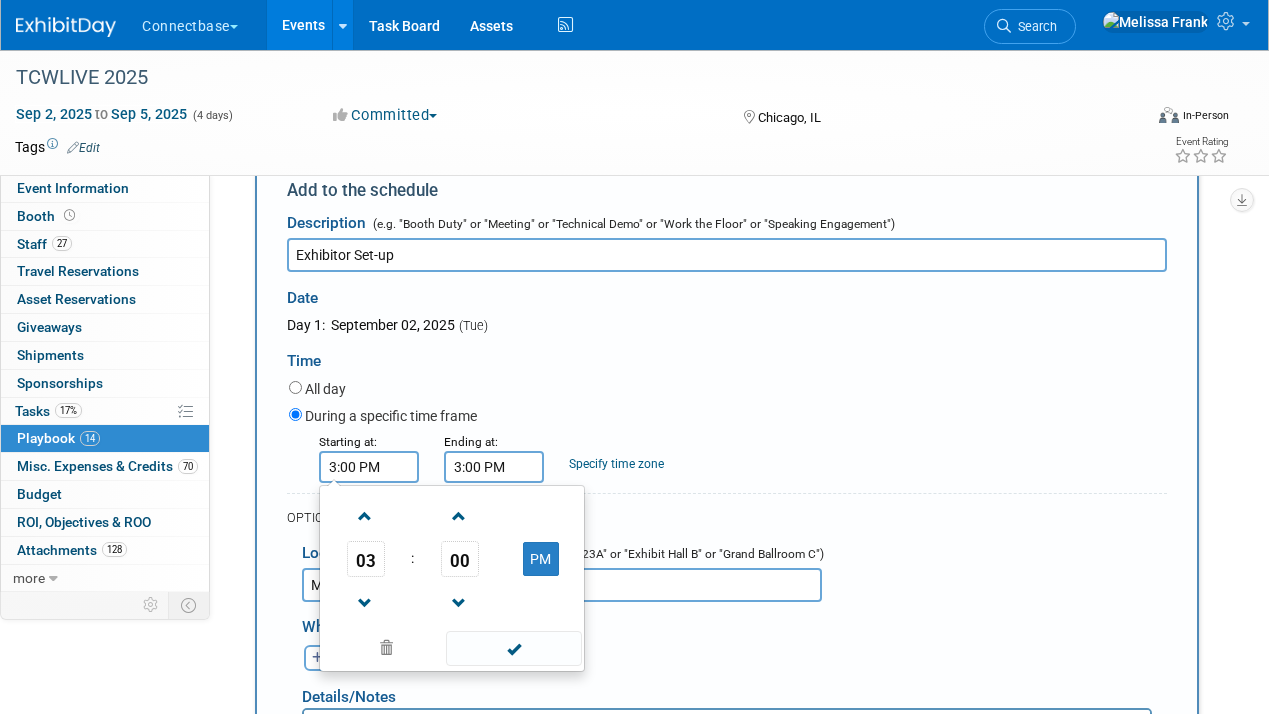 click on "3:00 PM" at bounding box center (494, 467) 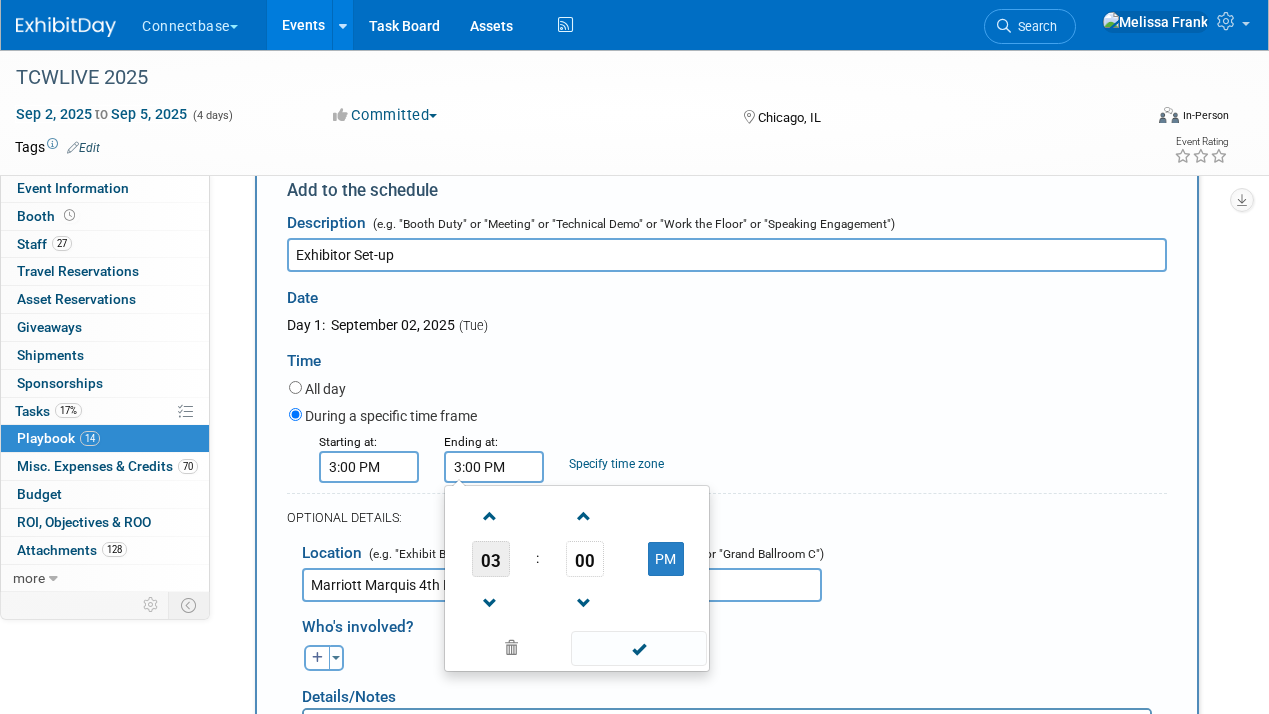 click on "03" at bounding box center [491, 559] 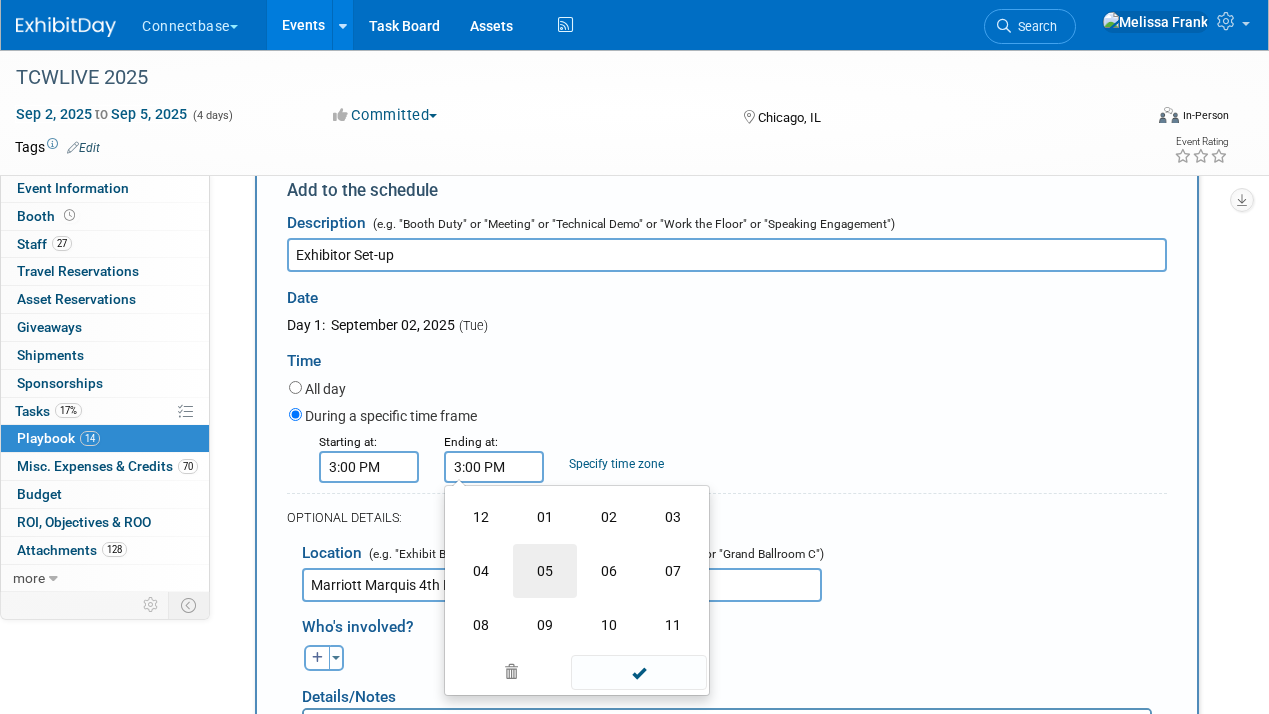 click on "05" at bounding box center (545, 571) 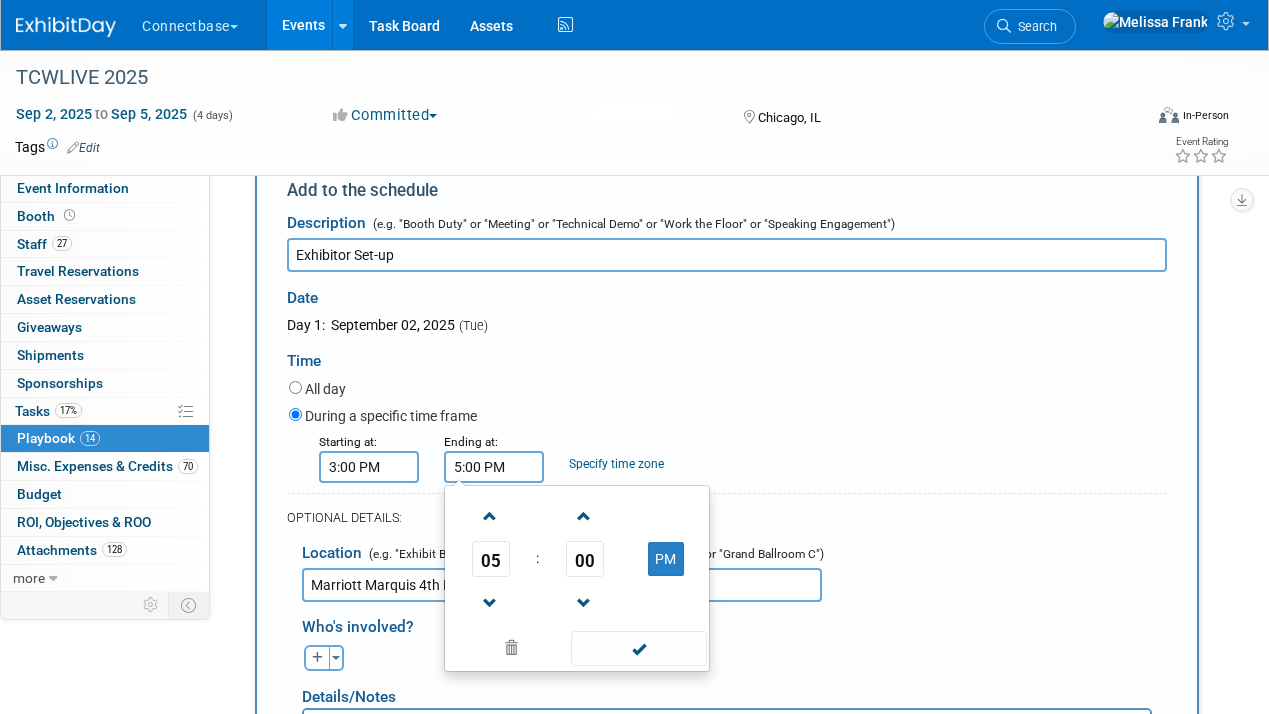 click on "All day" at bounding box center [728, 390] 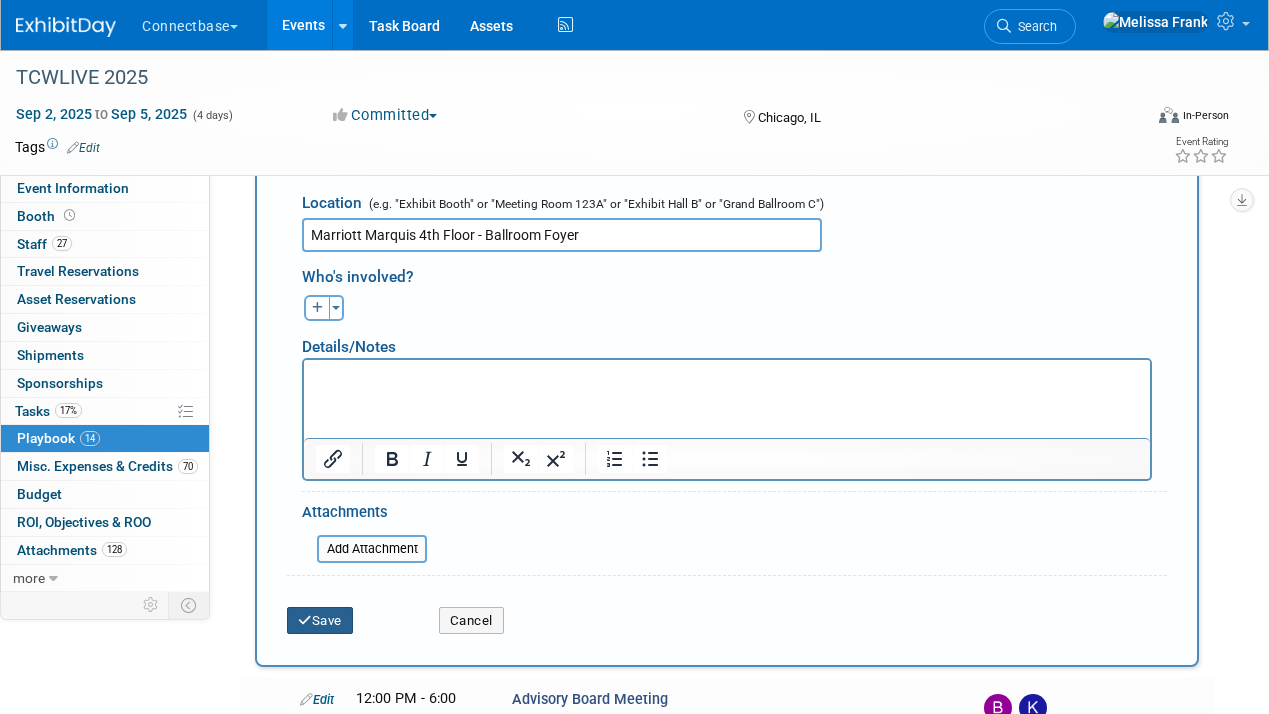 click on "Save" at bounding box center [320, 621] 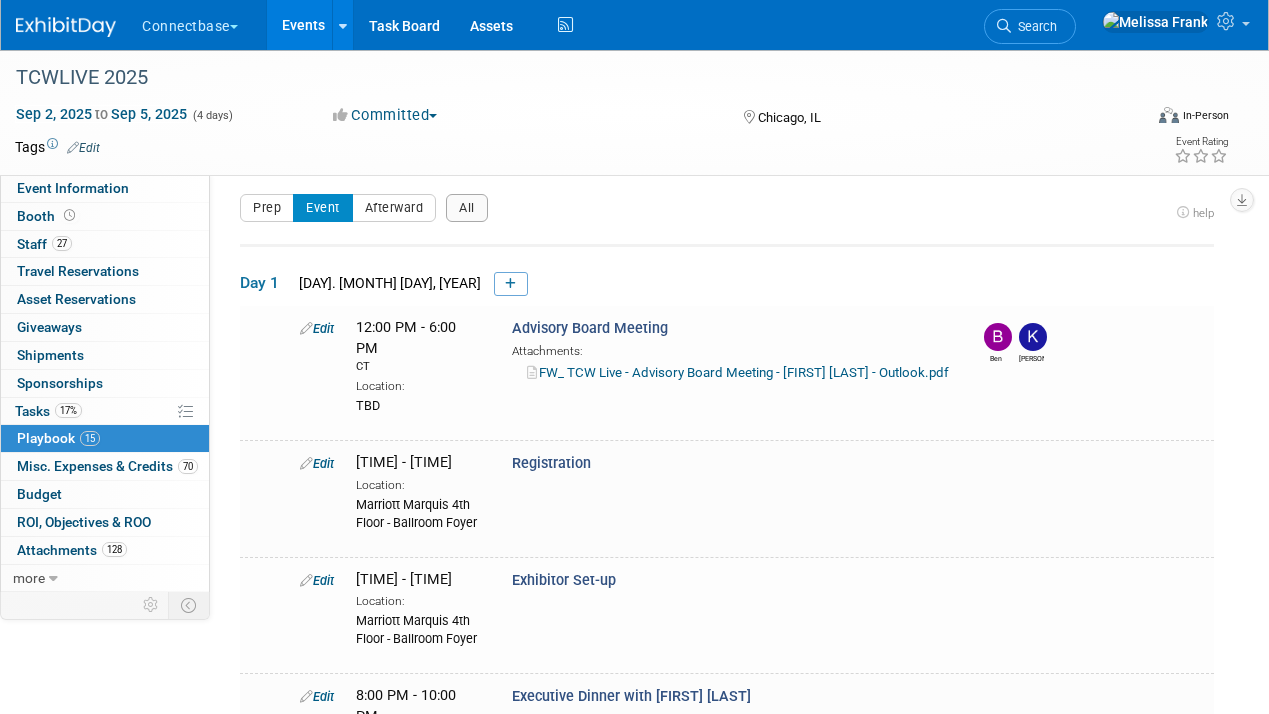 scroll, scrollTop: 0, scrollLeft: 0, axis: both 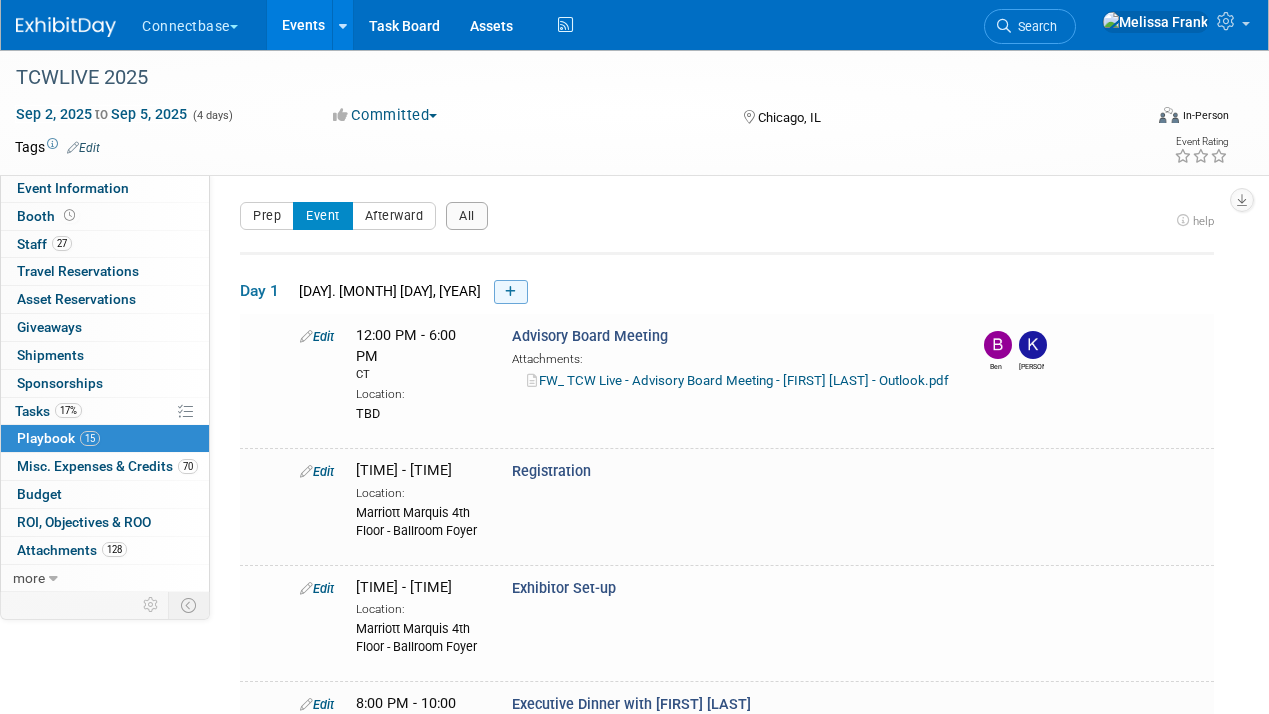 click at bounding box center (511, 292) 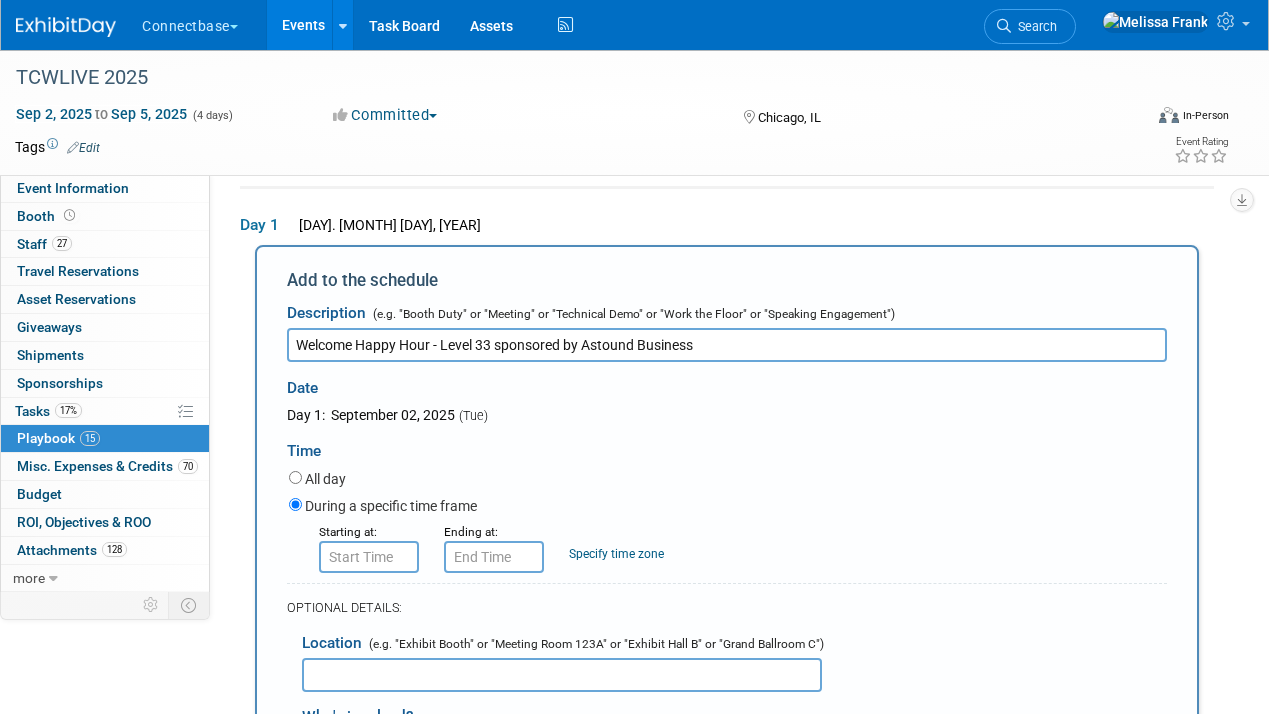 scroll, scrollTop: 234, scrollLeft: 0, axis: vertical 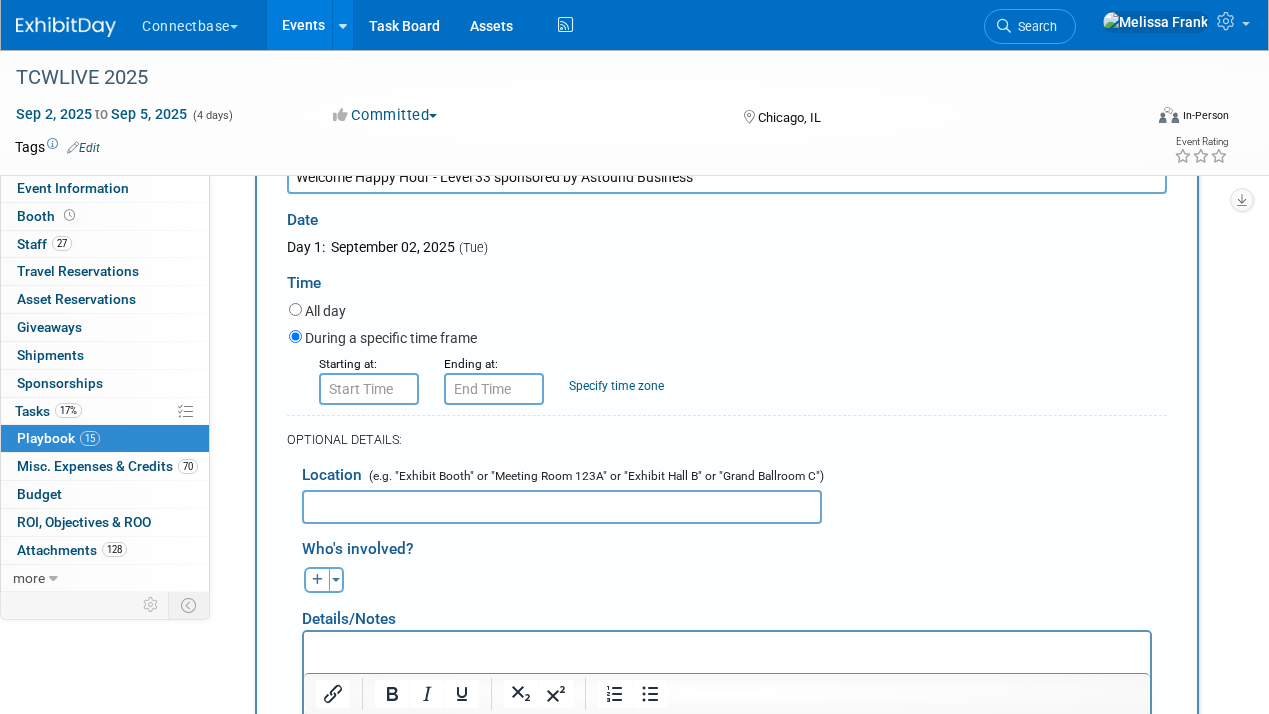type on "Welcome Happy Hour - Level 33 sponsored by Astound Business" 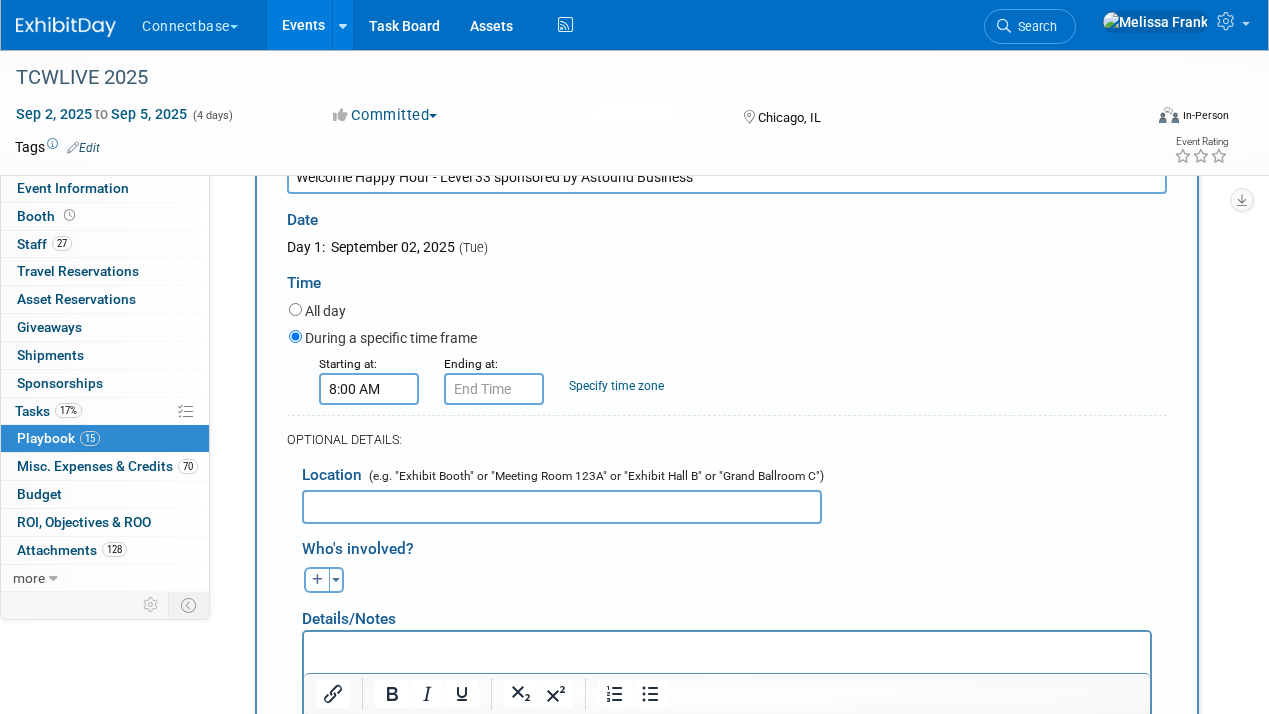 click on "8:00 AM" at bounding box center [369, 389] 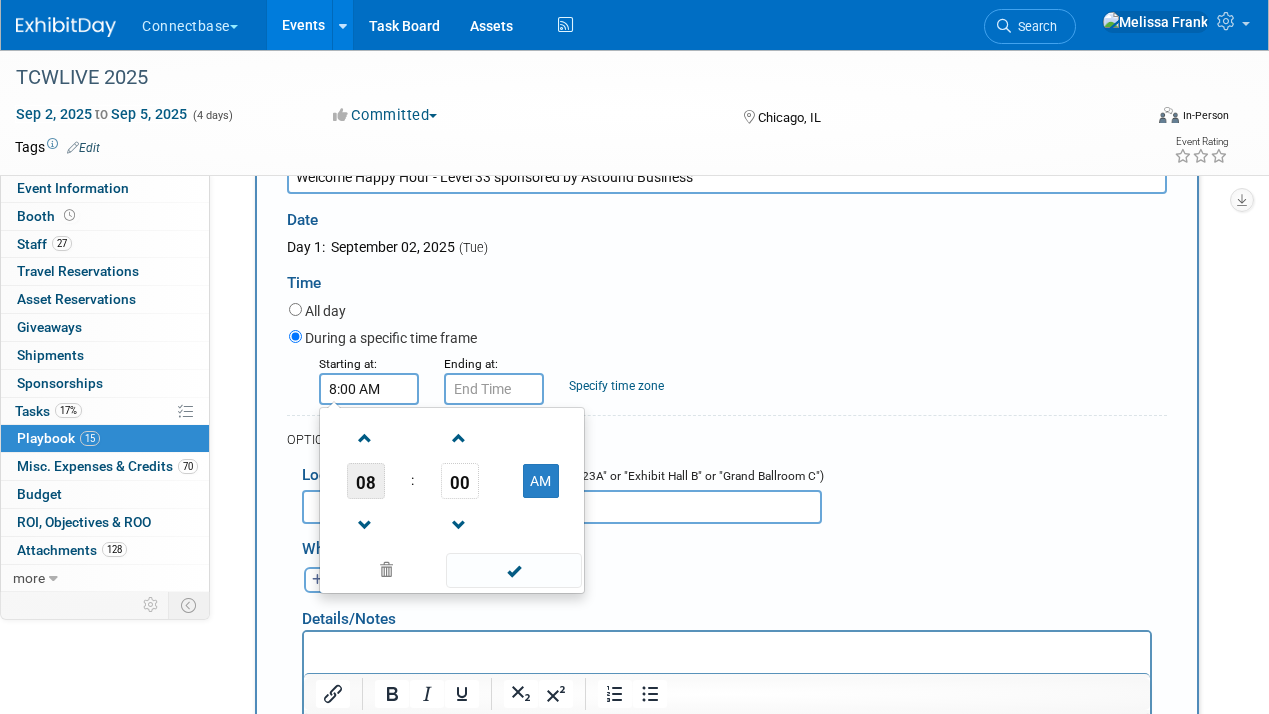 click on "08" at bounding box center [366, 481] 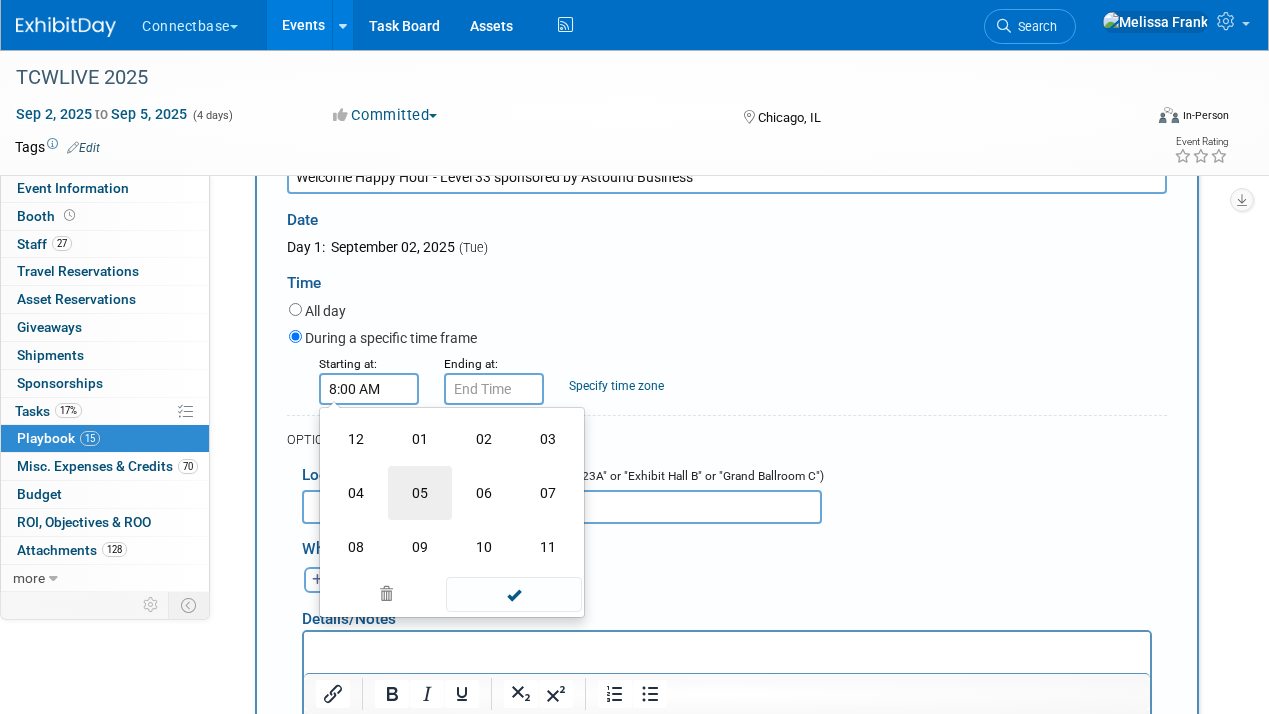 click on "05" at bounding box center [420, 493] 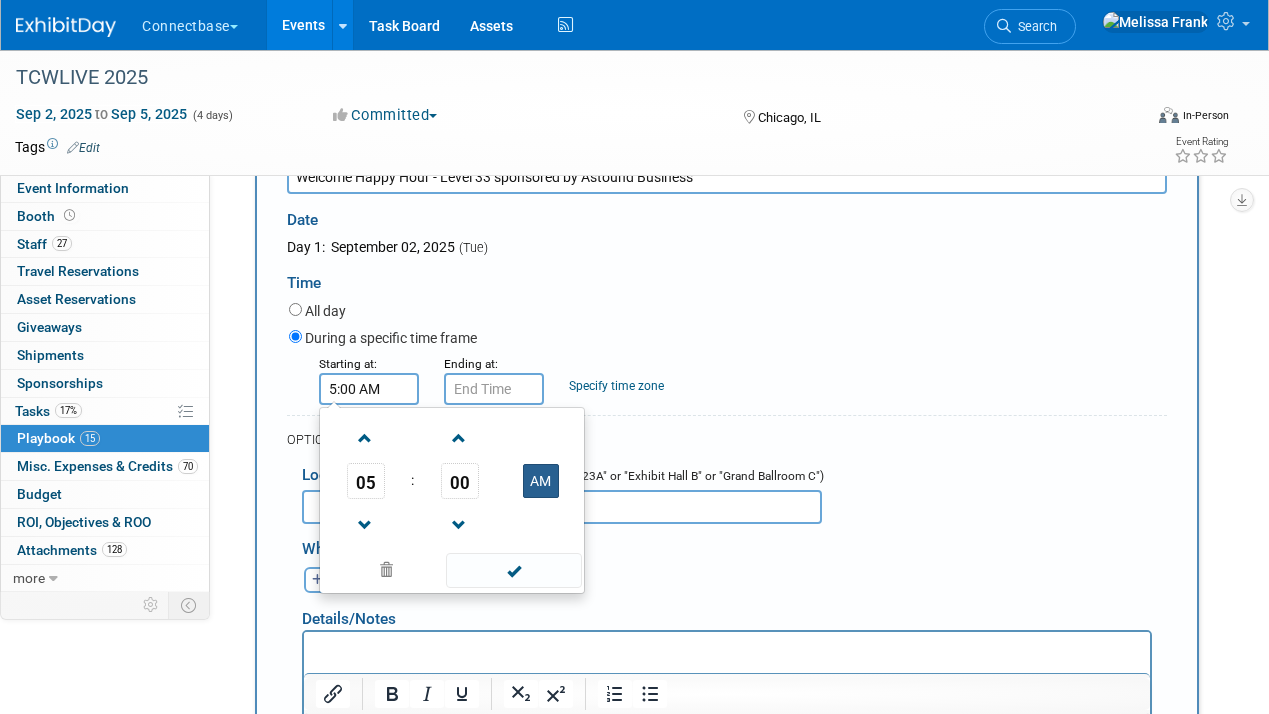 click on "AM" at bounding box center (541, 481) 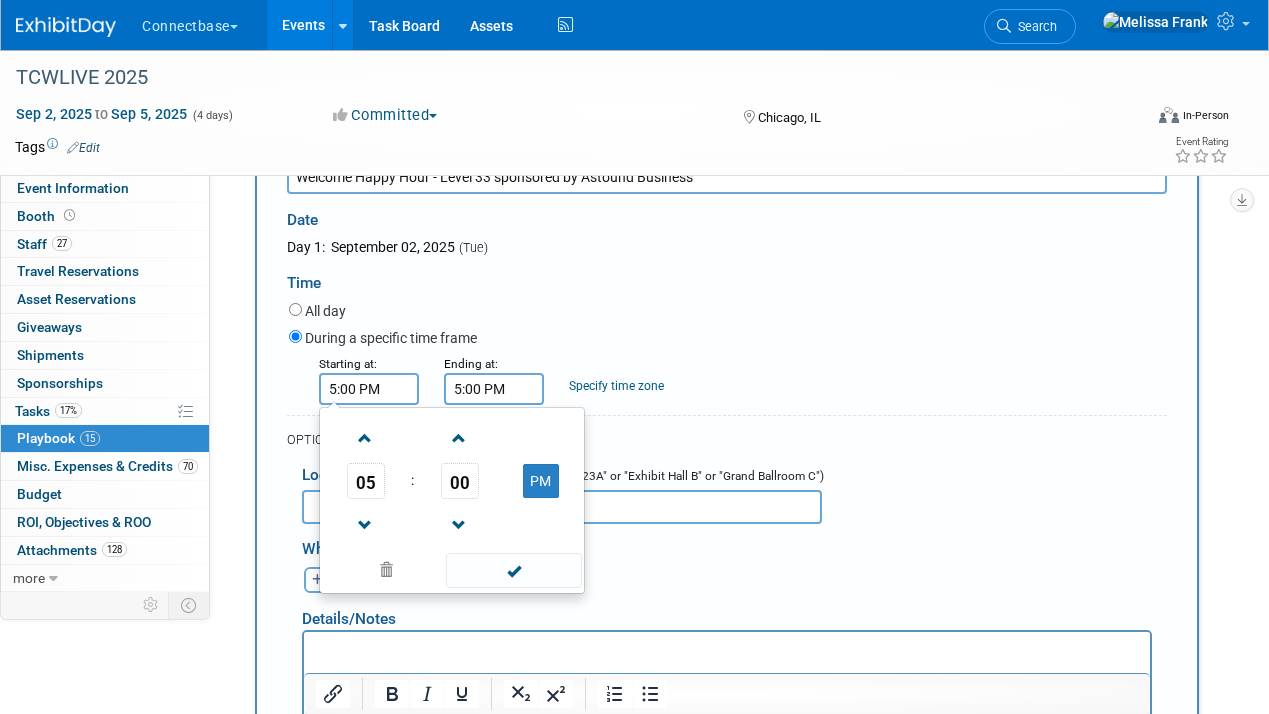 click on "5:00 PM" at bounding box center [494, 389] 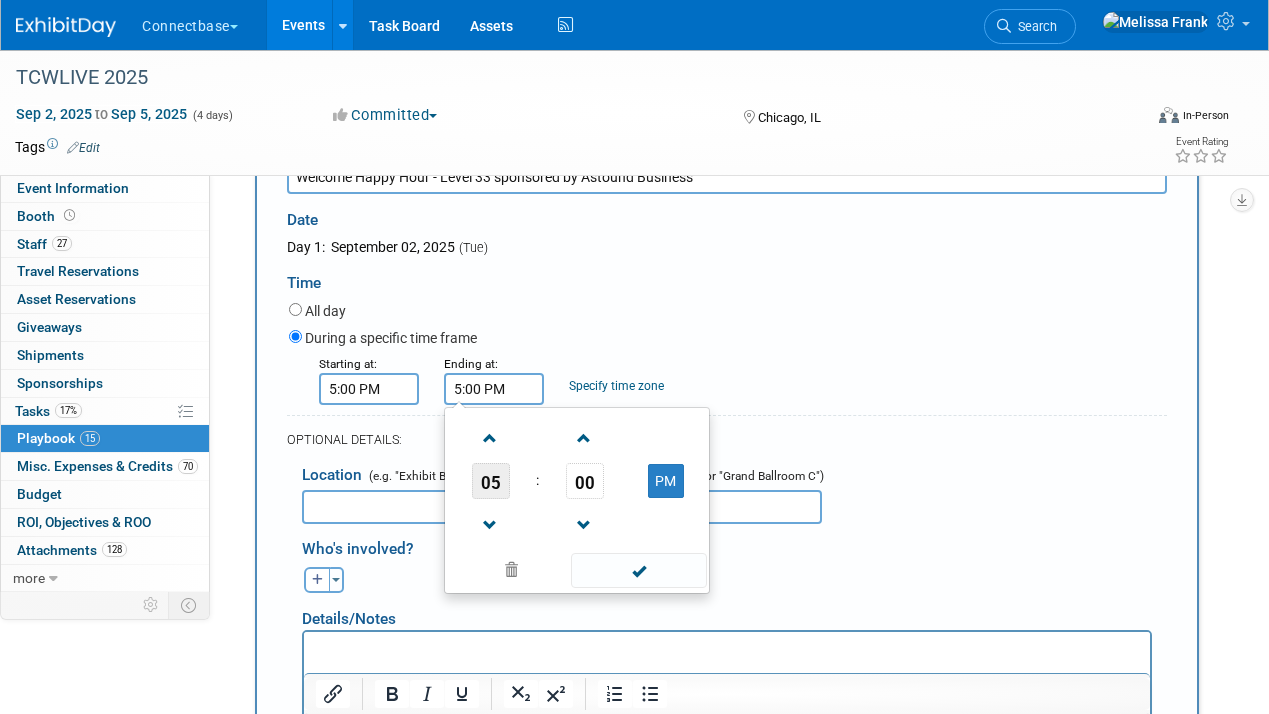 click on "05" at bounding box center [491, 481] 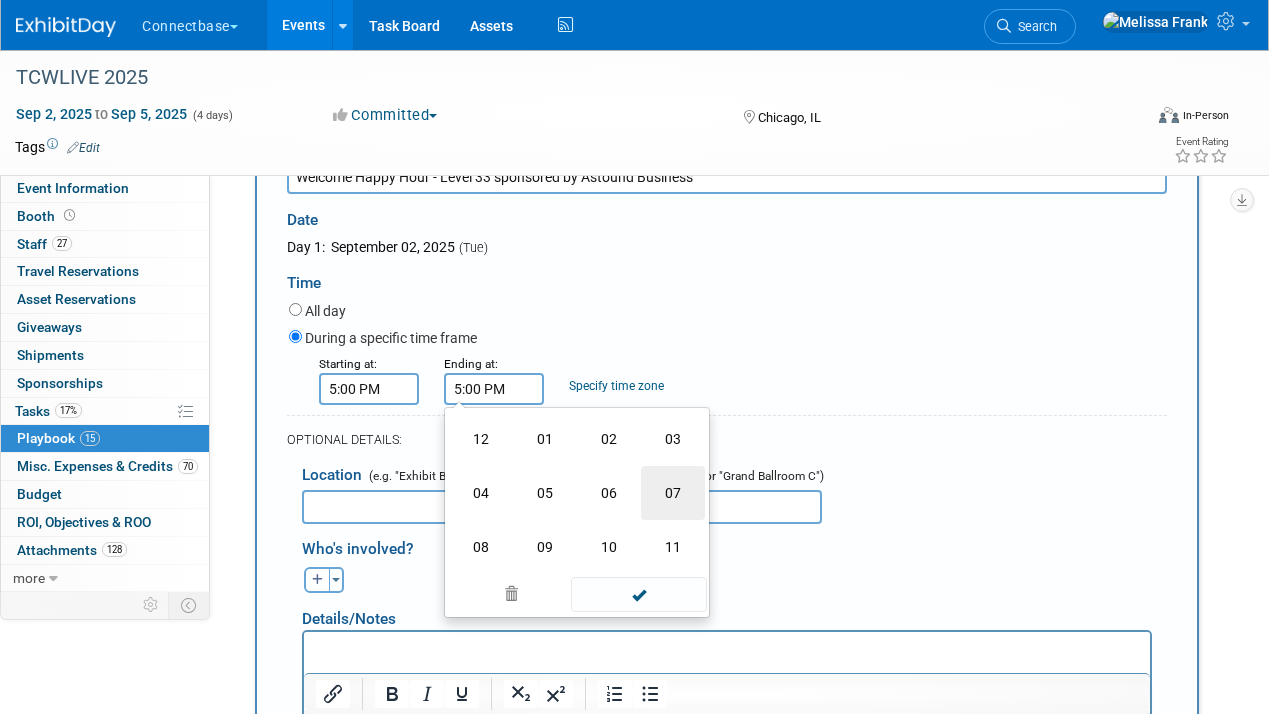 click on "07" at bounding box center [673, 493] 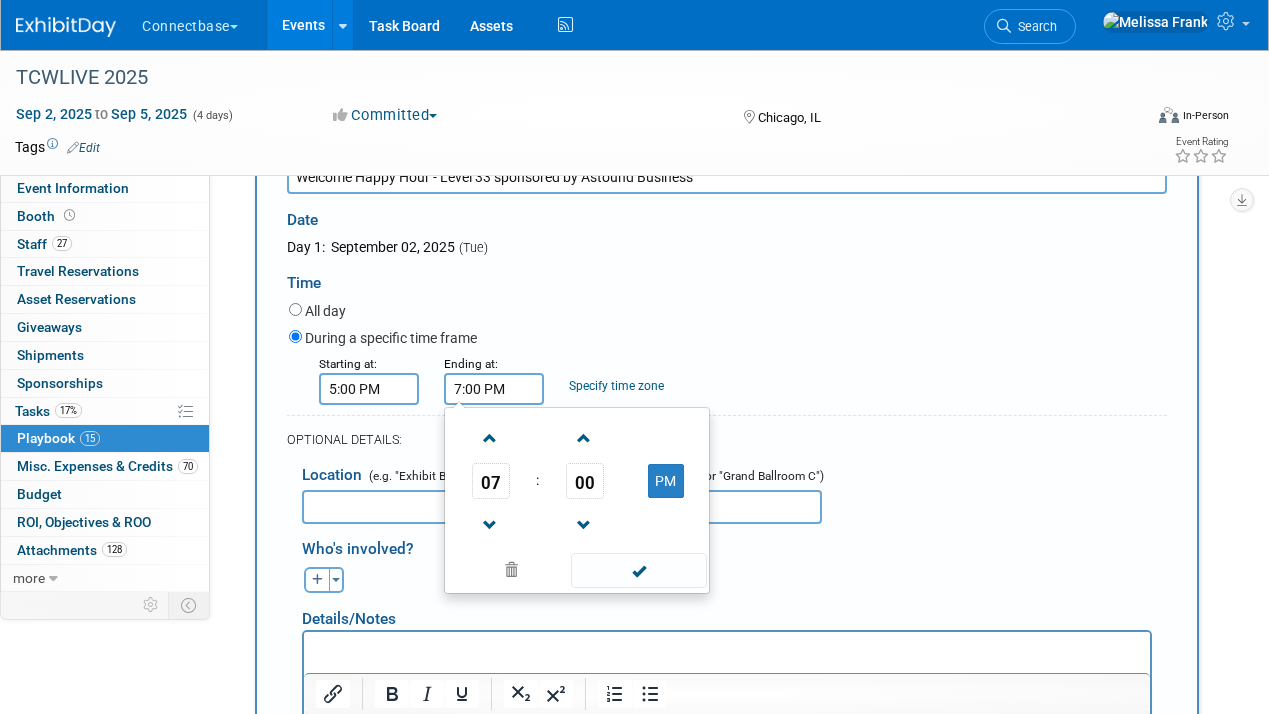 click on "All day" at bounding box center (728, 312) 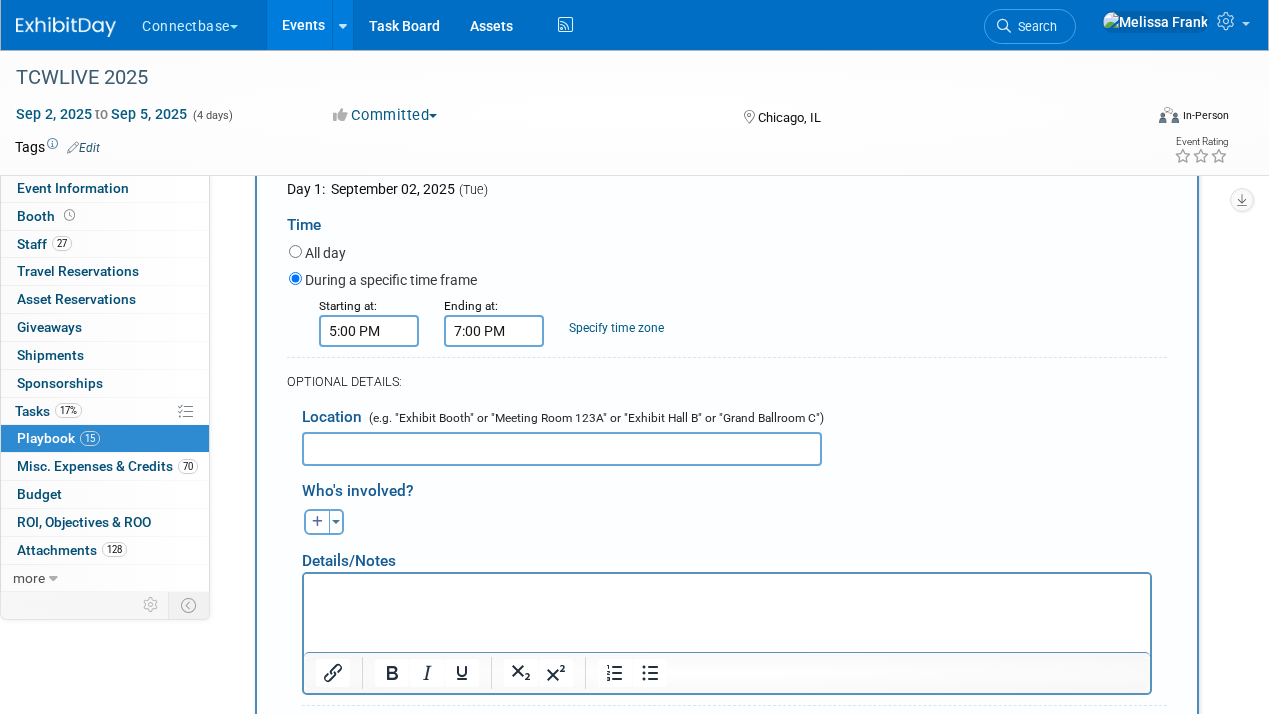 scroll, scrollTop: 293, scrollLeft: 0, axis: vertical 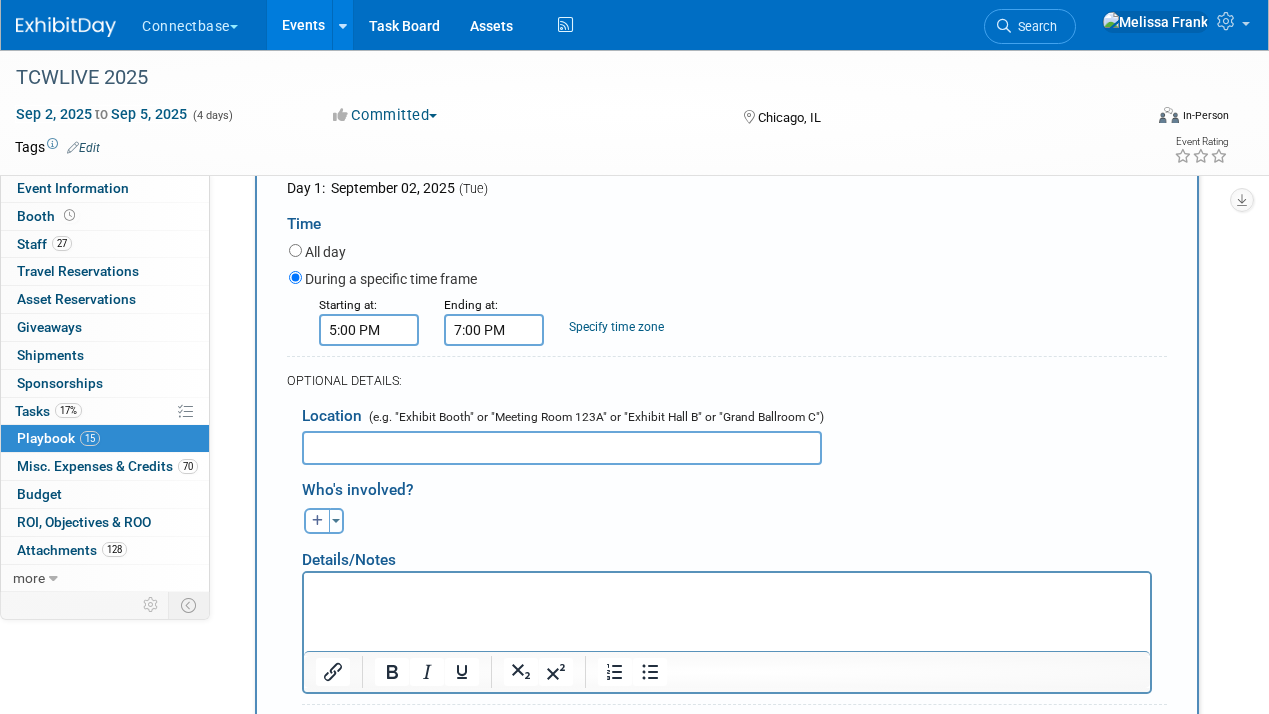 click at bounding box center (562, 448) 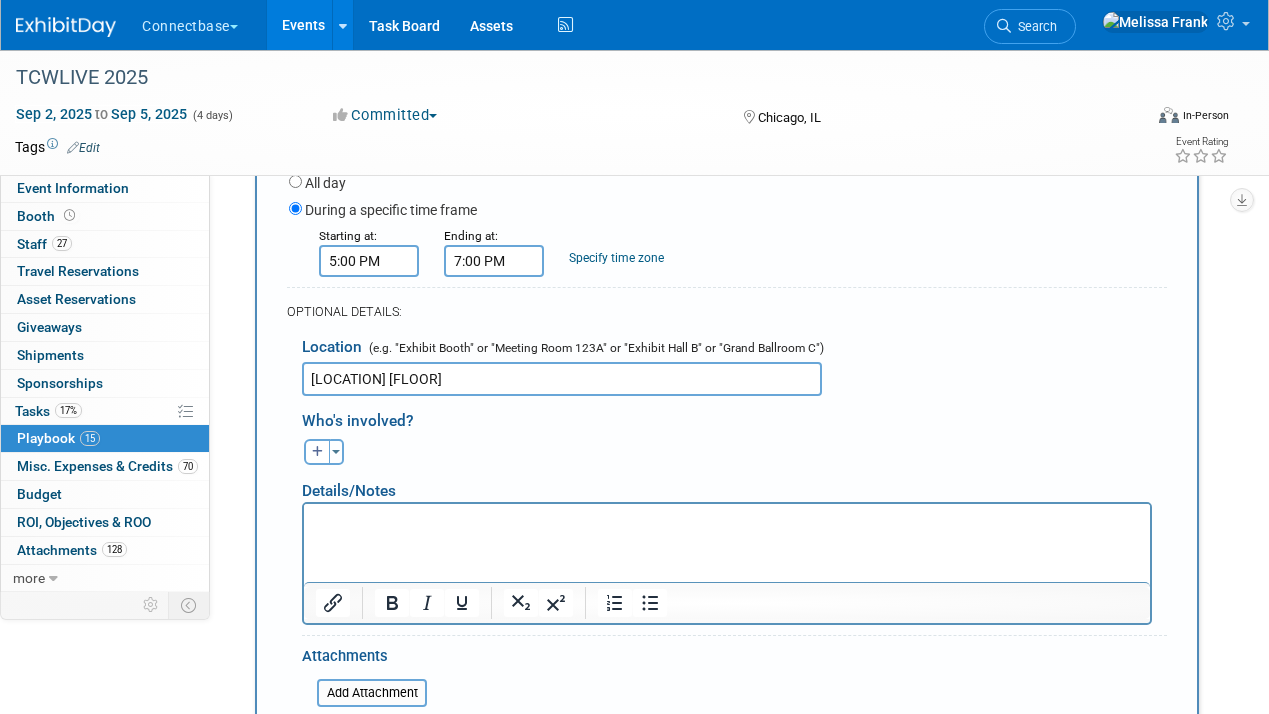 scroll, scrollTop: 448, scrollLeft: 0, axis: vertical 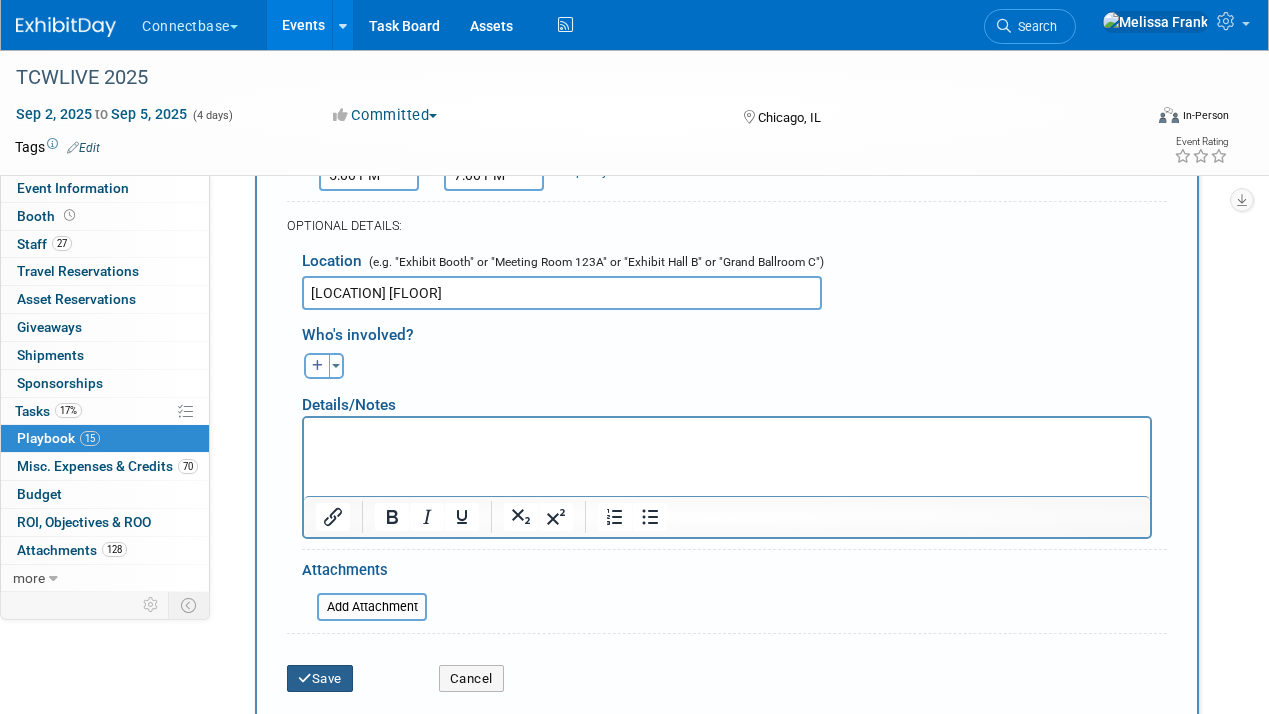 type on "[LOCATION] [FLOOR]" 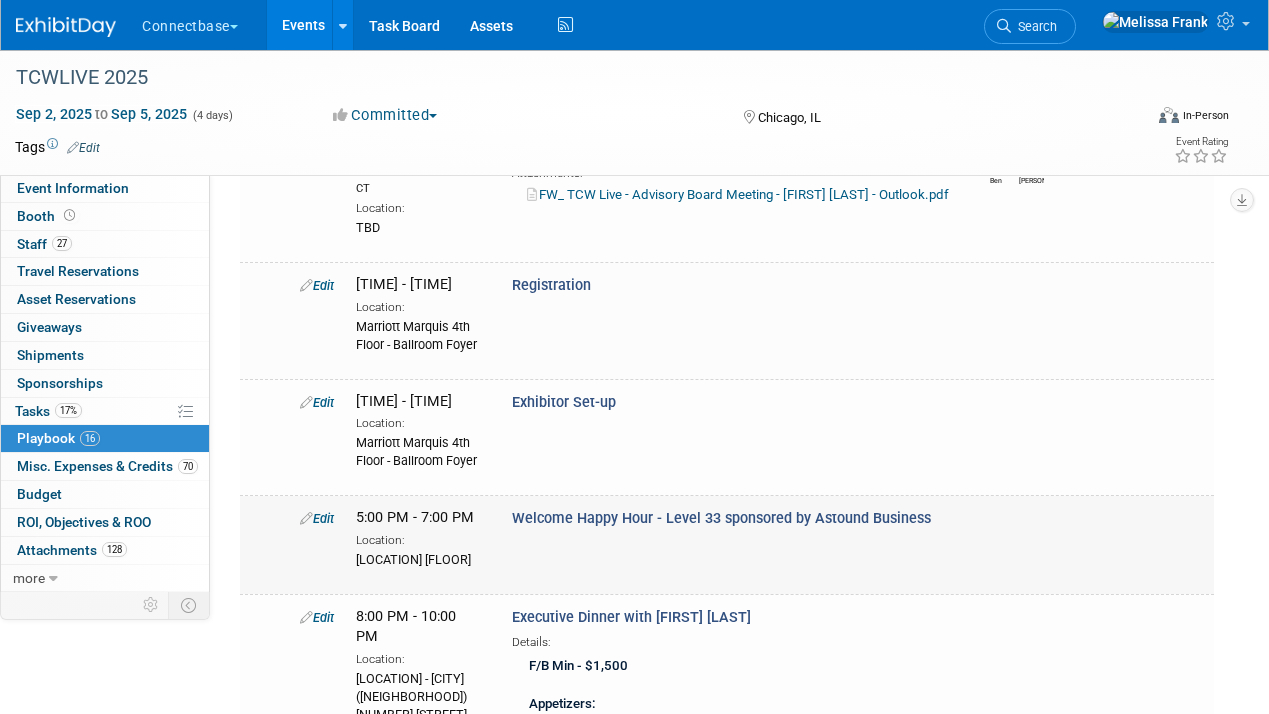 scroll, scrollTop: 188, scrollLeft: 0, axis: vertical 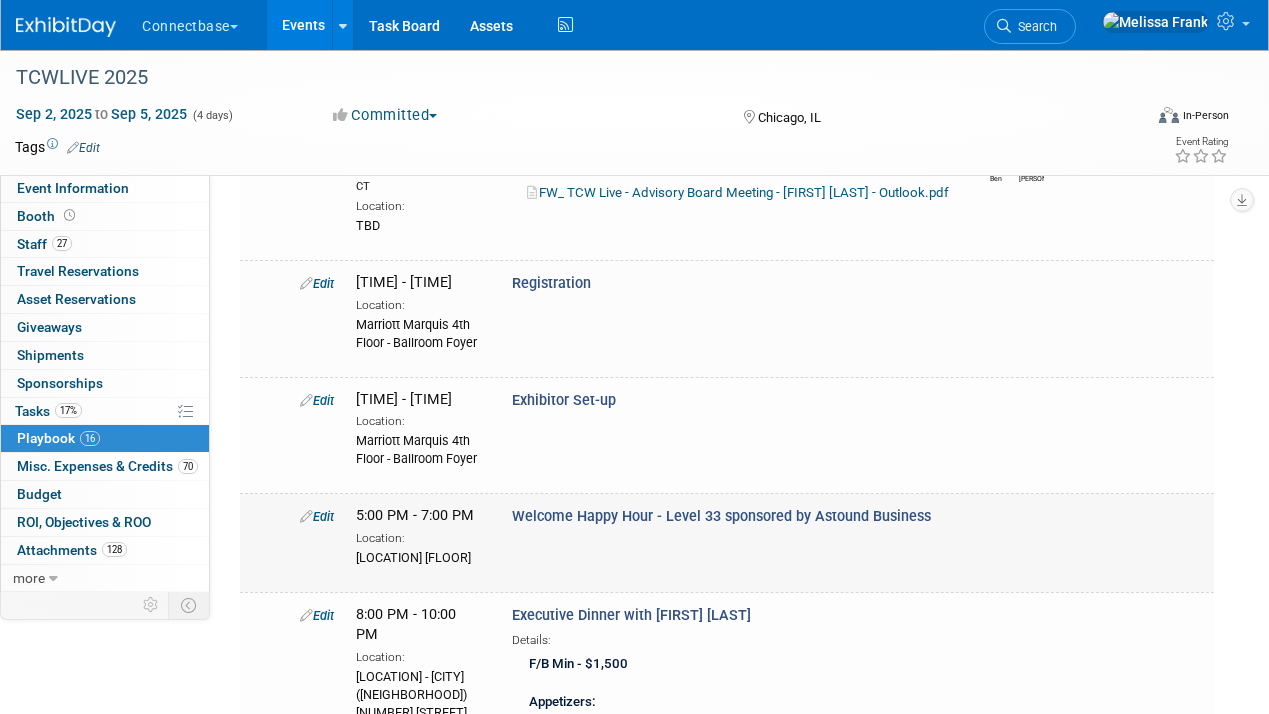 click on "Edit" at bounding box center [317, 516] 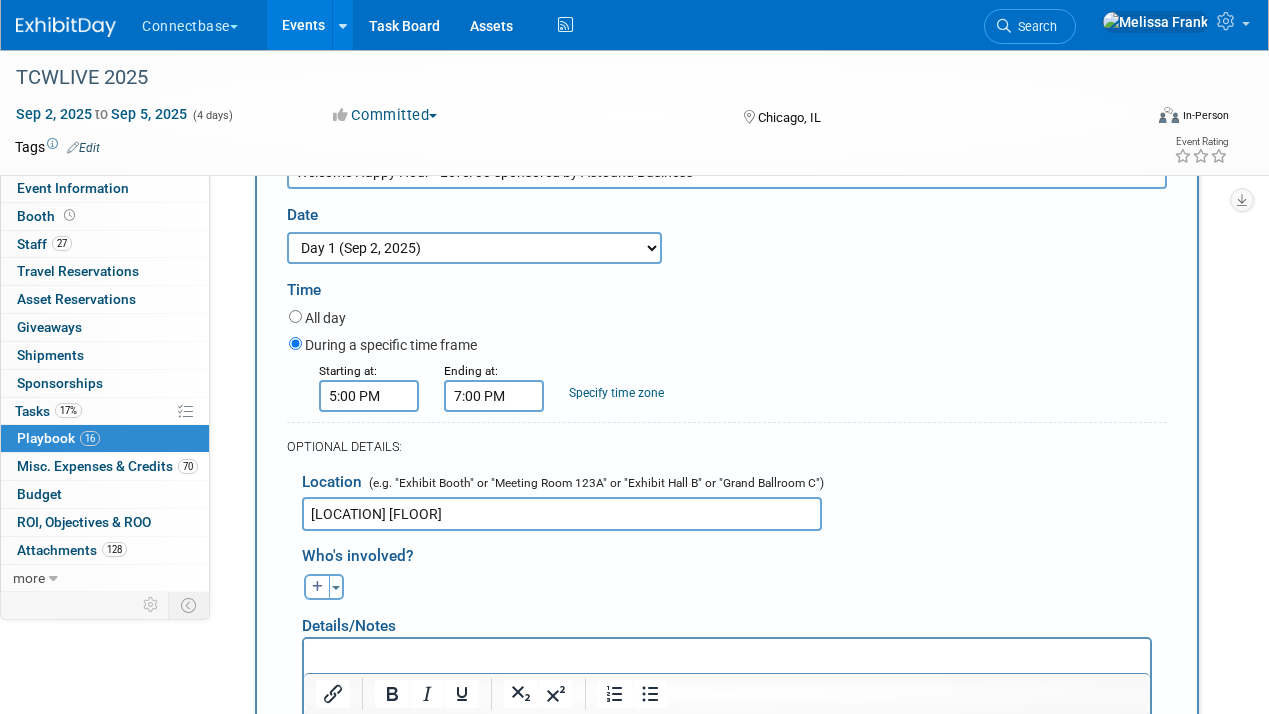 scroll, scrollTop: 660, scrollLeft: 0, axis: vertical 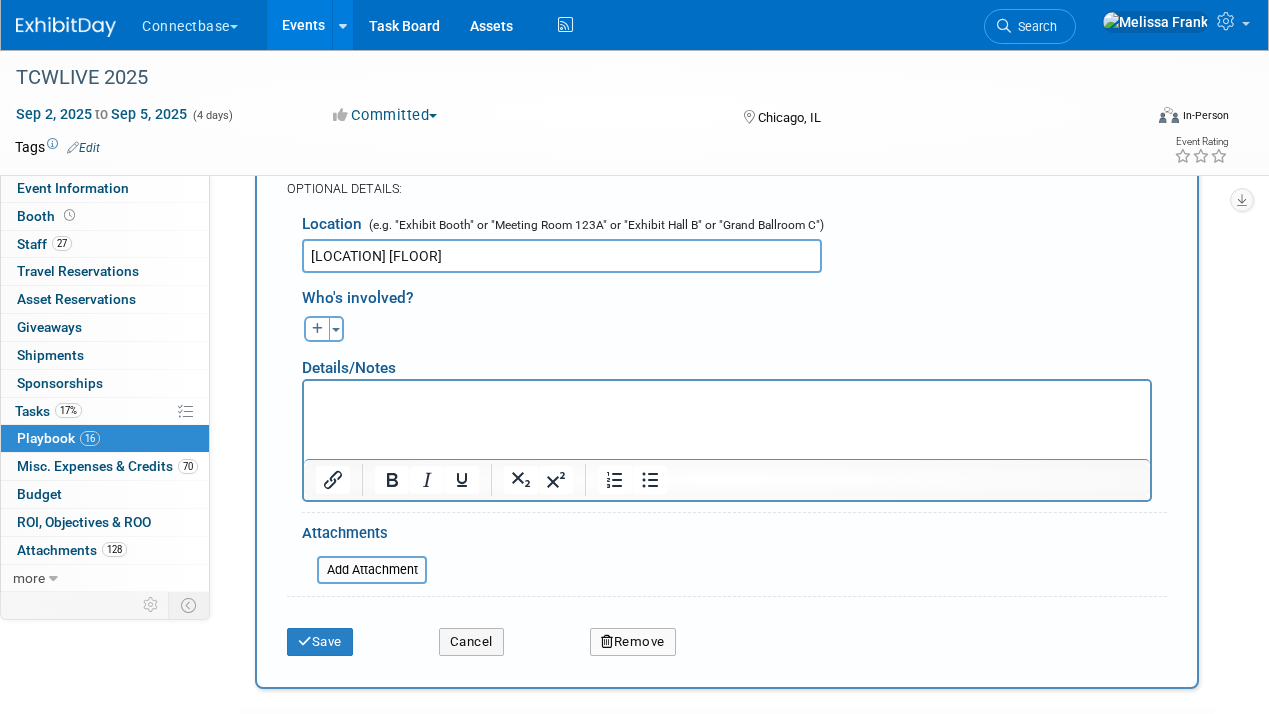 click at bounding box center [727, 399] 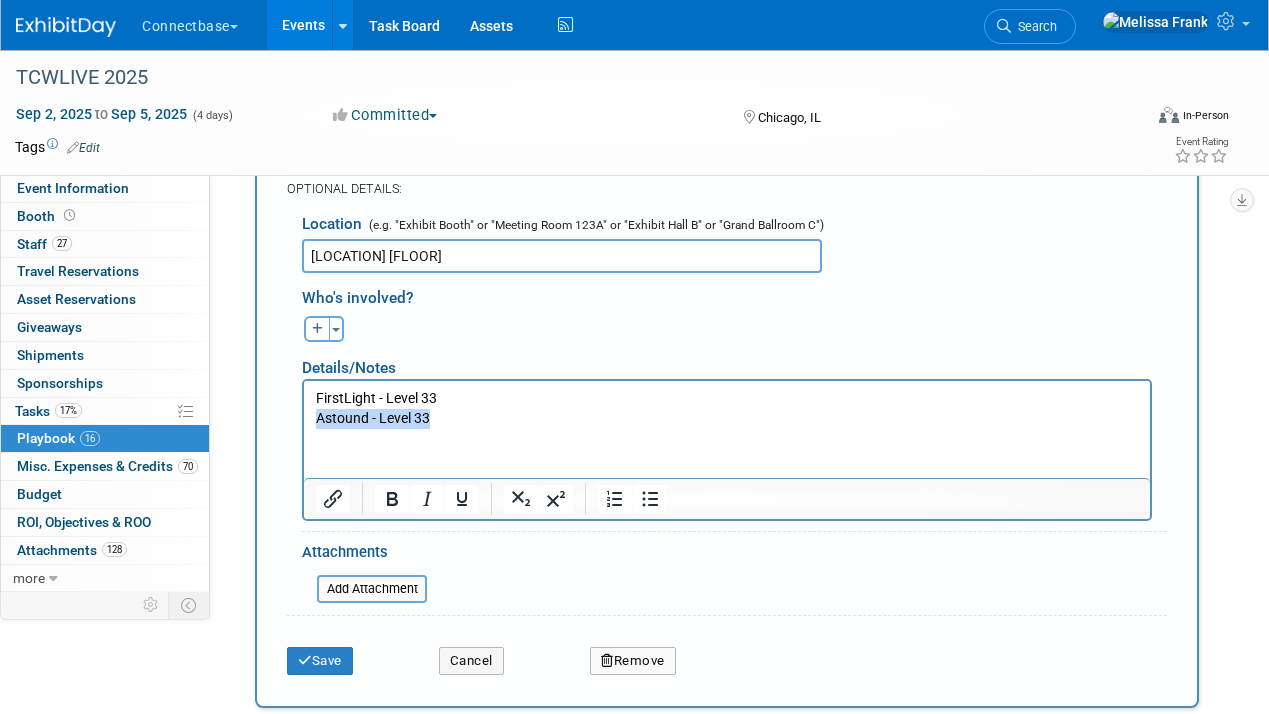 drag, startPoint x: 455, startPoint y: 416, endPoint x: 306, endPoint y: 419, distance: 149.0302 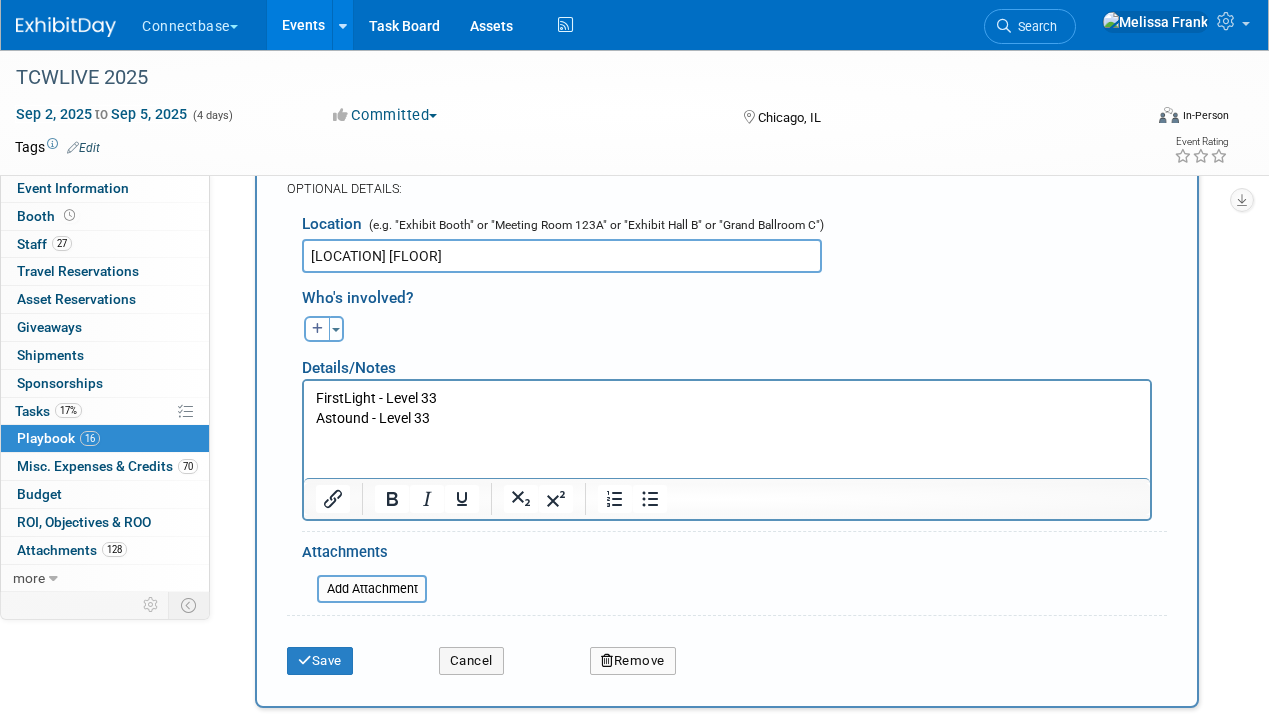 click on "FirstLight - Level 33 Astound - Level 33" at bounding box center (727, 408) 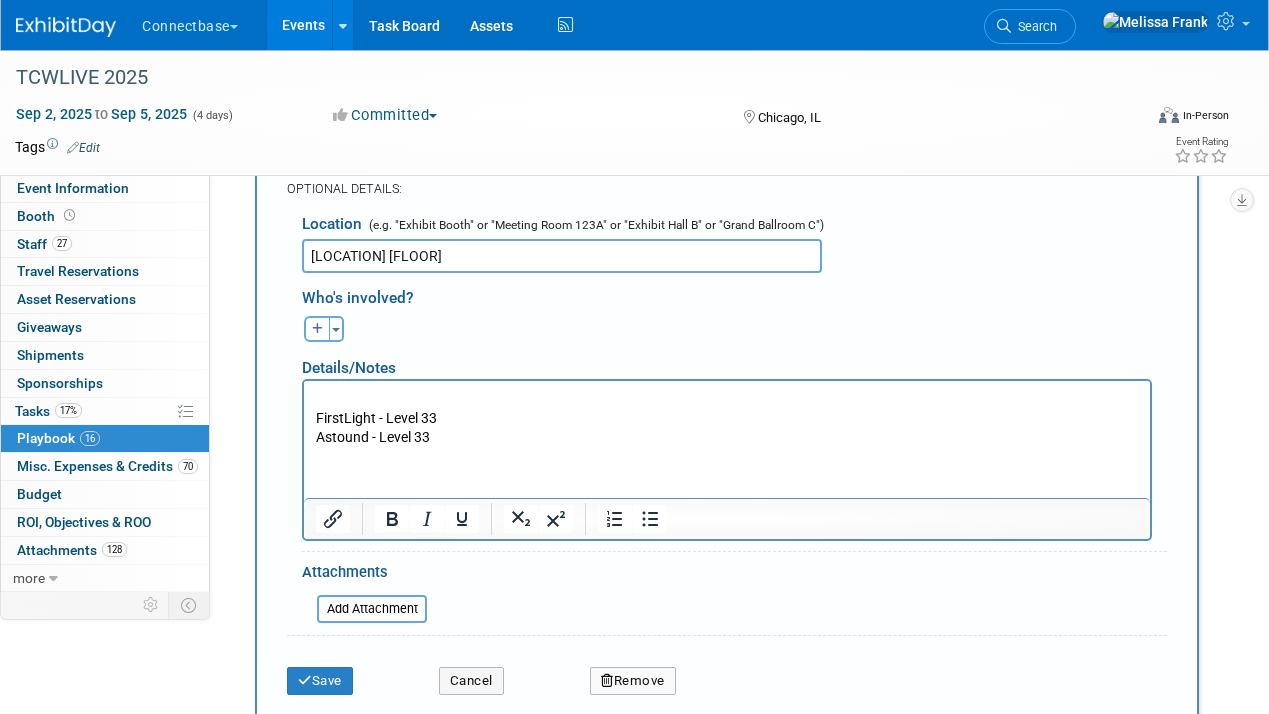 click at bounding box center (727, 399) 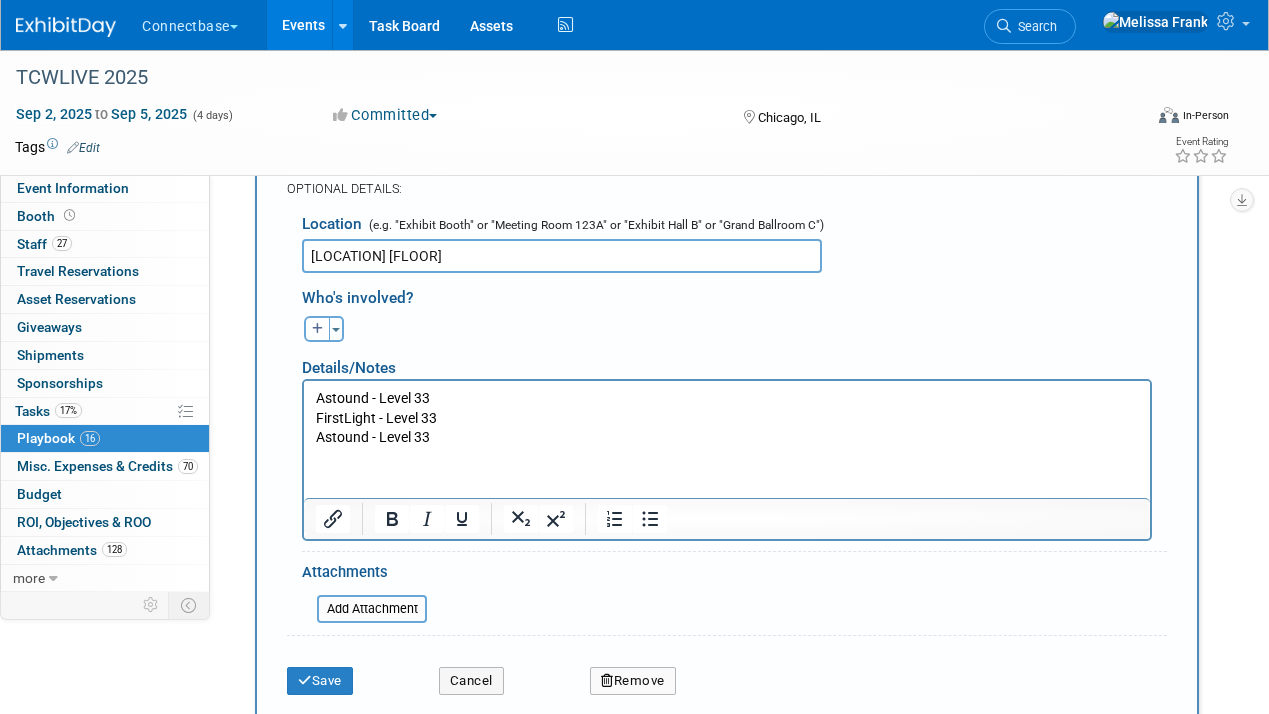 type 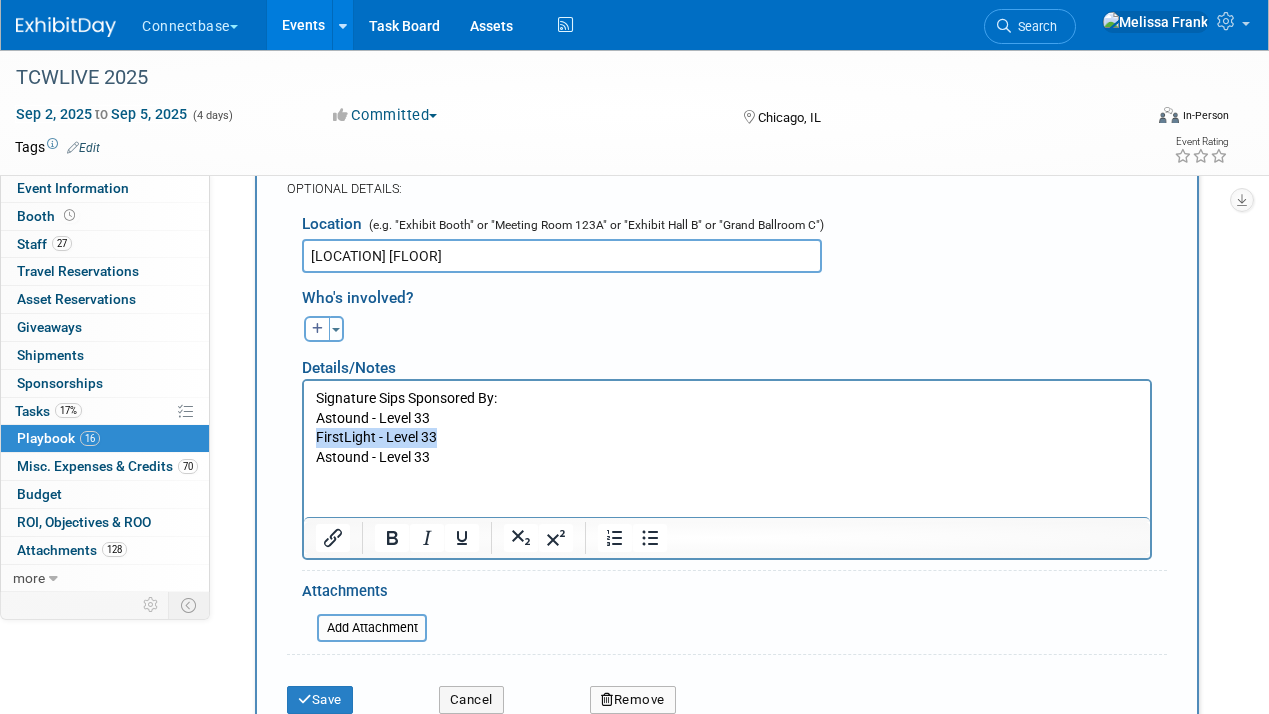 drag, startPoint x: 456, startPoint y: 439, endPoint x: 315, endPoint y: 433, distance: 141.12761 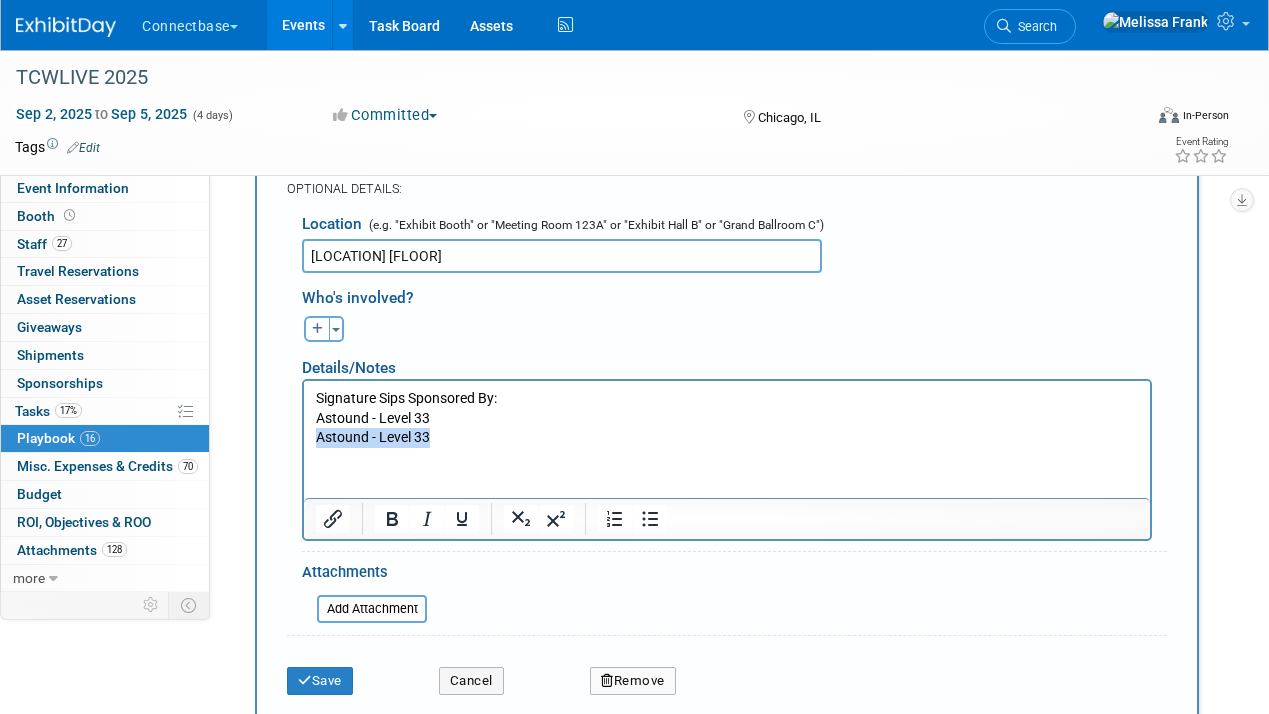 drag, startPoint x: 413, startPoint y: 440, endPoint x: 307, endPoint y: 436, distance: 106.07545 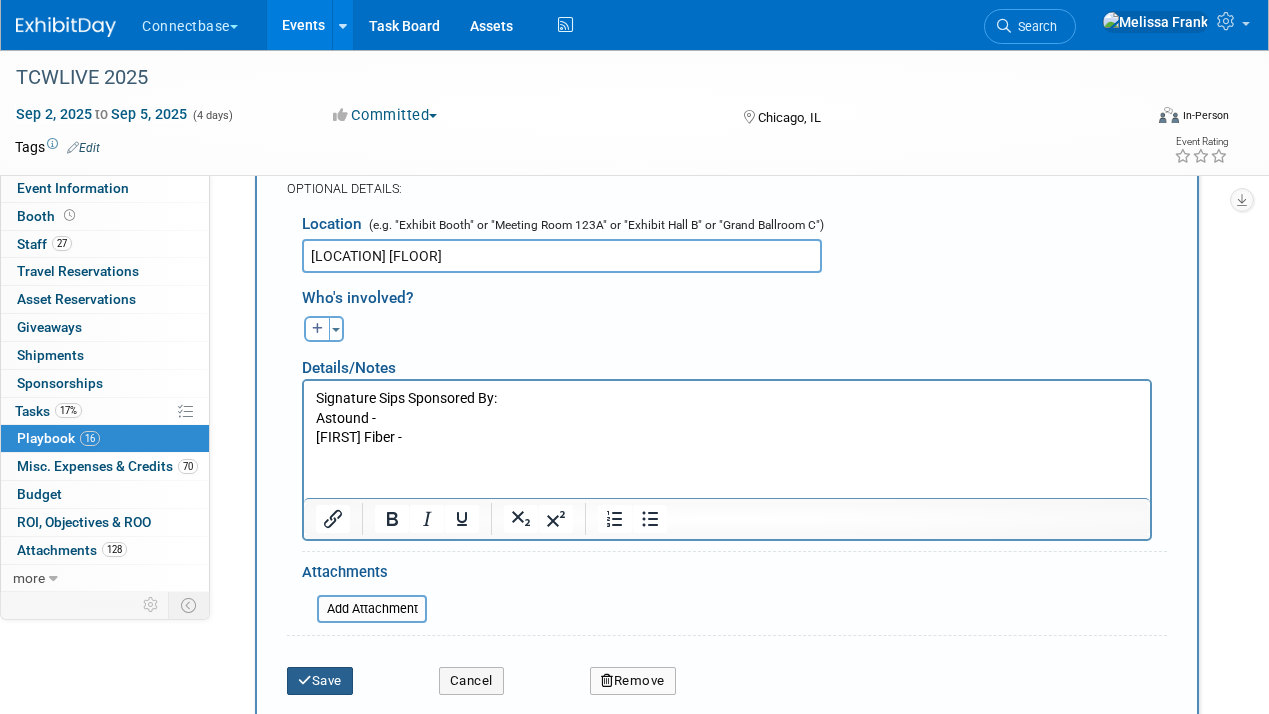 click on "Save" at bounding box center [320, 681] 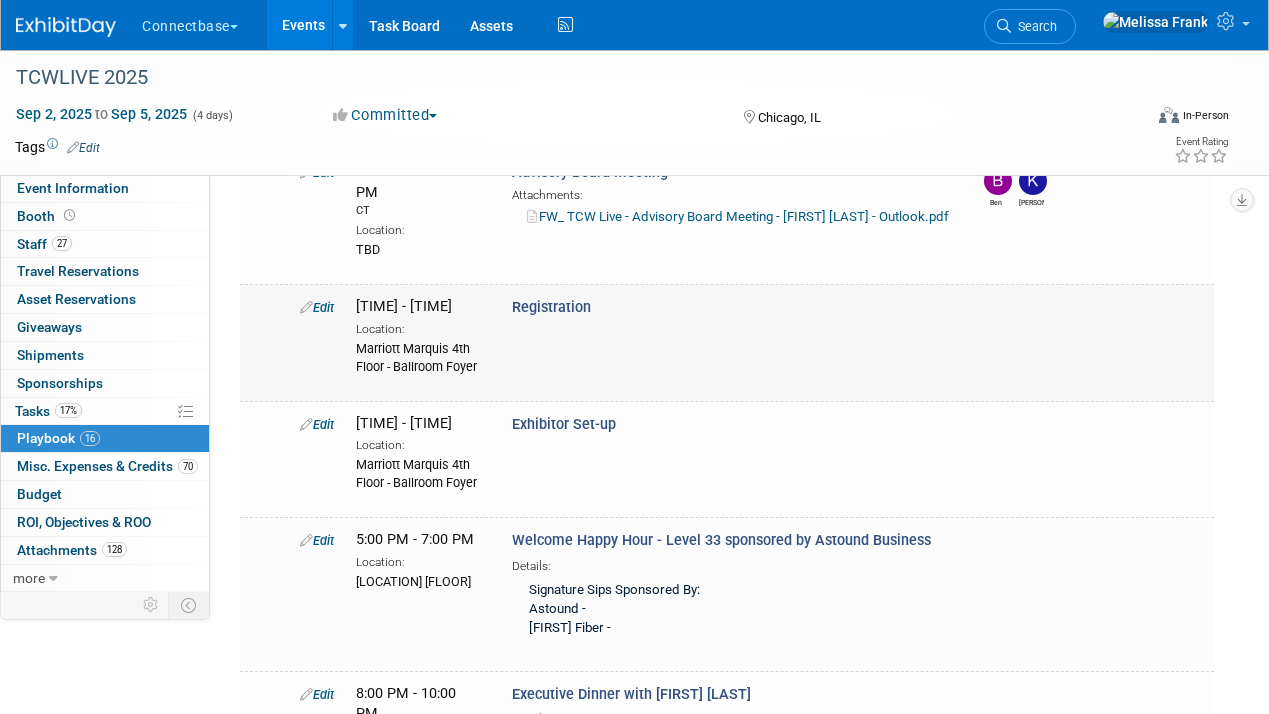 scroll, scrollTop: 161, scrollLeft: 0, axis: vertical 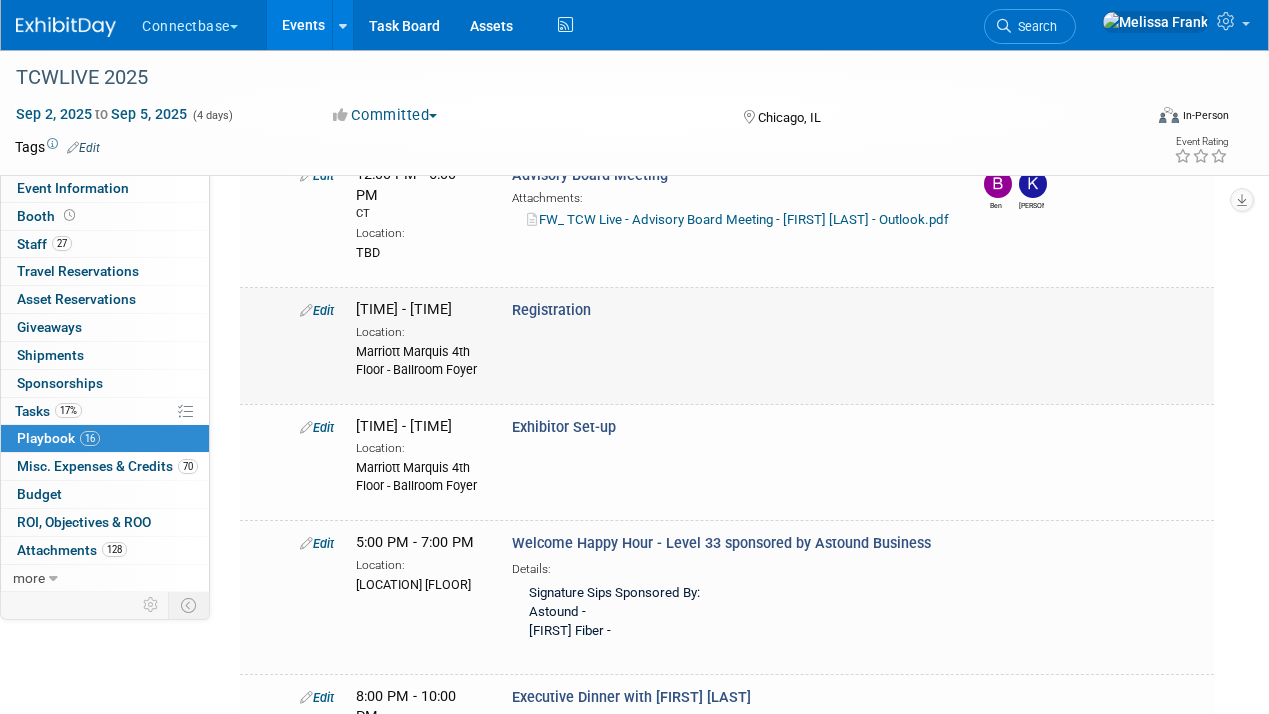 drag, startPoint x: 488, startPoint y: 354, endPoint x: 352, endPoint y: 337, distance: 137.05838 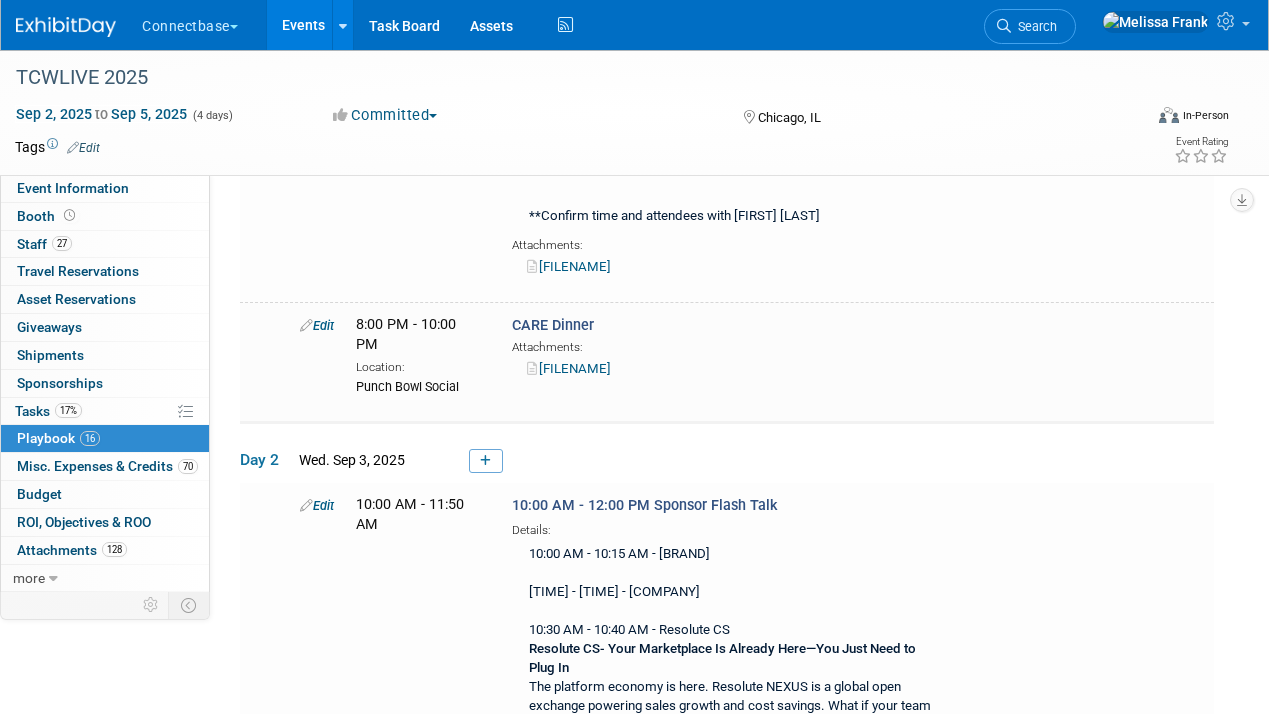 scroll, scrollTop: 1047, scrollLeft: 0, axis: vertical 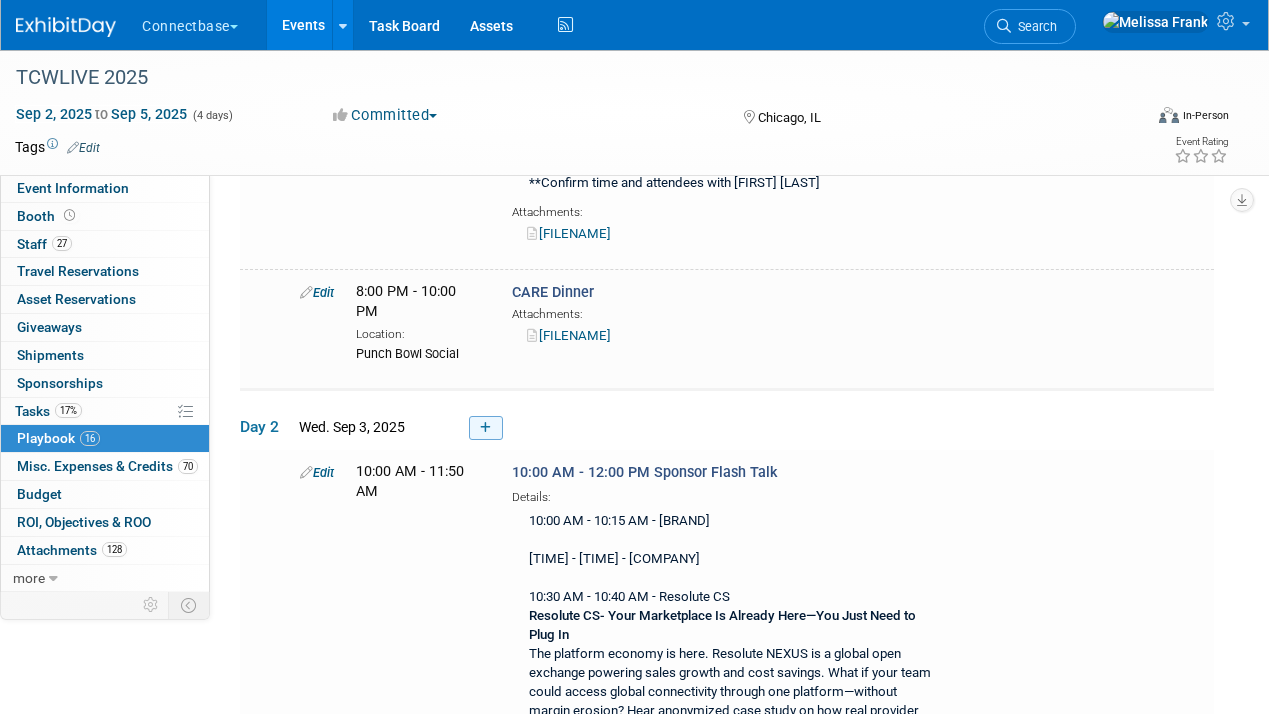 click at bounding box center (486, 428) 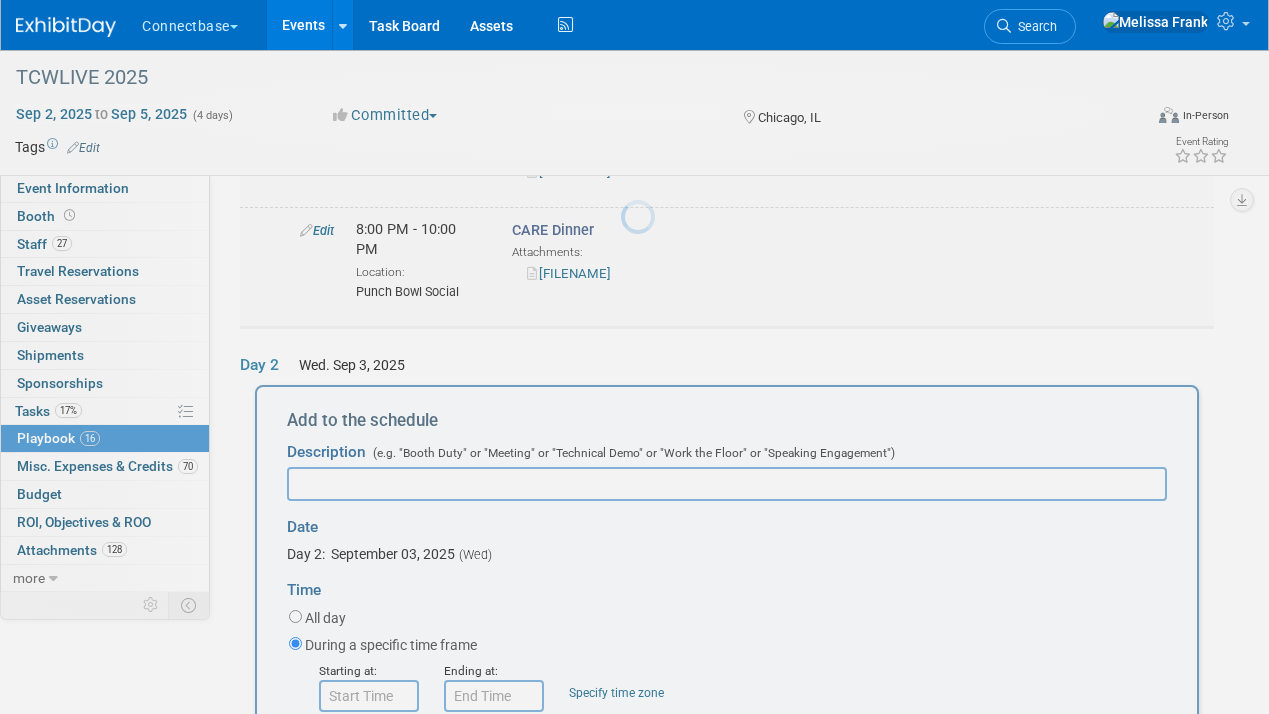 scroll, scrollTop: 1195, scrollLeft: 0, axis: vertical 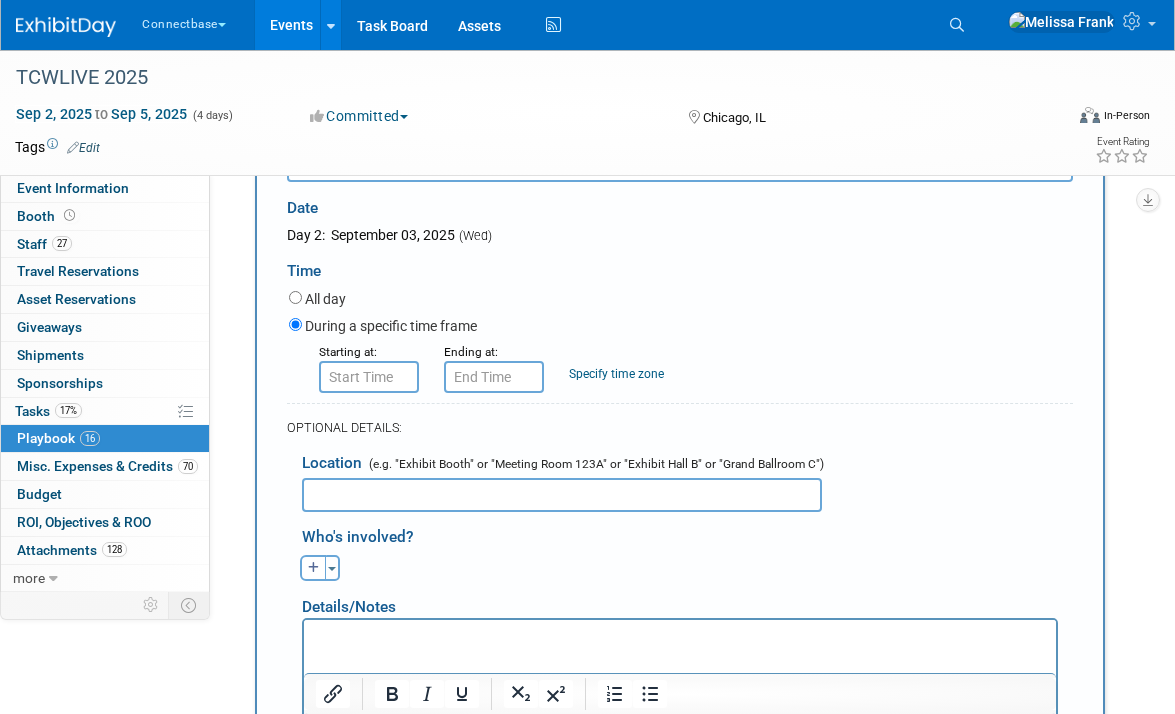 type on "Registration" 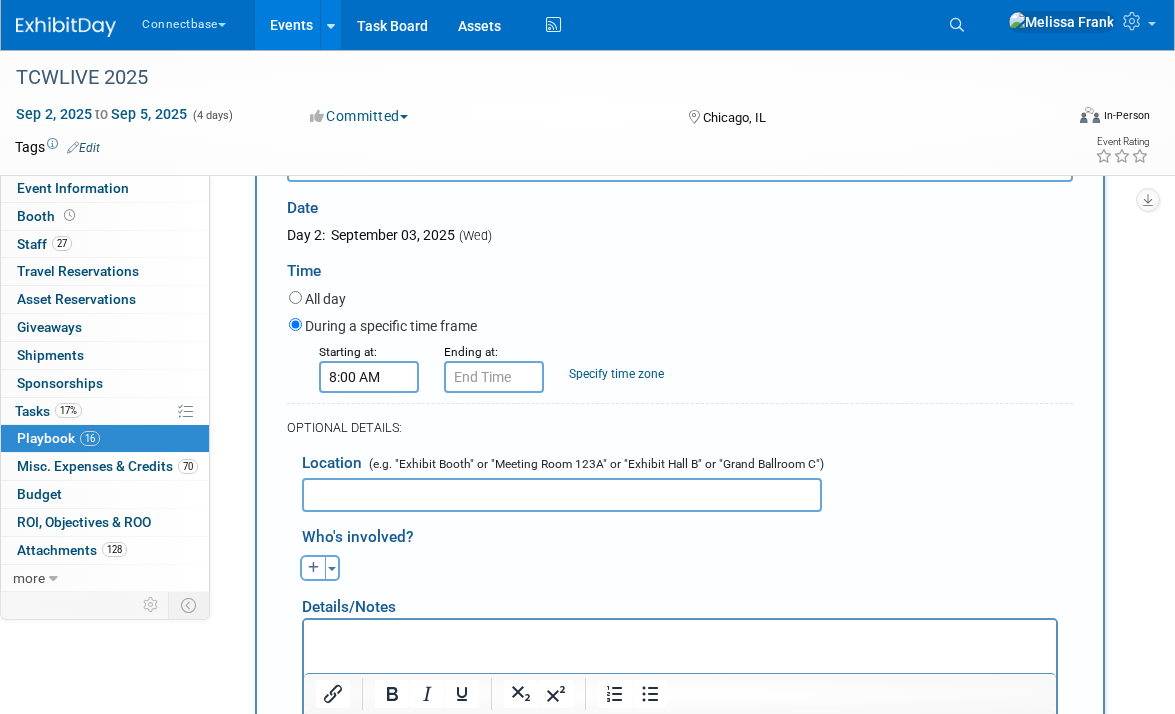 click on "8:00 AM" at bounding box center (369, 377) 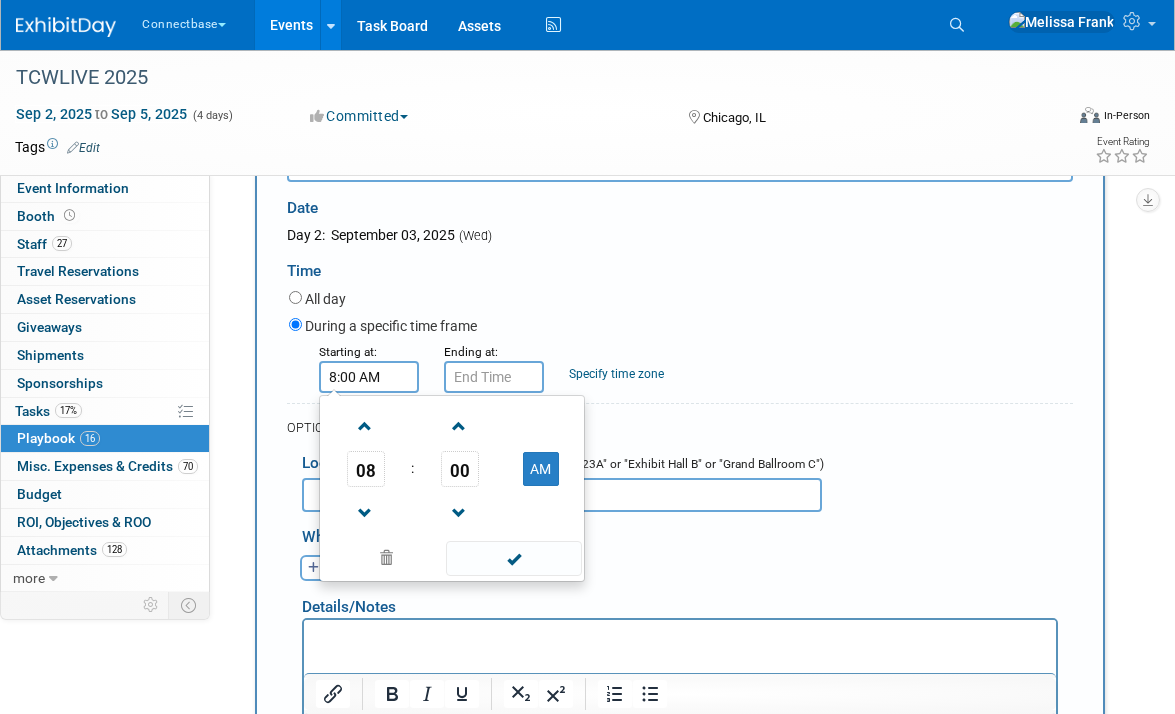 click on "08" at bounding box center [365, 469] 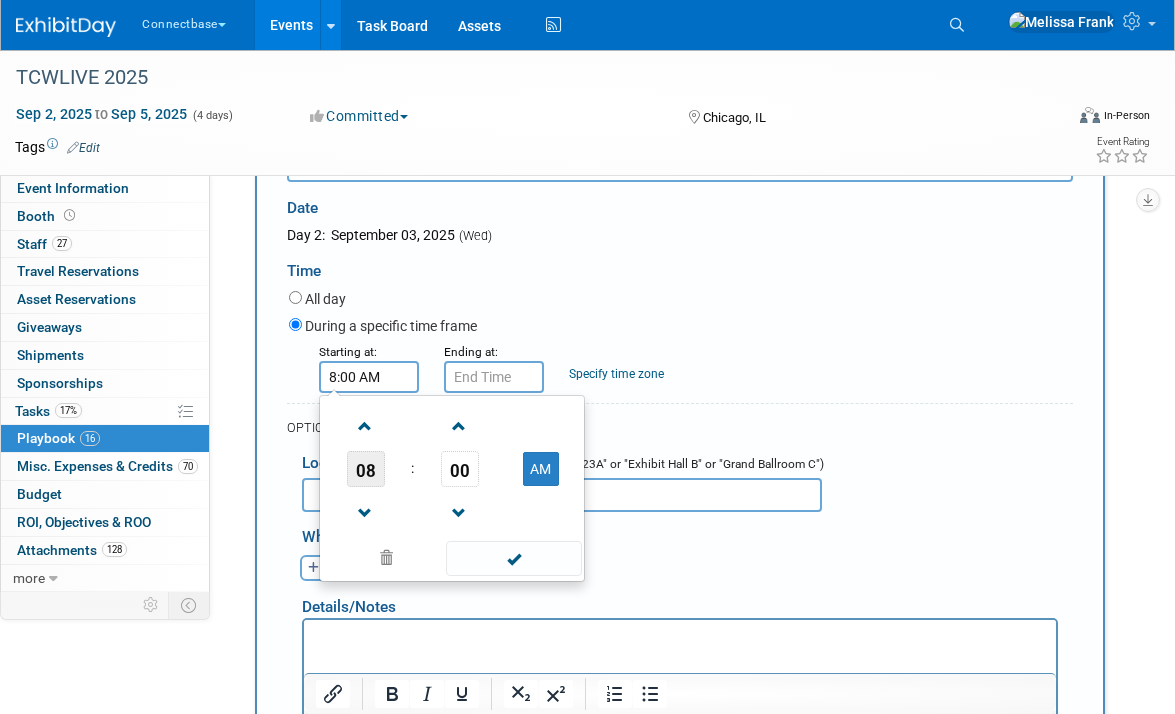 click on "08" at bounding box center [366, 469] 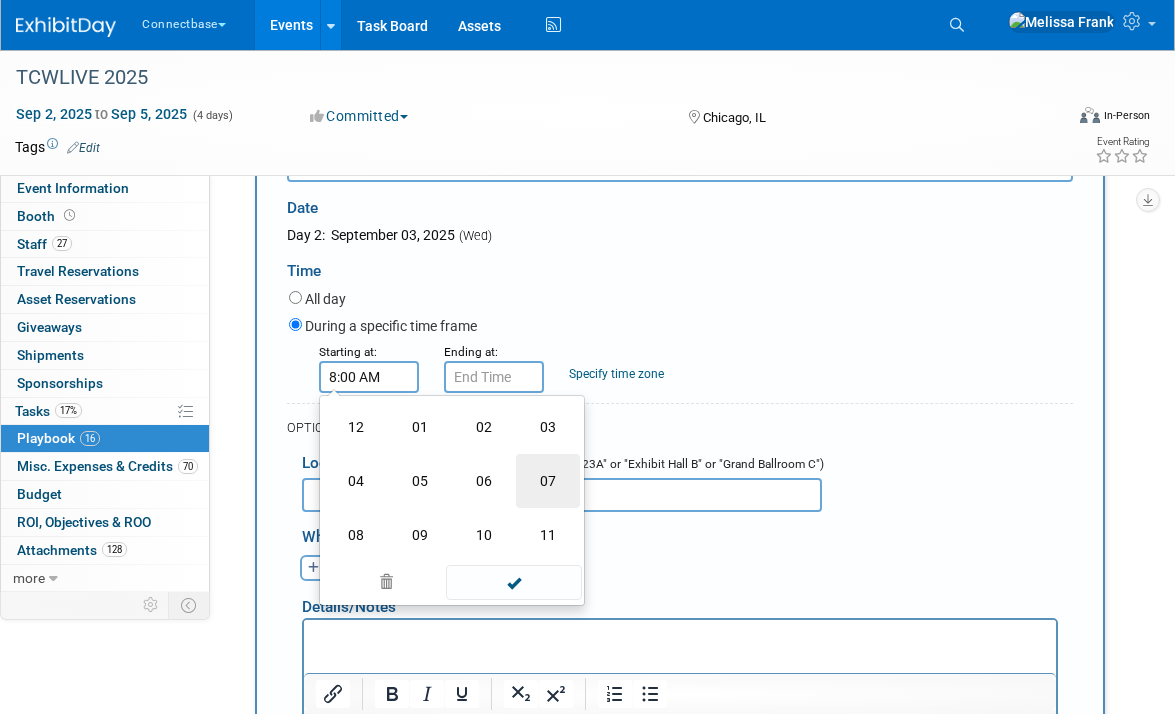 click on "07" at bounding box center (548, 481) 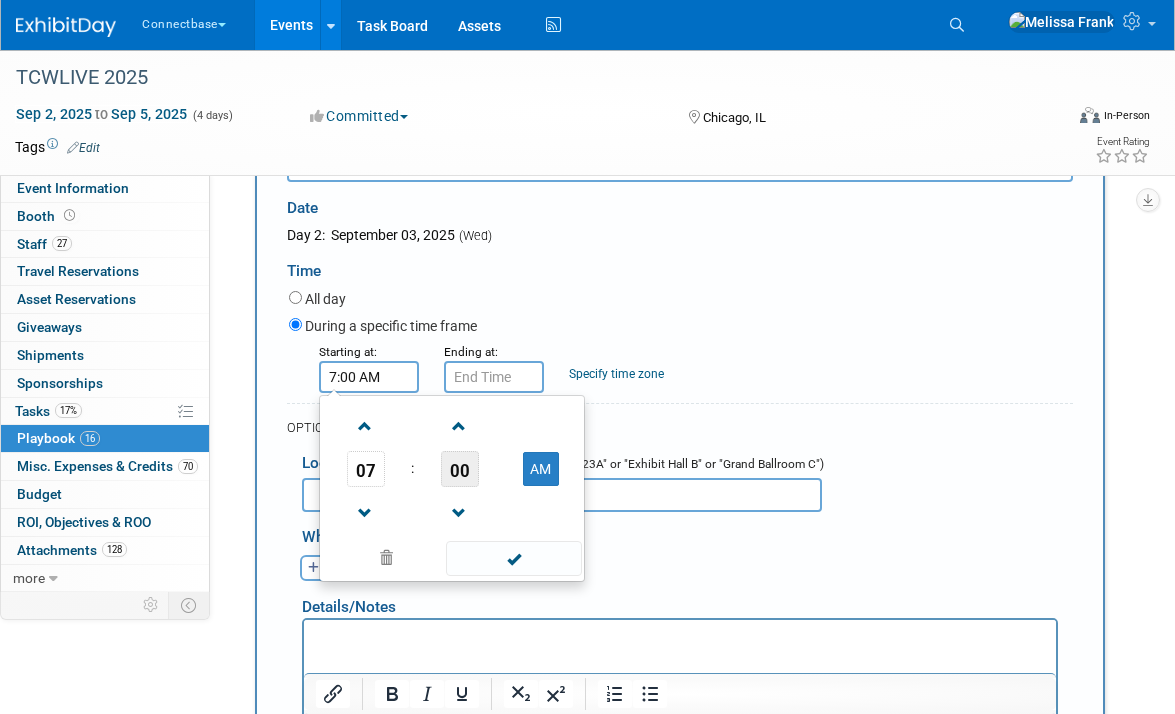 click on "00" at bounding box center (460, 469) 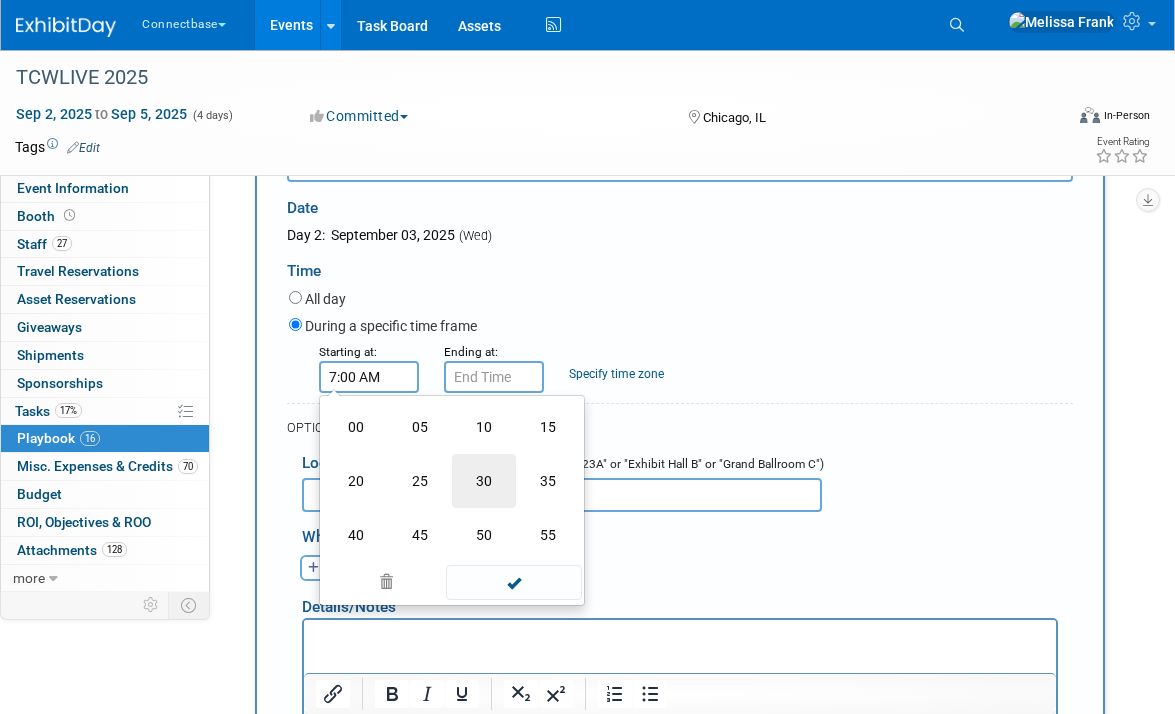 click on "30" at bounding box center (484, 481) 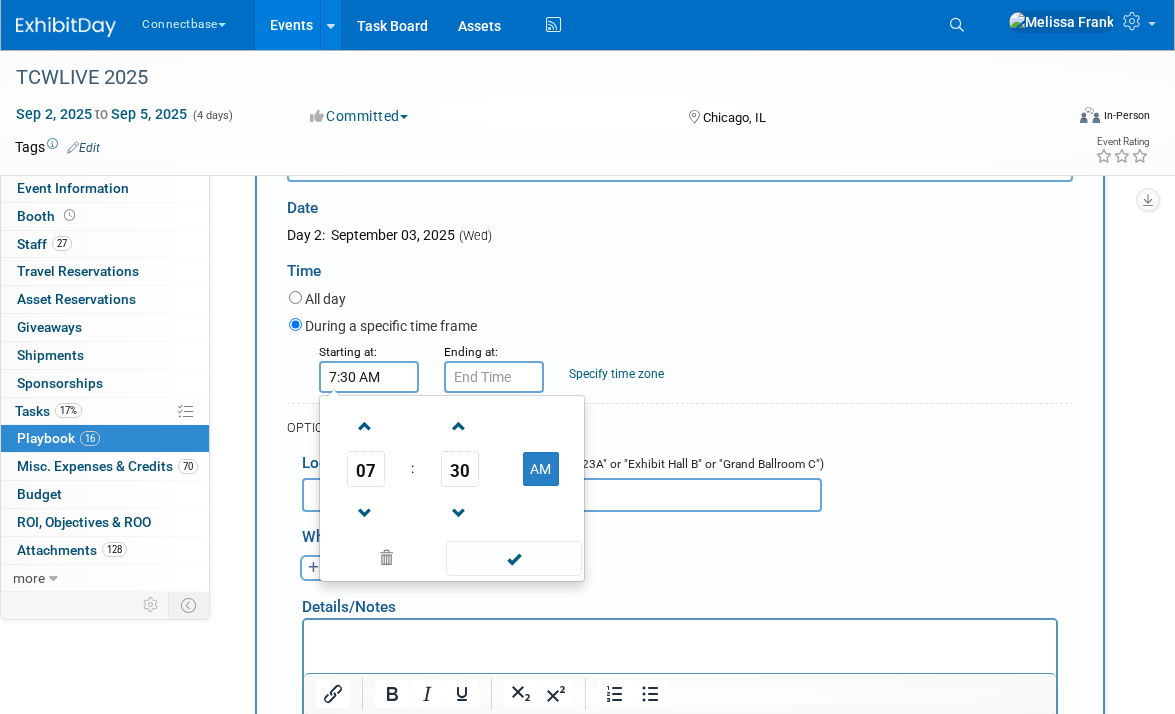 click on "Ending at:" at bounding box center (491, 351) 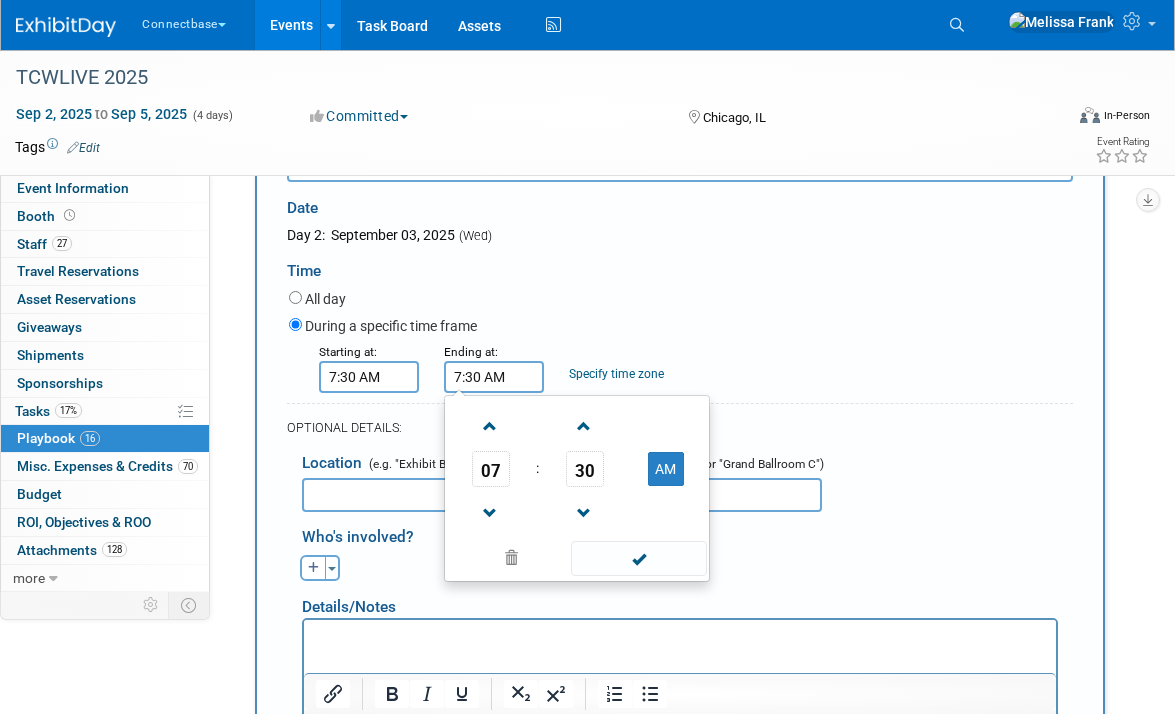 click on "7:30 AM" at bounding box center [494, 377] 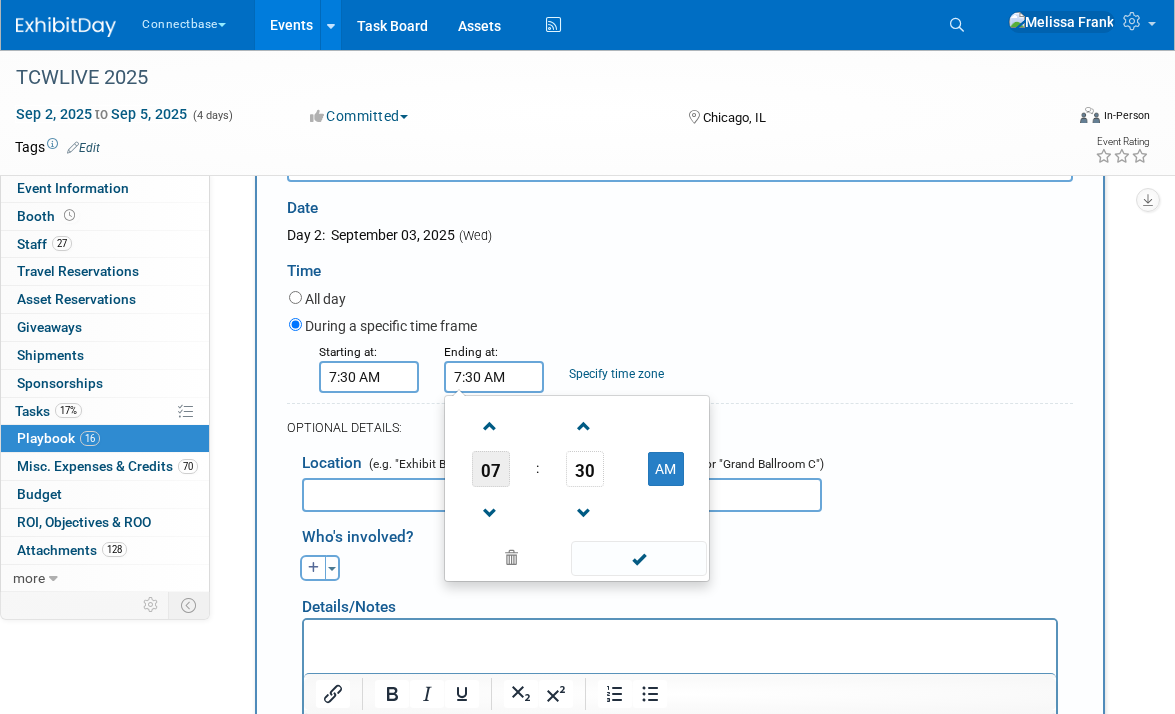 click on "07" at bounding box center (491, 469) 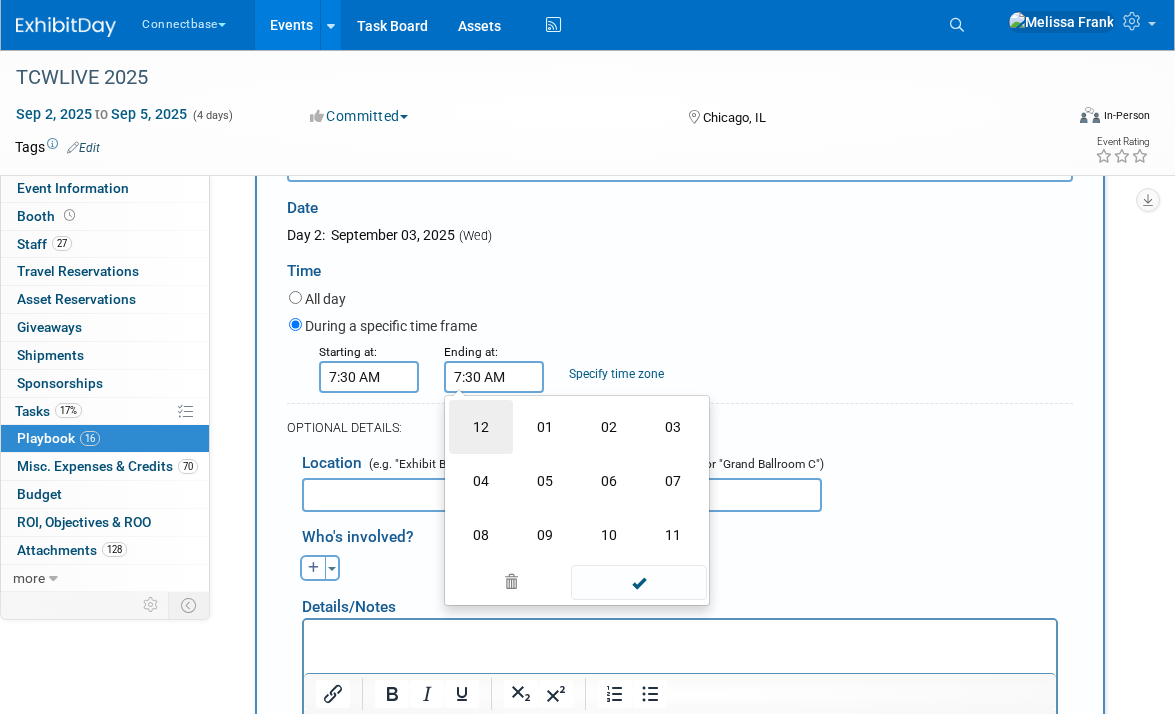 click on "12" at bounding box center (481, 427) 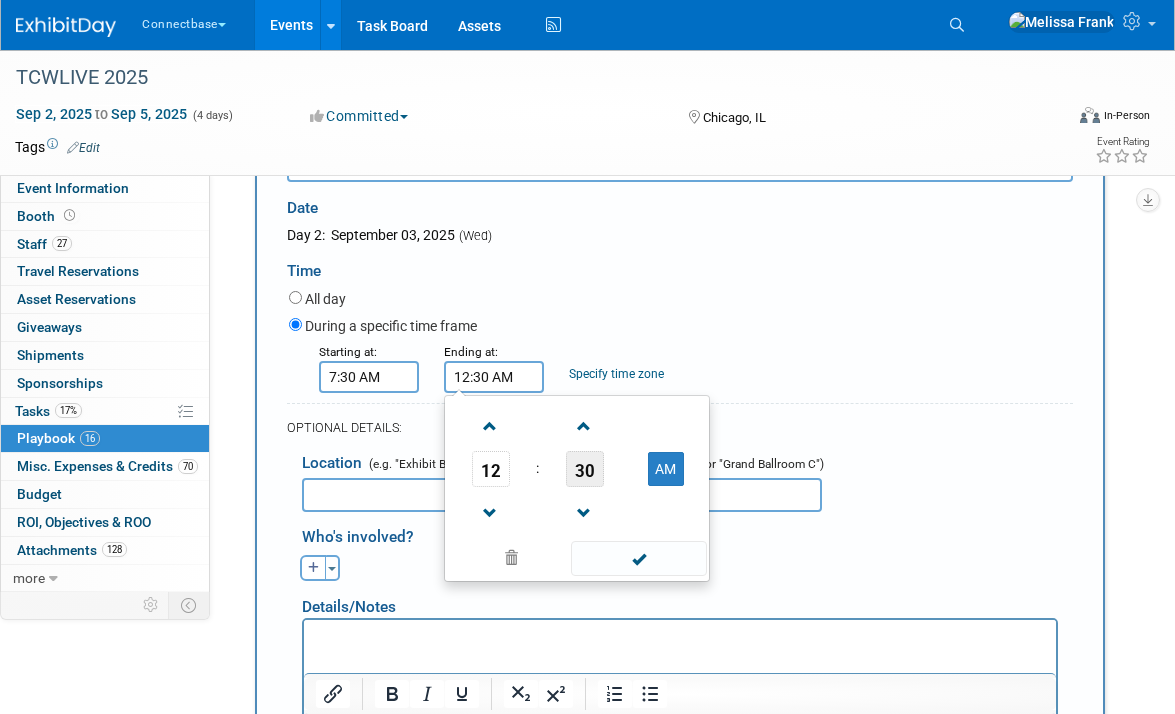 click on "30" at bounding box center [585, 469] 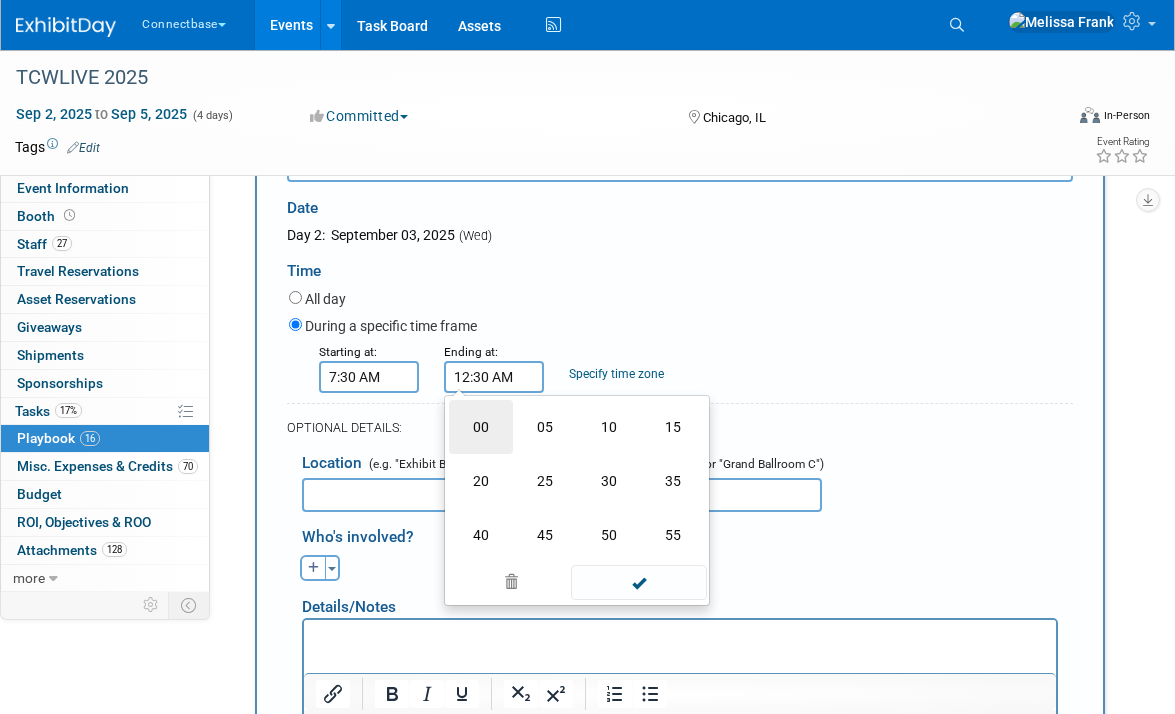 click on "00" at bounding box center [481, 427] 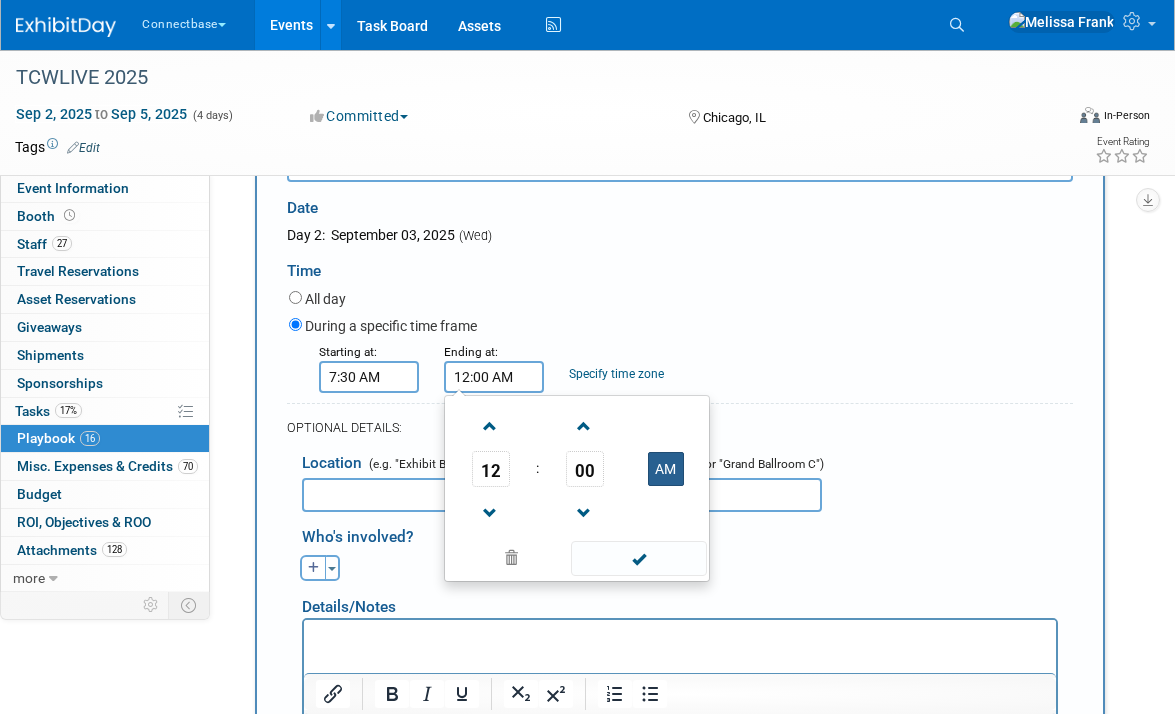 click on "AM" at bounding box center (666, 469) 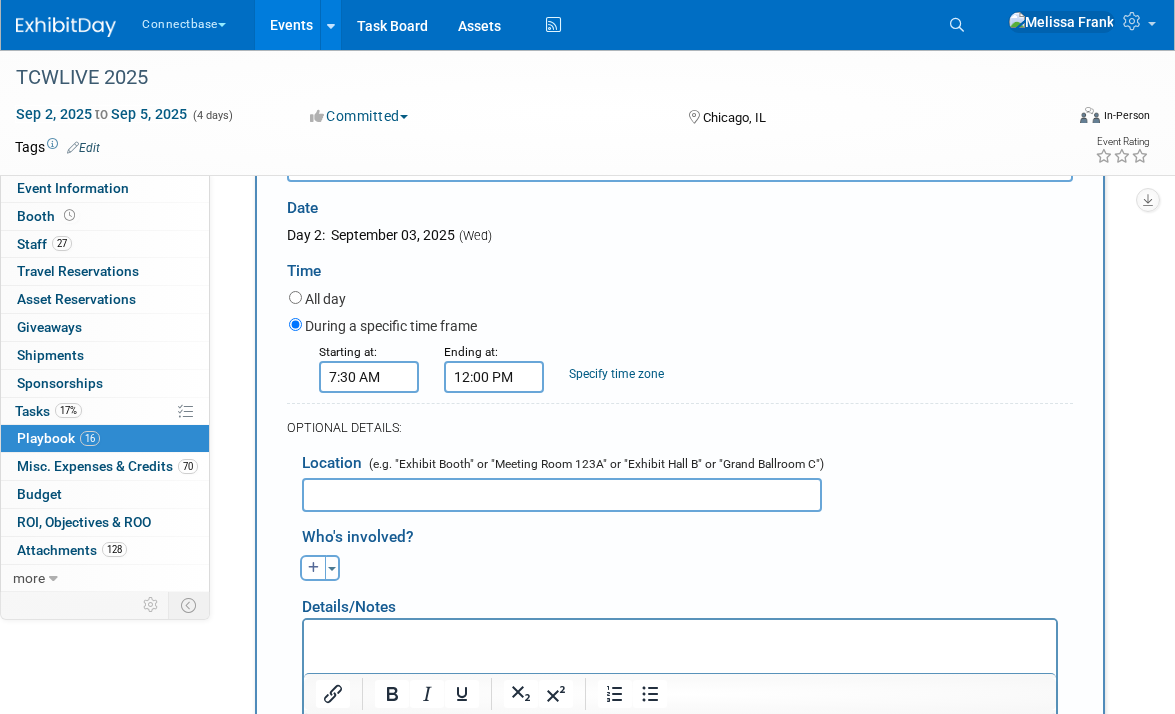 click on "Specify time zone" at bounding box center (616, 362) 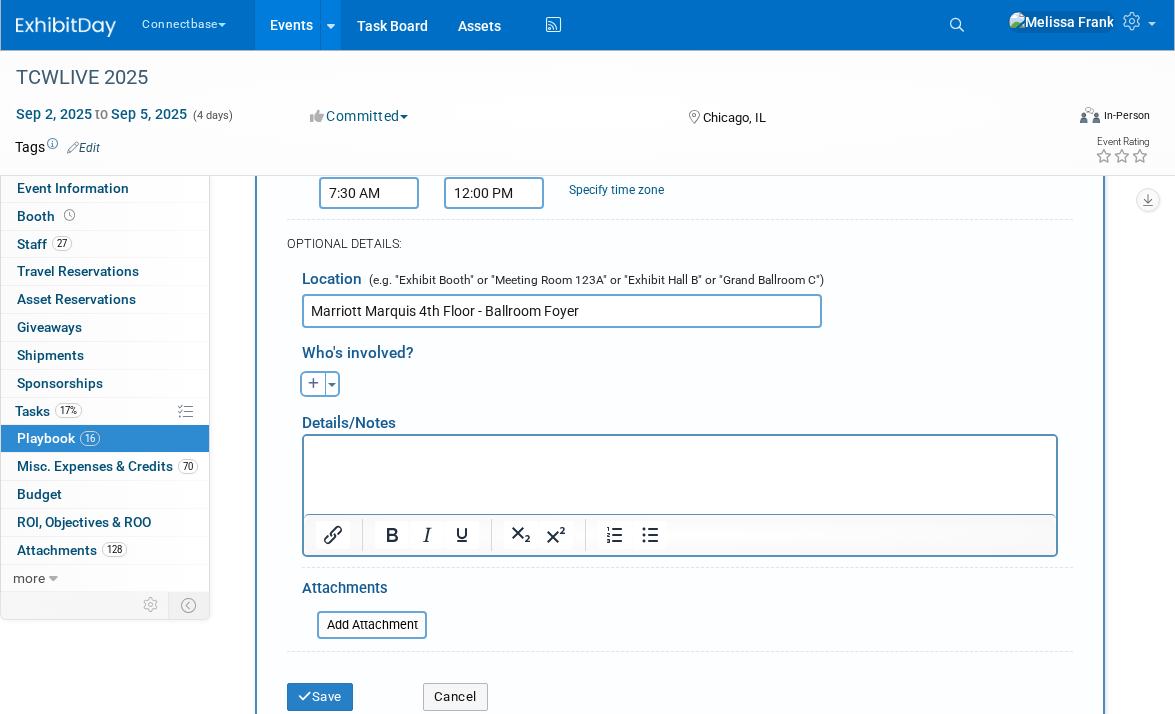 scroll, scrollTop: 1693, scrollLeft: 0, axis: vertical 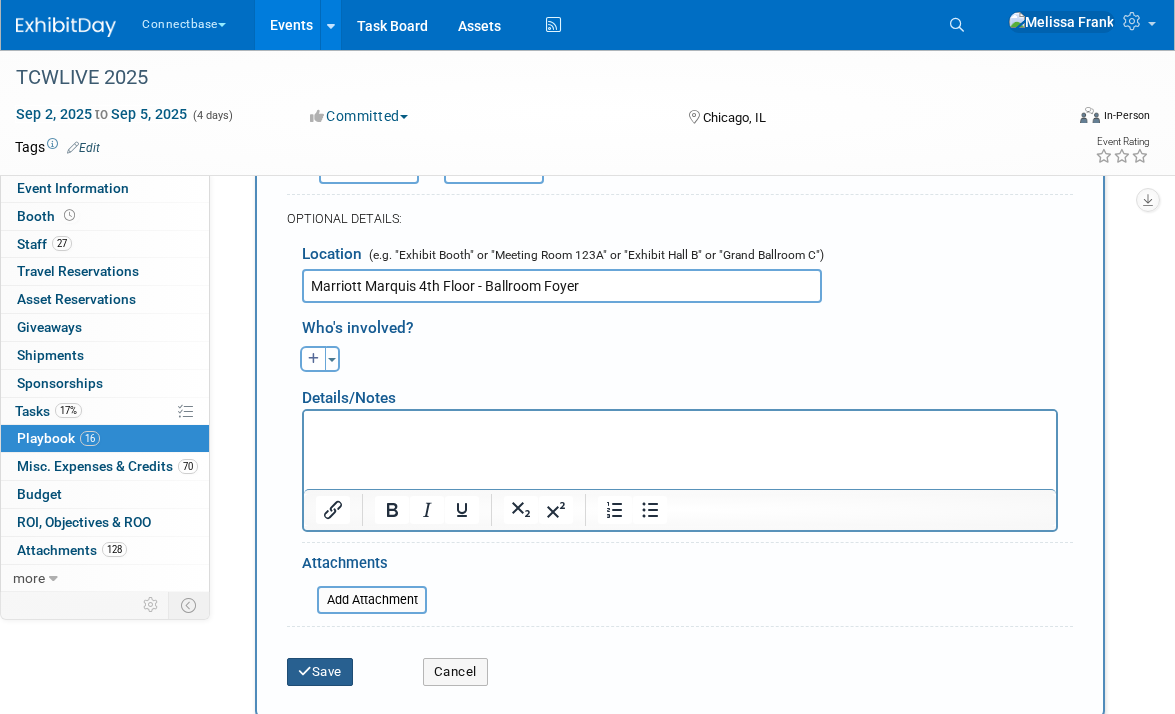 type on "Marriott Marquis 4th Floor - Ballroom Foyer" 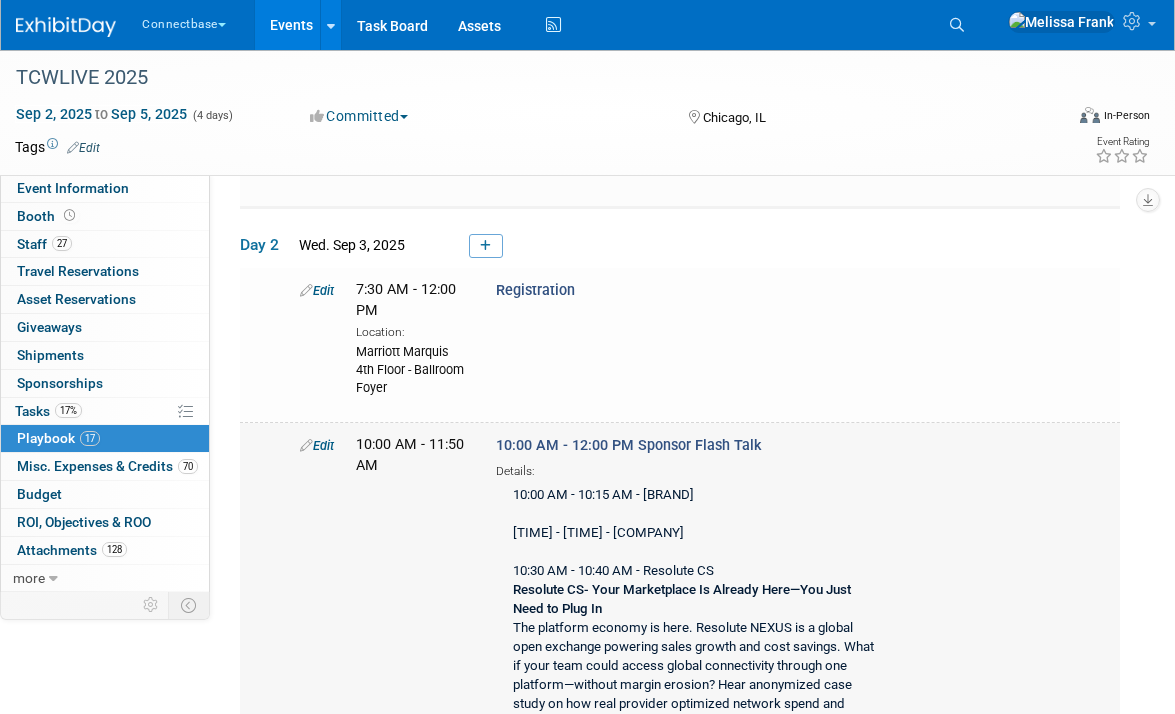 scroll, scrollTop: 1315, scrollLeft: 0, axis: vertical 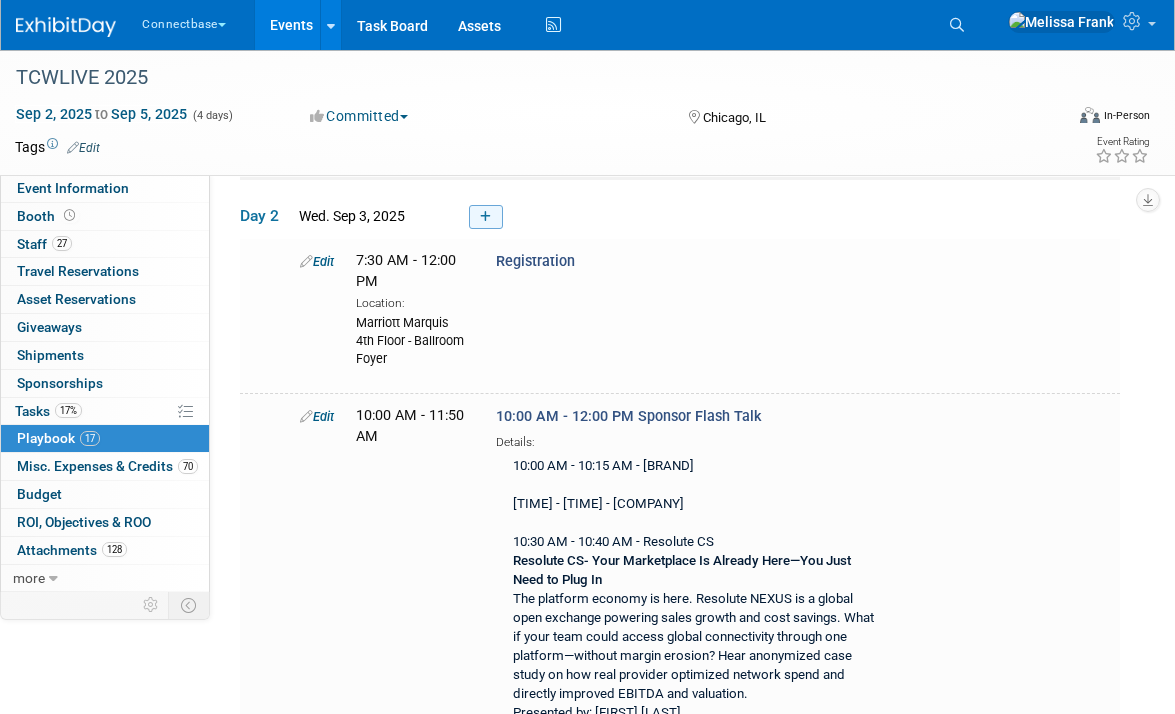 click at bounding box center (486, 217) 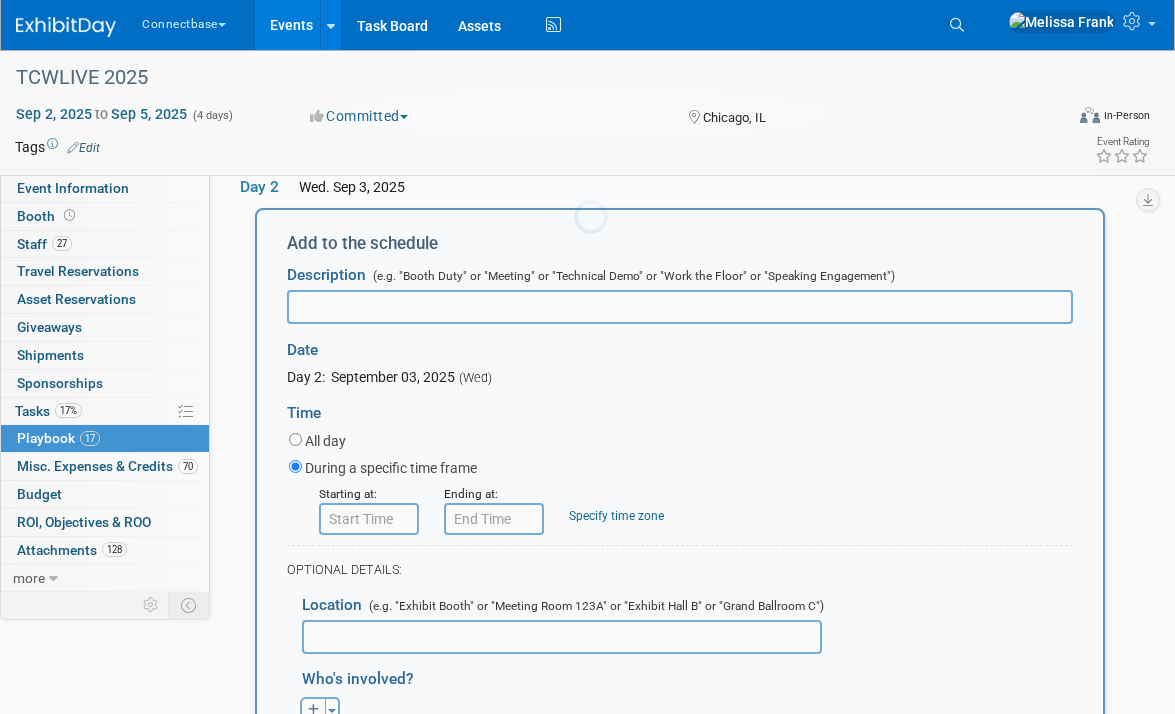 scroll, scrollTop: 0, scrollLeft: 0, axis: both 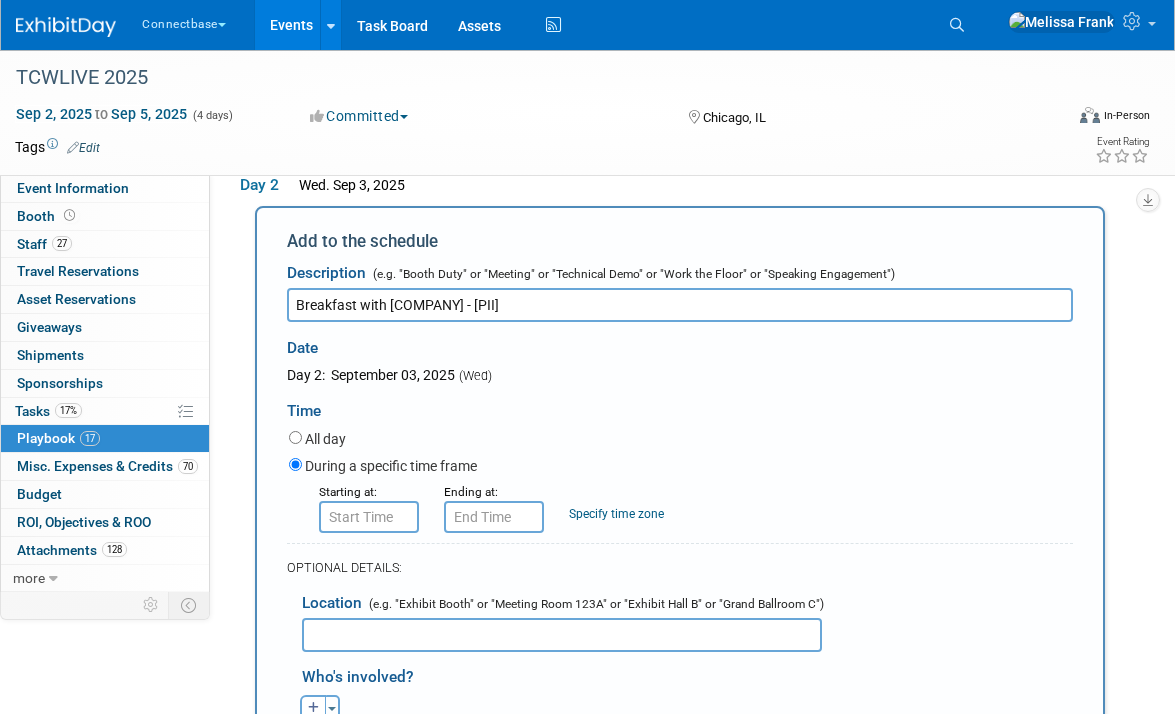 type on "Breakfast with [COMPANY] - [PII]" 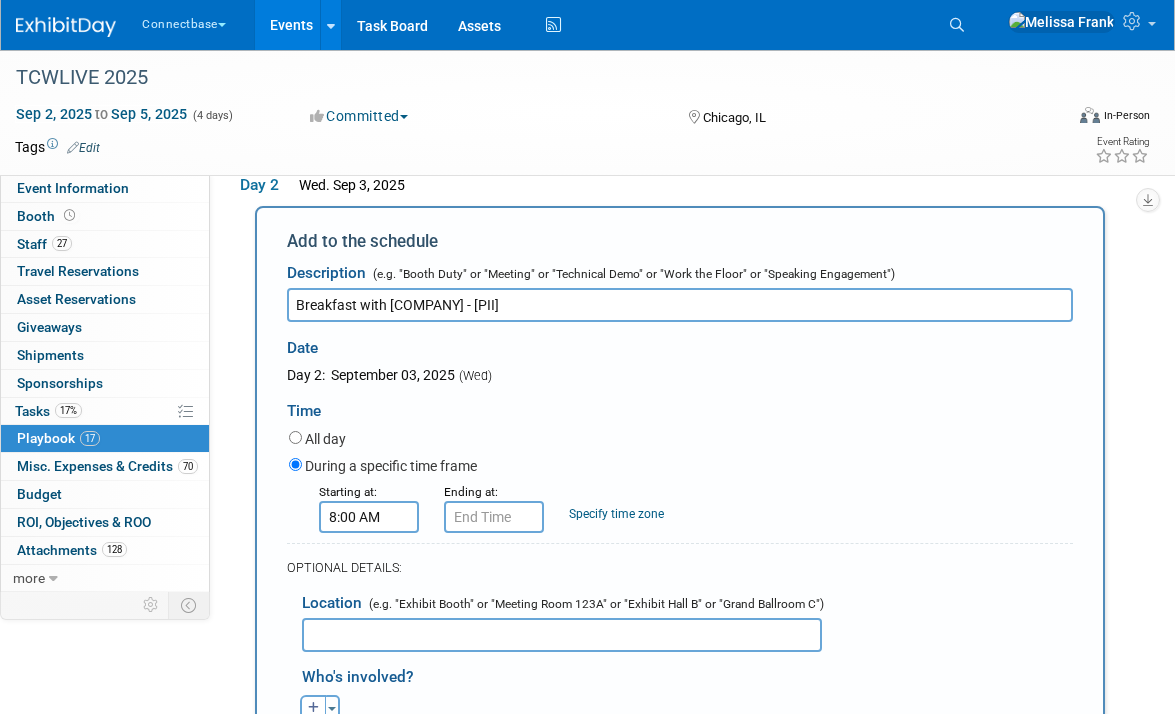 click on "8:00 AM" at bounding box center (369, 517) 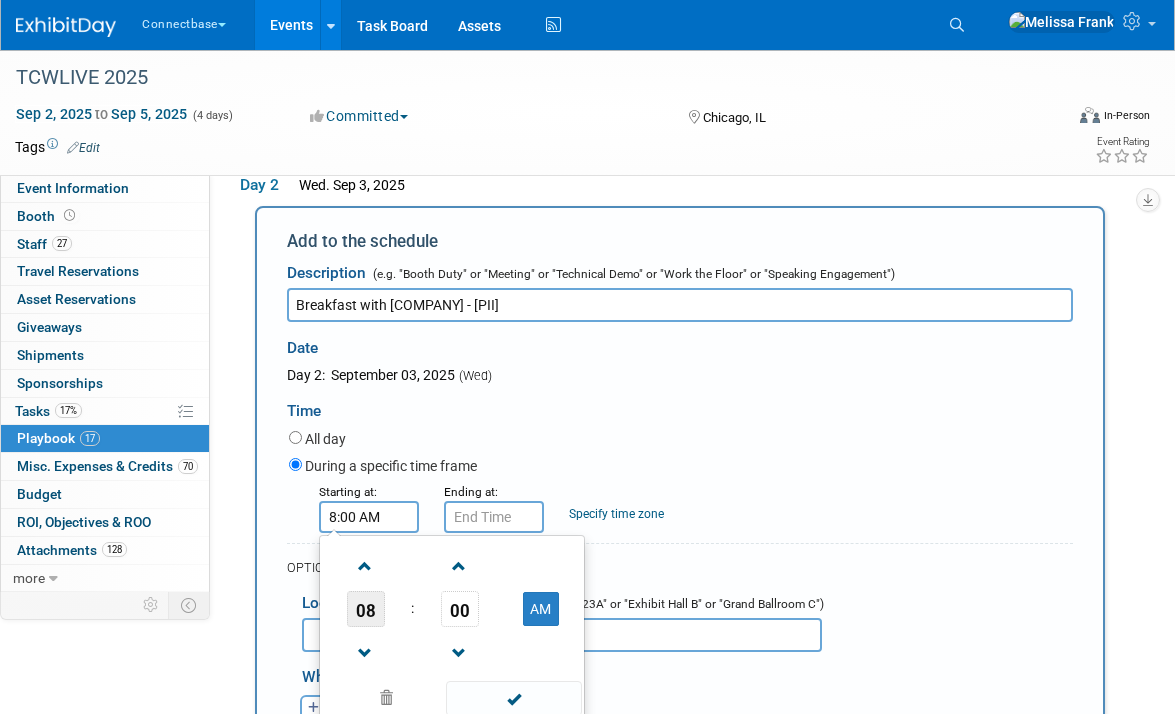 click on "08" at bounding box center (366, 609) 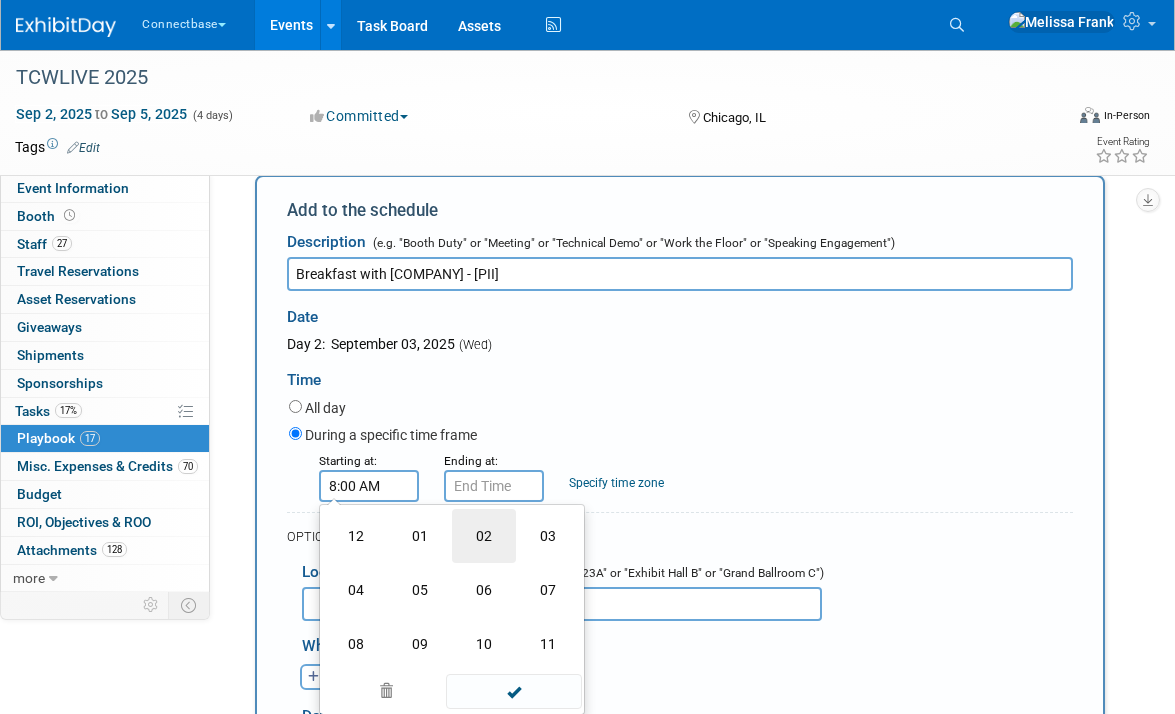 scroll, scrollTop: 1377, scrollLeft: 0, axis: vertical 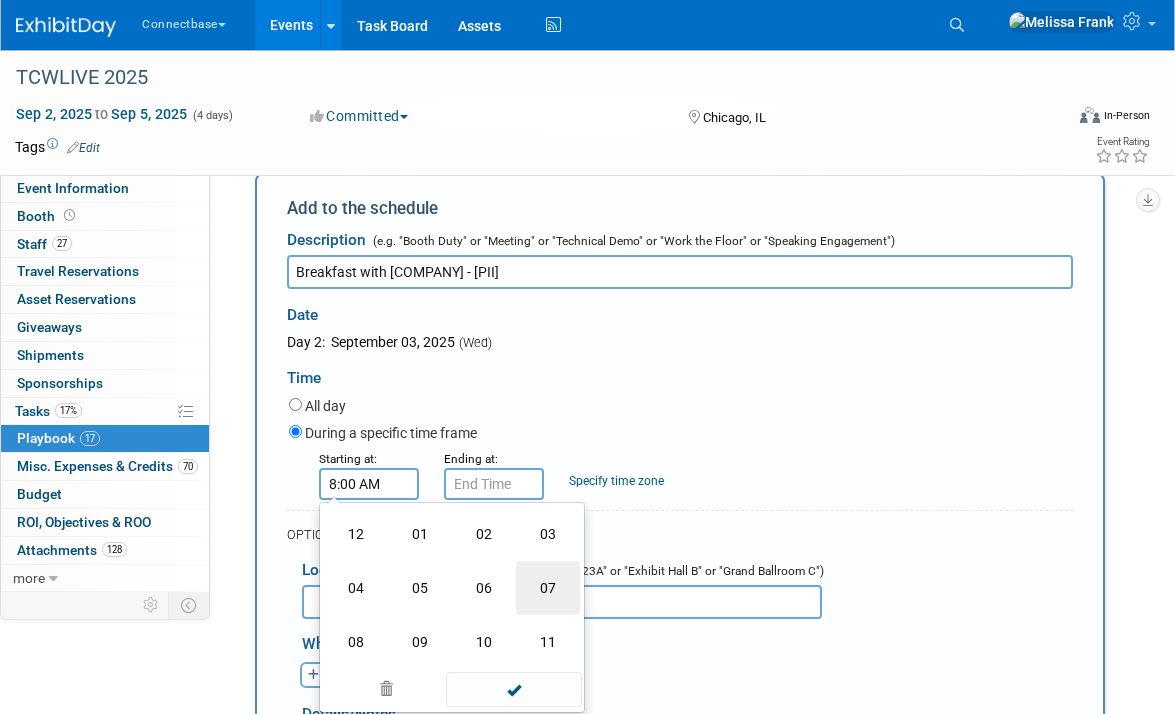 click on "07" at bounding box center (548, 588) 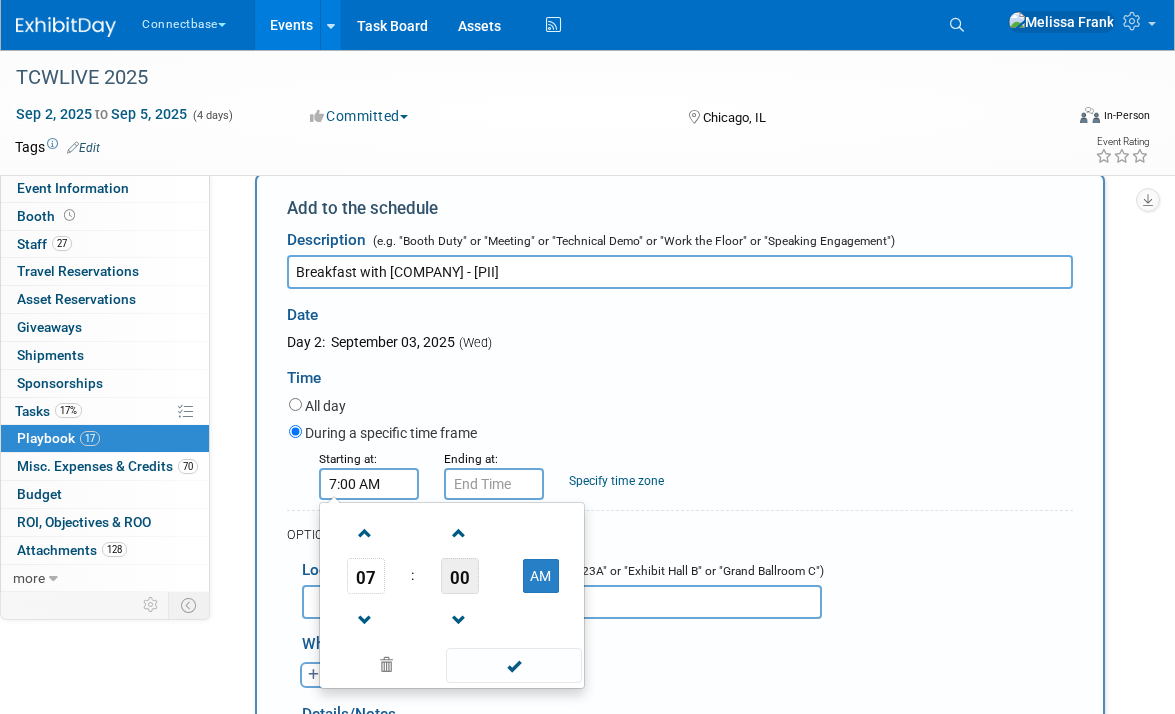 click on "00" at bounding box center (460, 576) 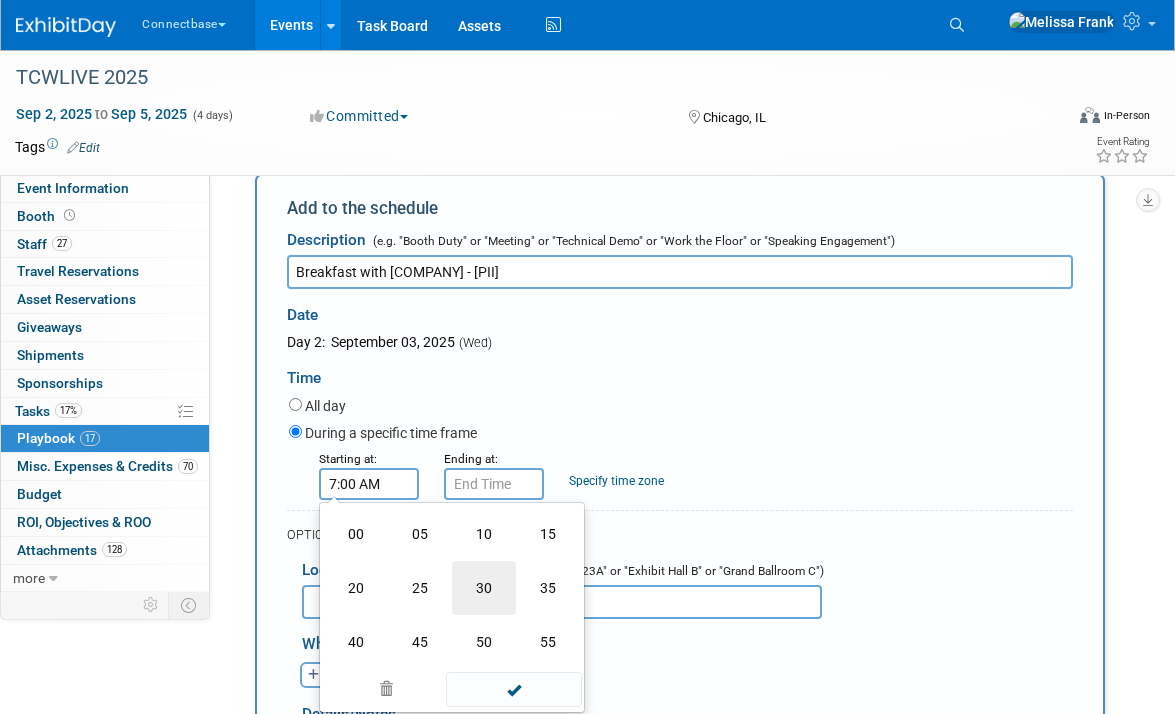 click on "30" at bounding box center [484, 588] 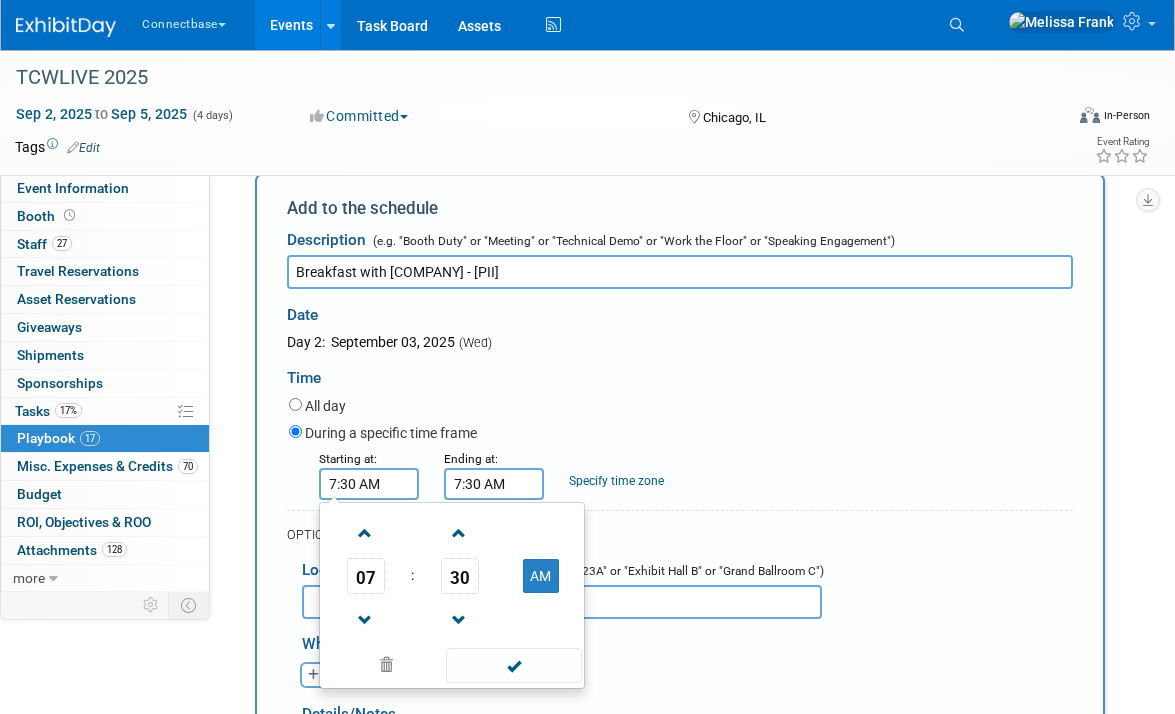 click on "7:30 AM" at bounding box center (494, 484) 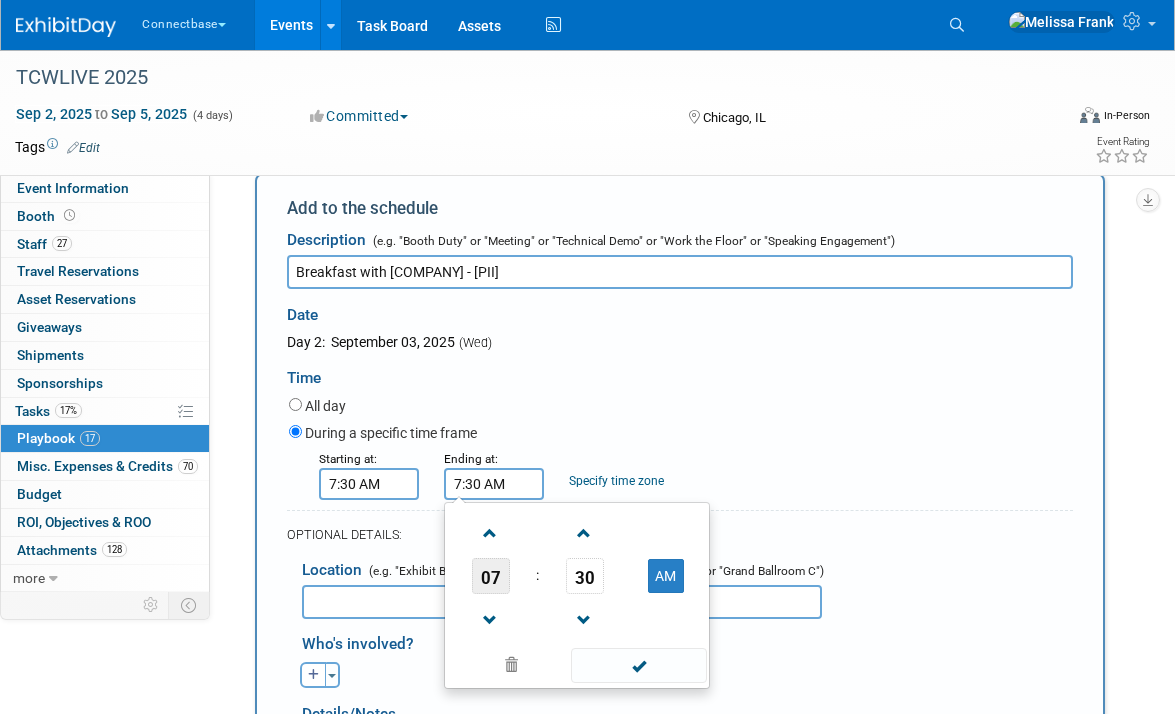 click on "07" at bounding box center (491, 576) 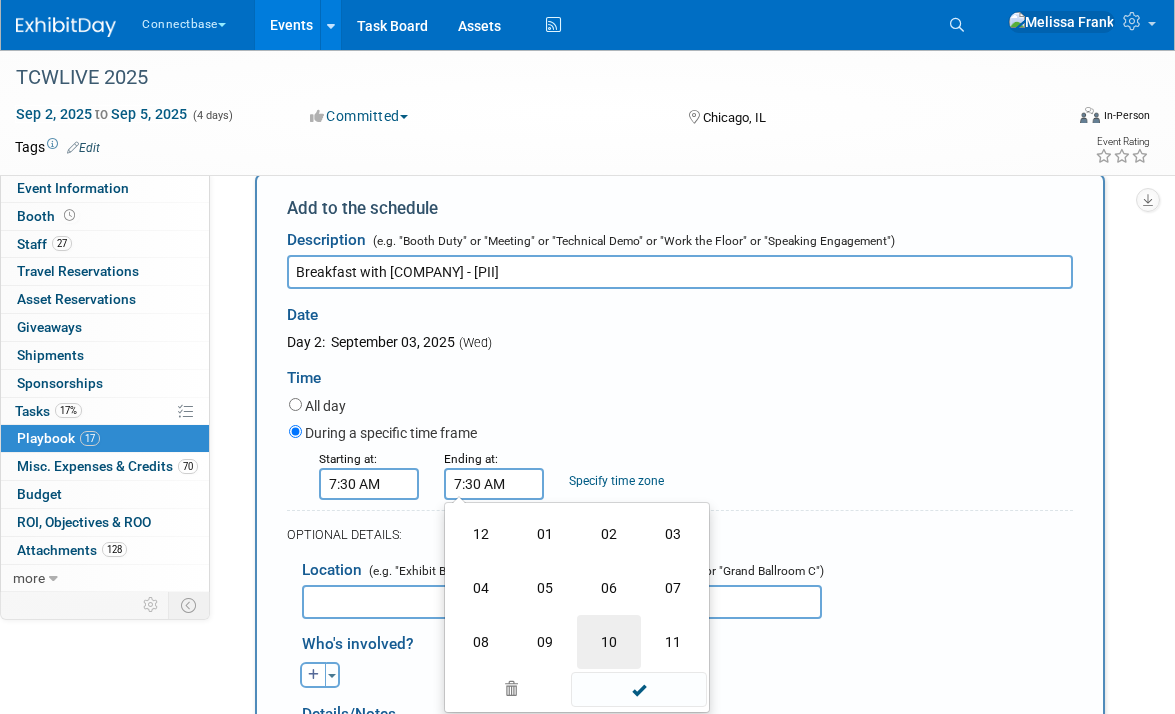 scroll, scrollTop: 1429, scrollLeft: 0, axis: vertical 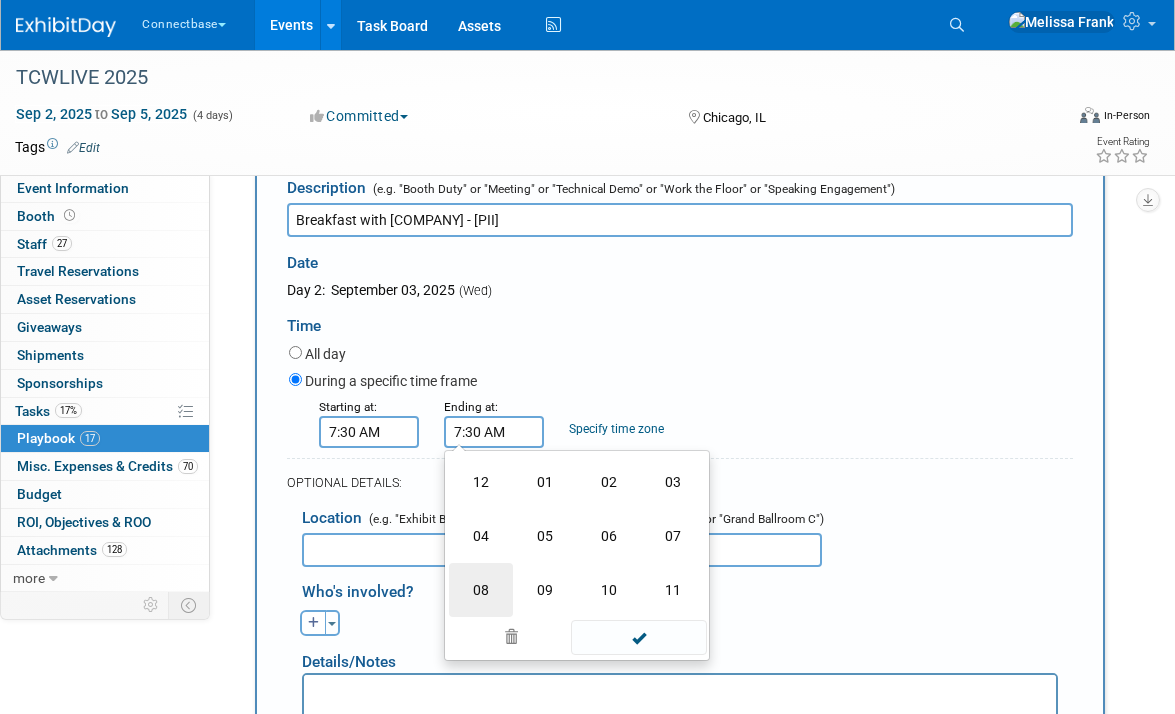 click on "08" at bounding box center [481, 590] 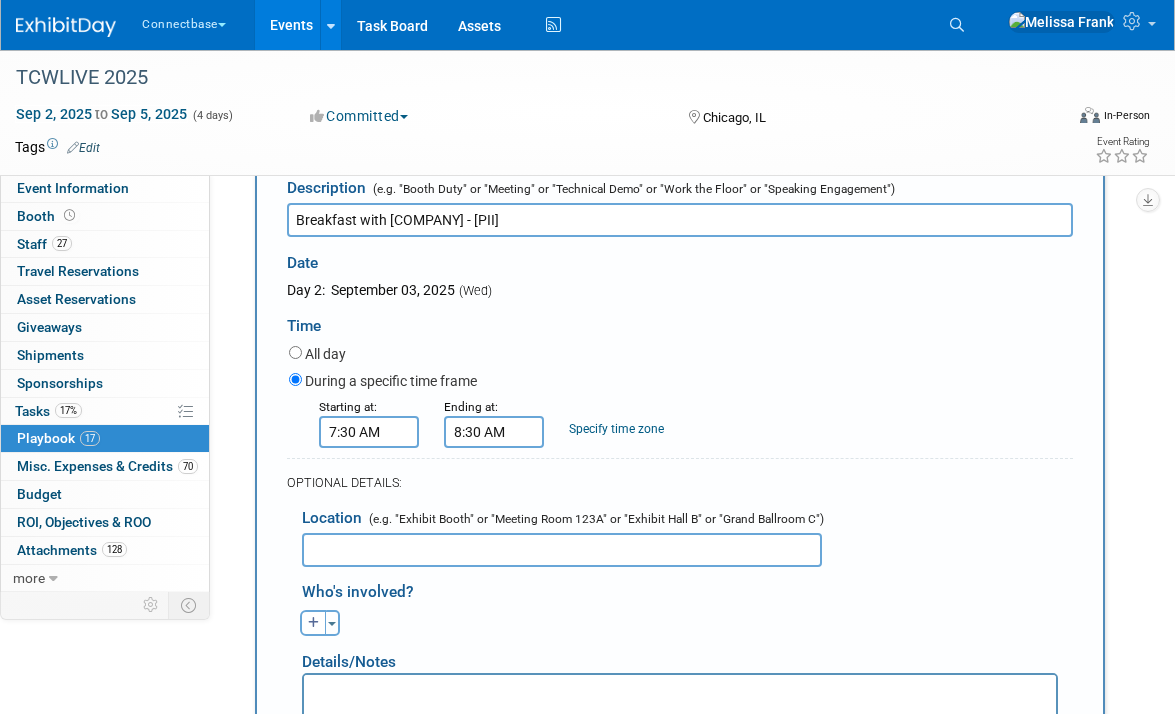 click on "Date
Day [NUMBER]:   [DATE]
(WED)" at bounding box center (680, 268) 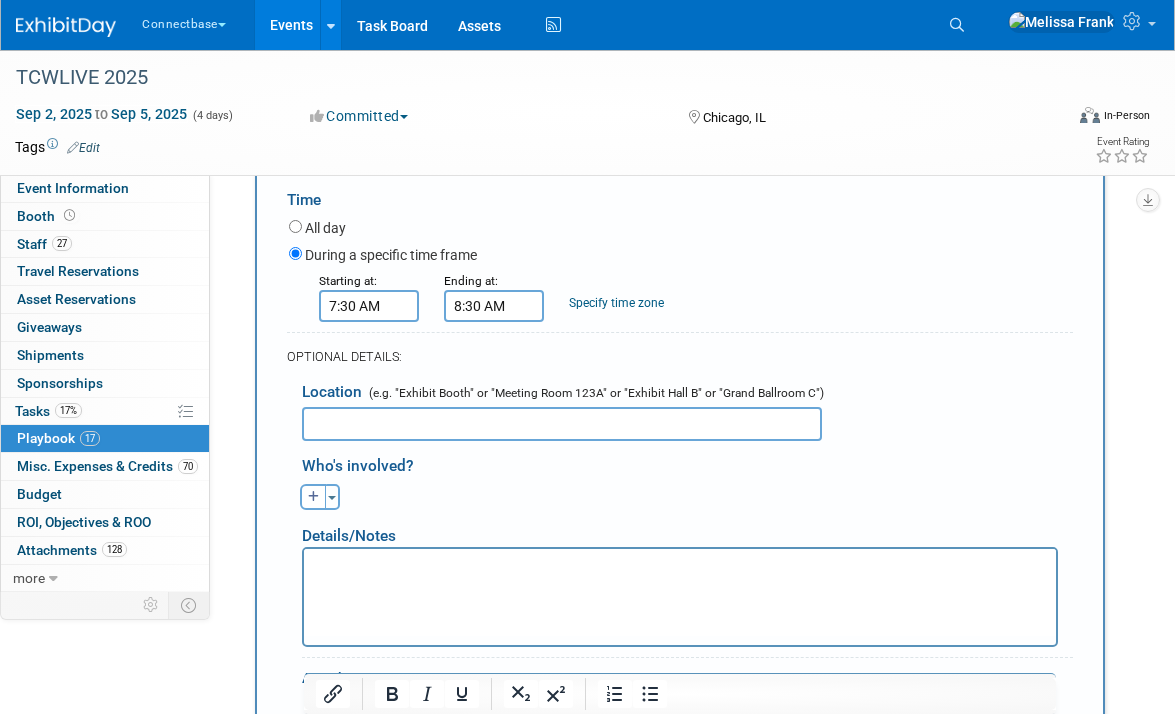 scroll, scrollTop: 1569, scrollLeft: 0, axis: vertical 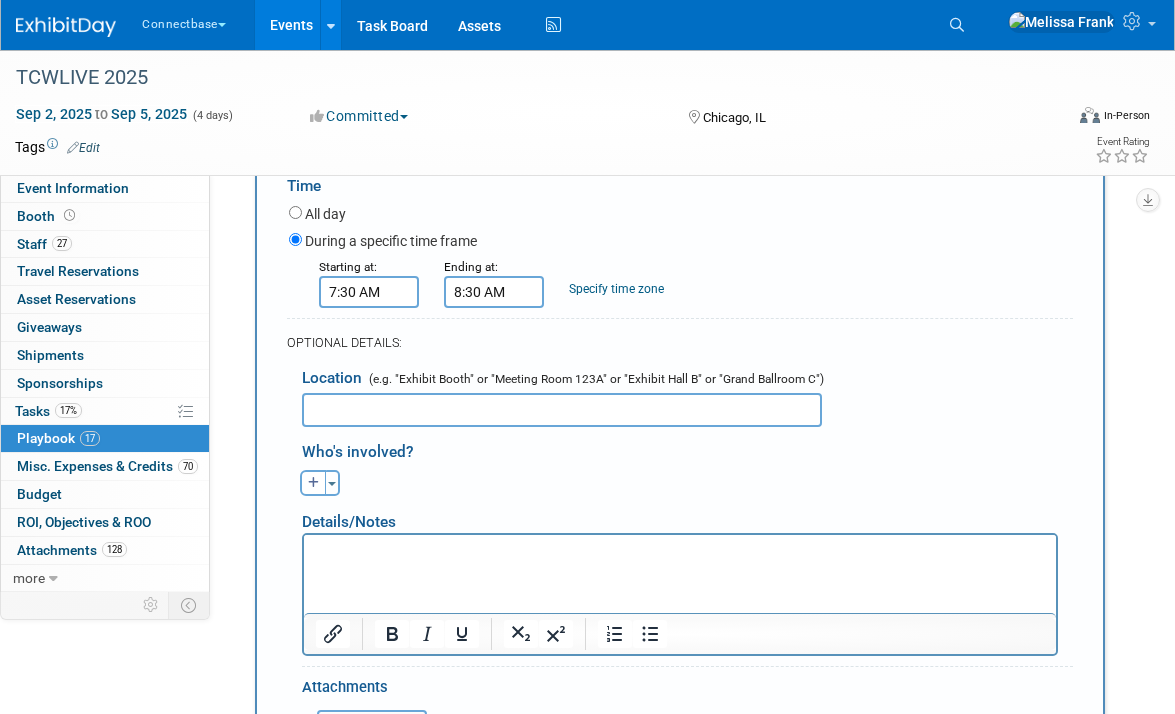type on "Breakfast with [COMPANY] - [PII]" 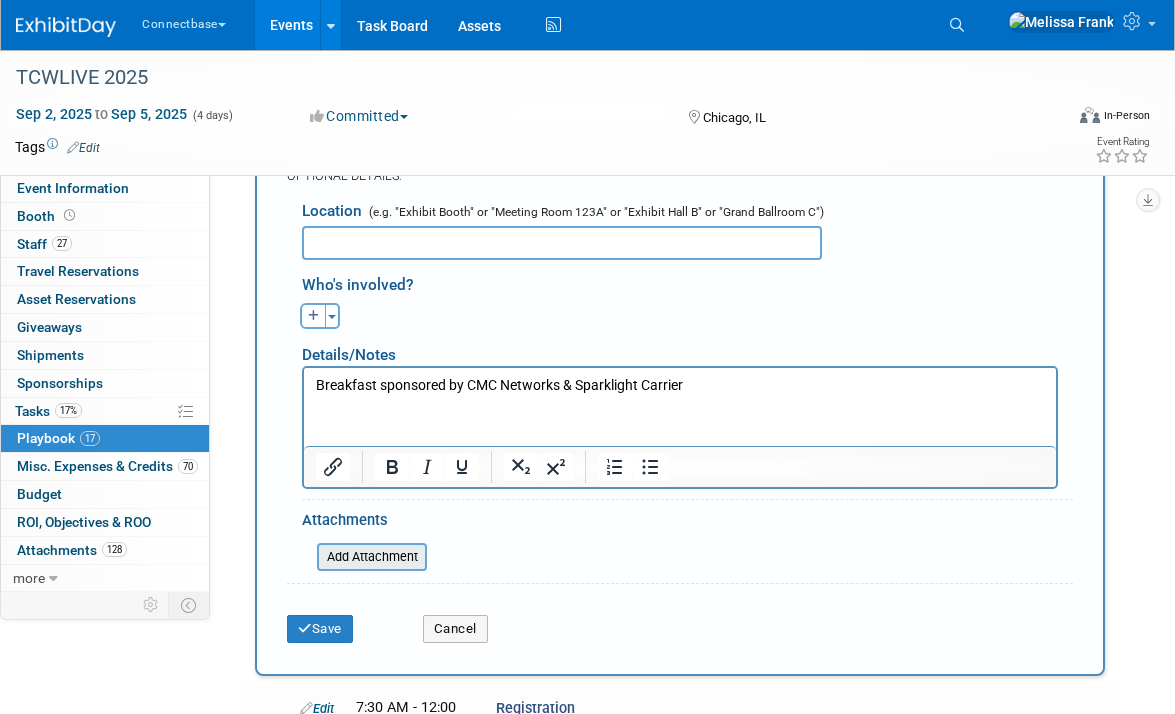 scroll, scrollTop: 1787, scrollLeft: 0, axis: vertical 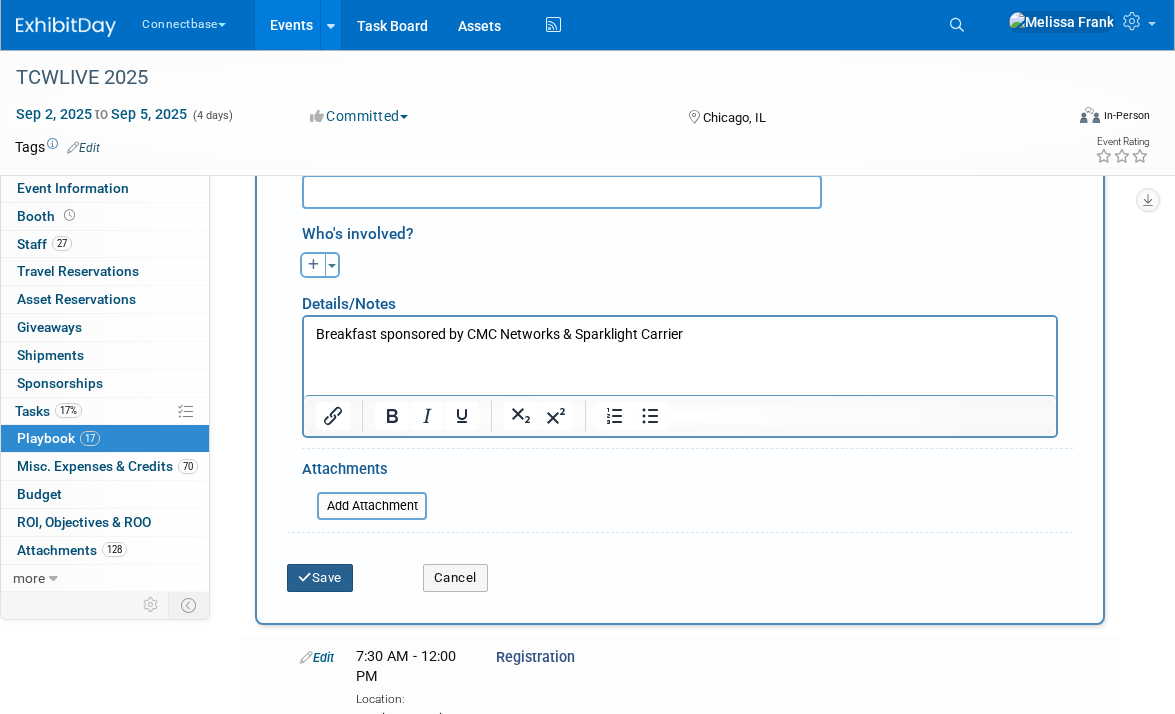 click on "Save" at bounding box center (320, 578) 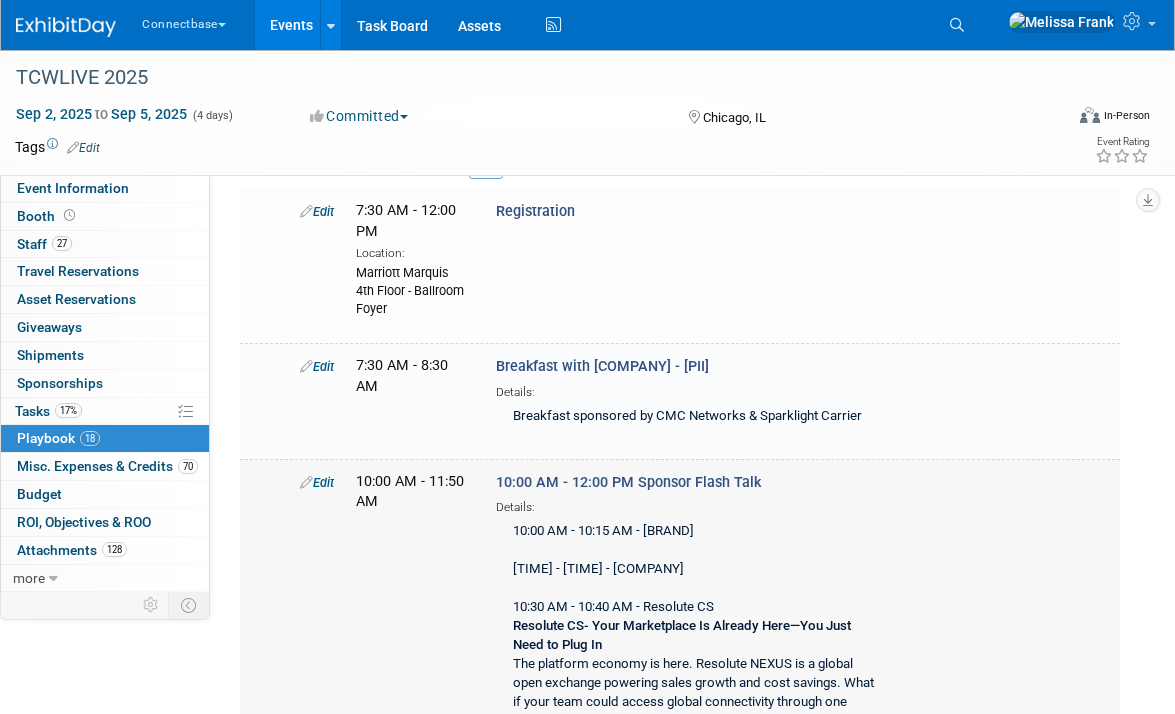 scroll, scrollTop: 1368, scrollLeft: 0, axis: vertical 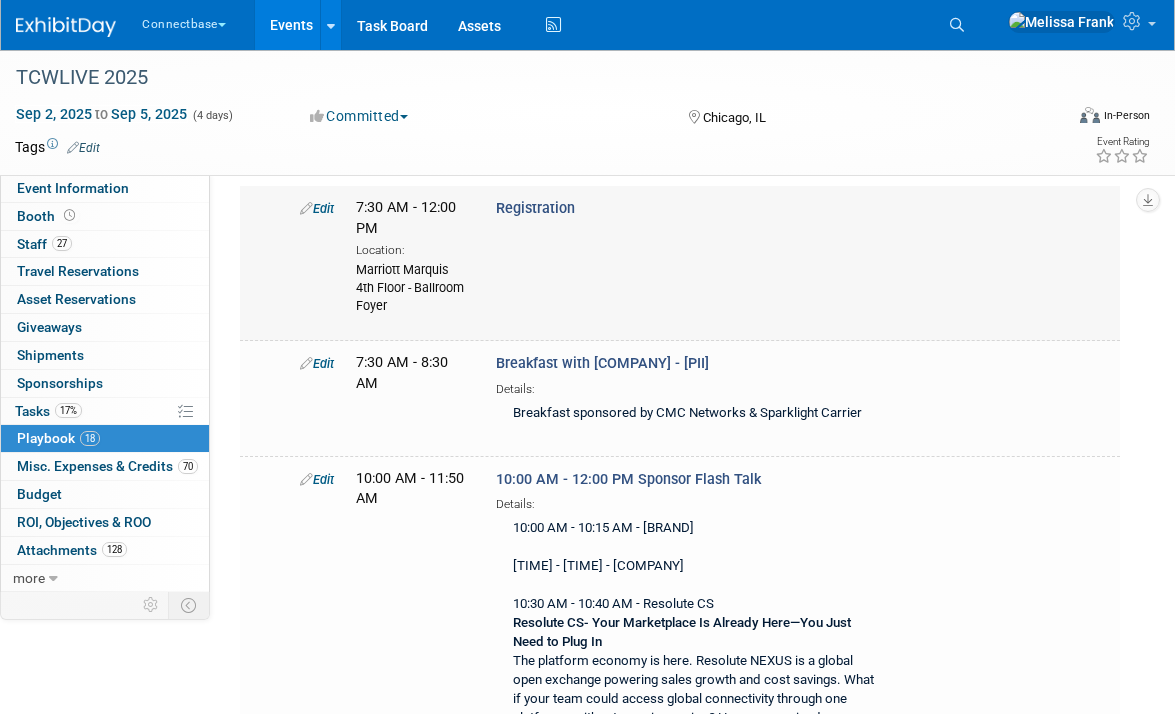 drag, startPoint x: 418, startPoint y: 330, endPoint x: 403, endPoint y: 329, distance: 15.033297 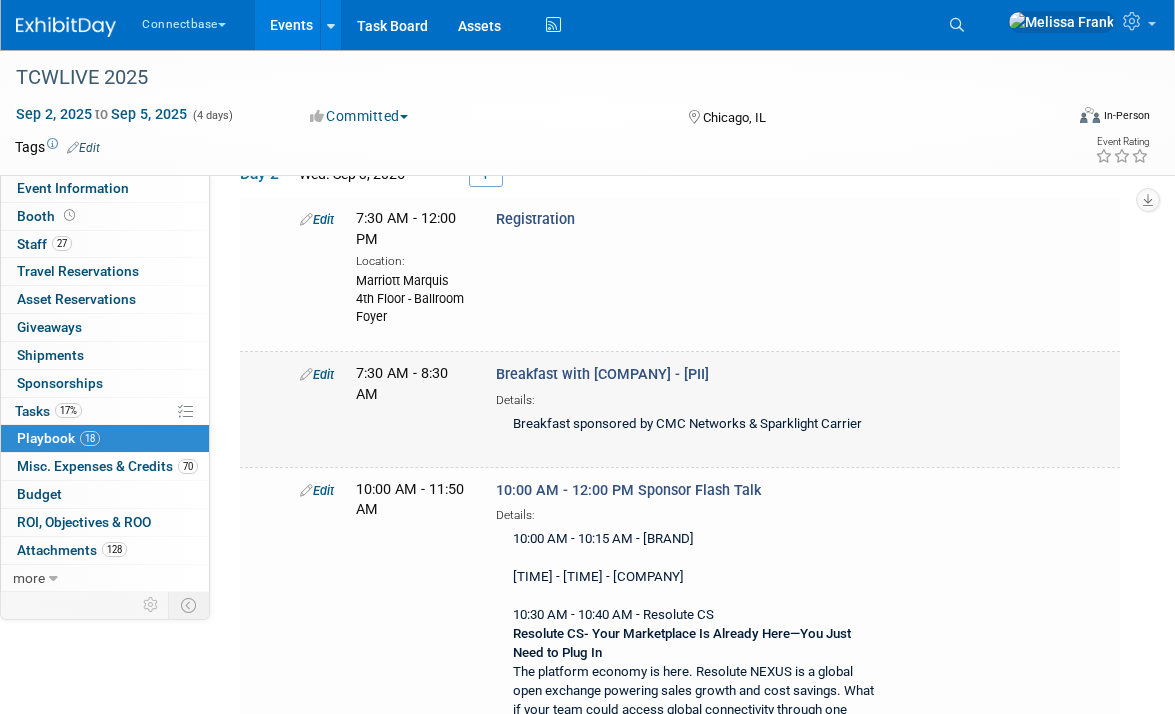 click on "Edit" at bounding box center (317, 374) 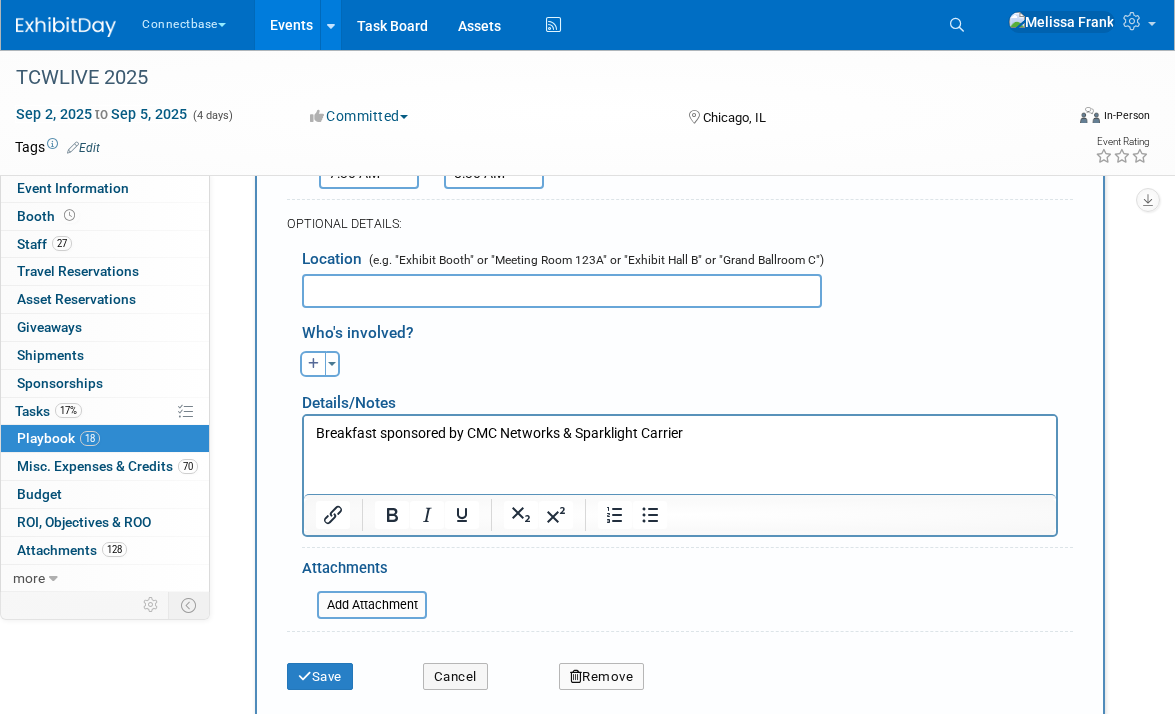 scroll, scrollTop: 1831, scrollLeft: 0, axis: vertical 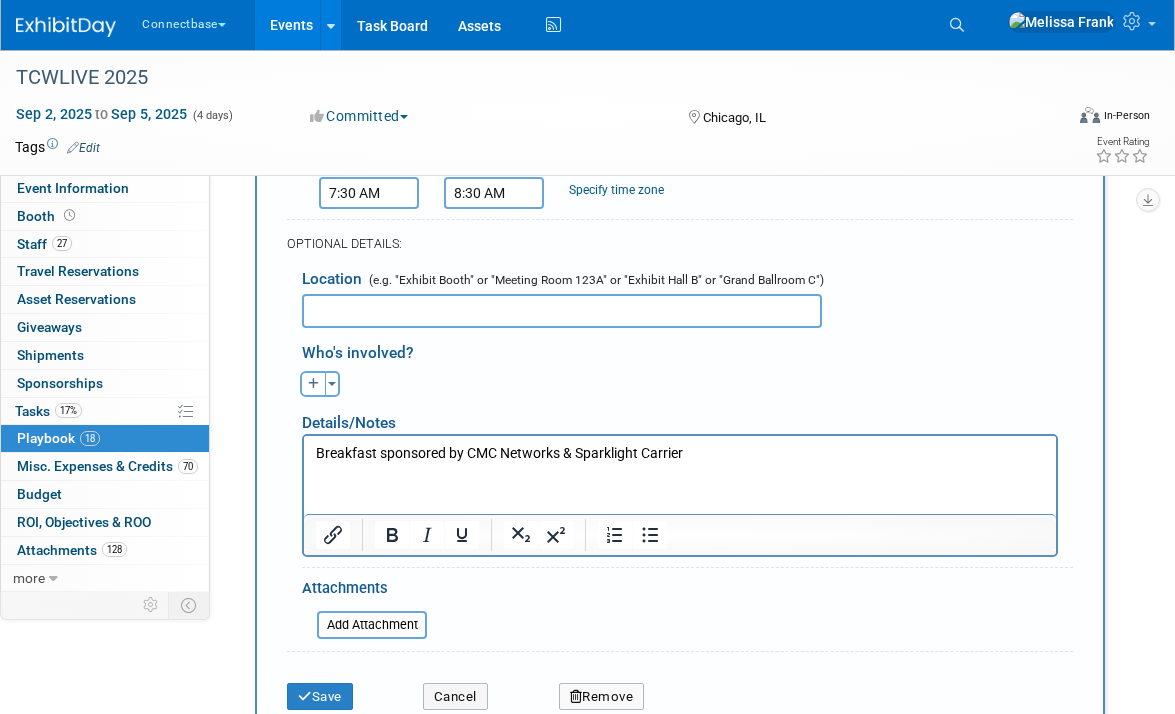 click at bounding box center (562, 311) 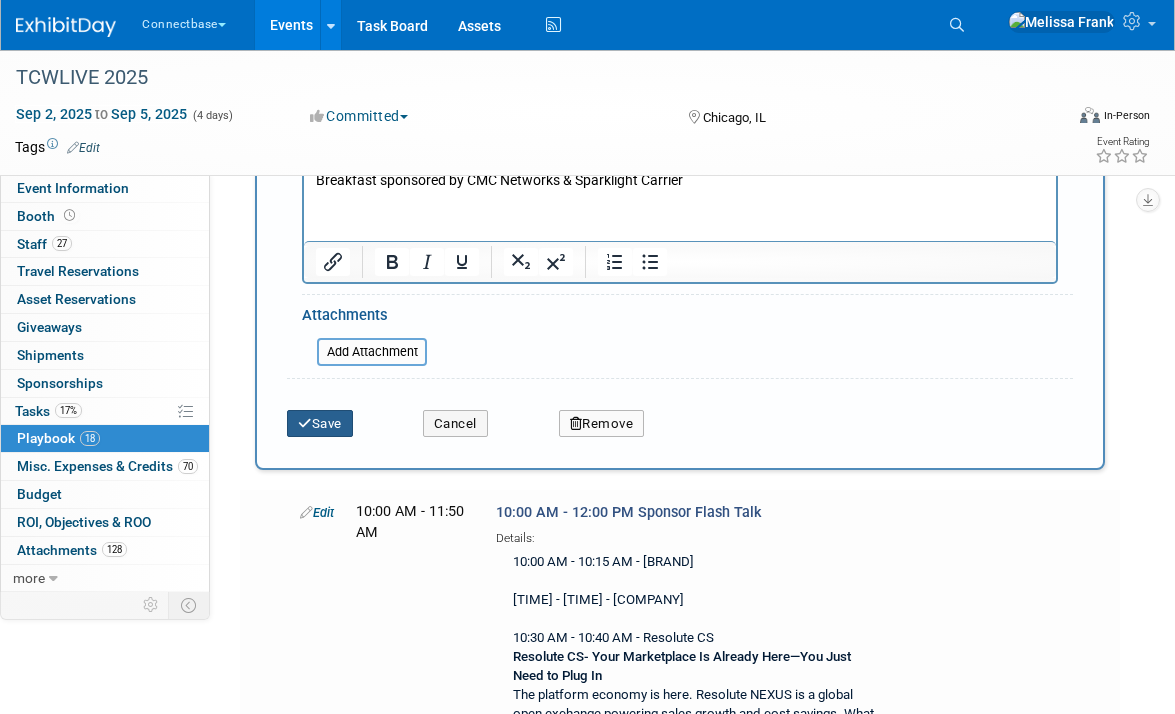 type on "Marriott Marquis 4th Floor - Ballroom" 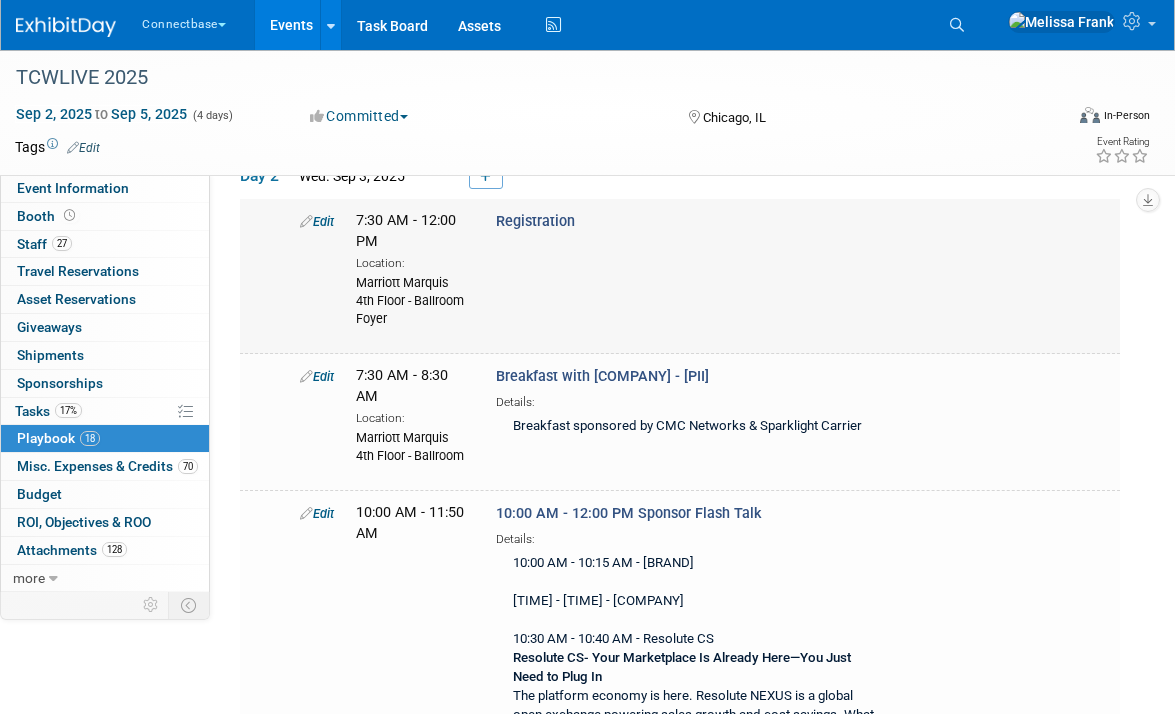scroll, scrollTop: 1296, scrollLeft: 0, axis: vertical 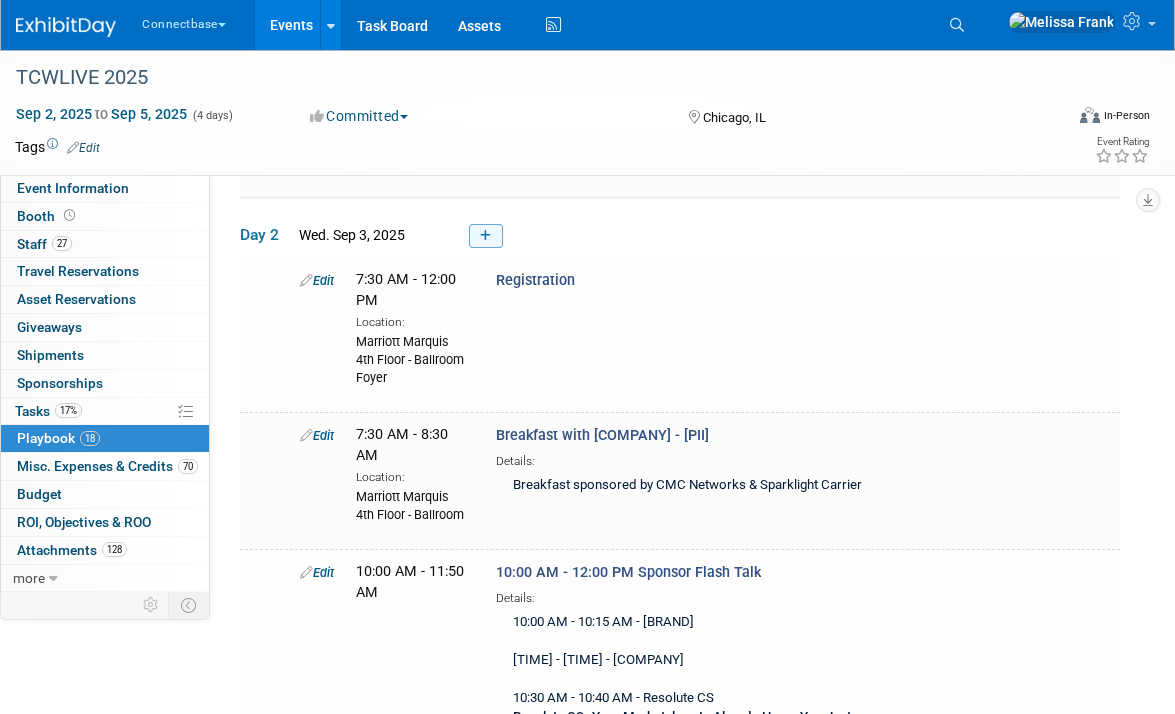 click at bounding box center (485, 236) 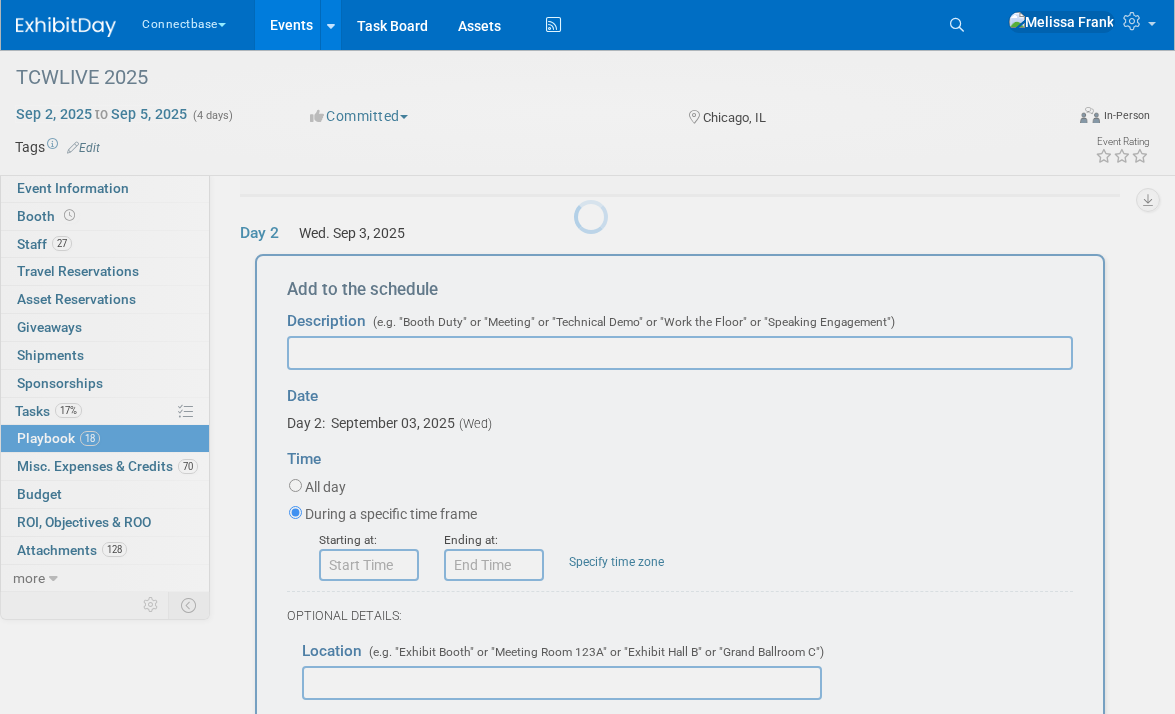 scroll, scrollTop: 1318, scrollLeft: 0, axis: vertical 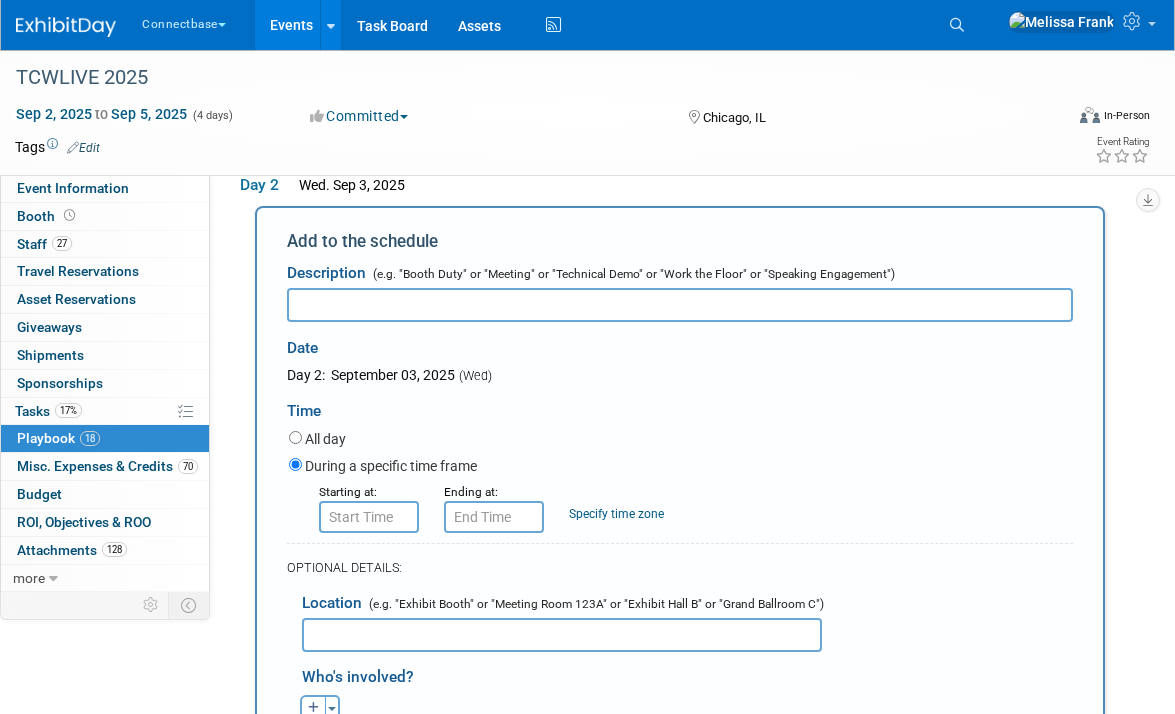 paste on ""Welcome Address - HOW THE WORLD CONNECTS... IN REAL TIME  with [PERSON]"" 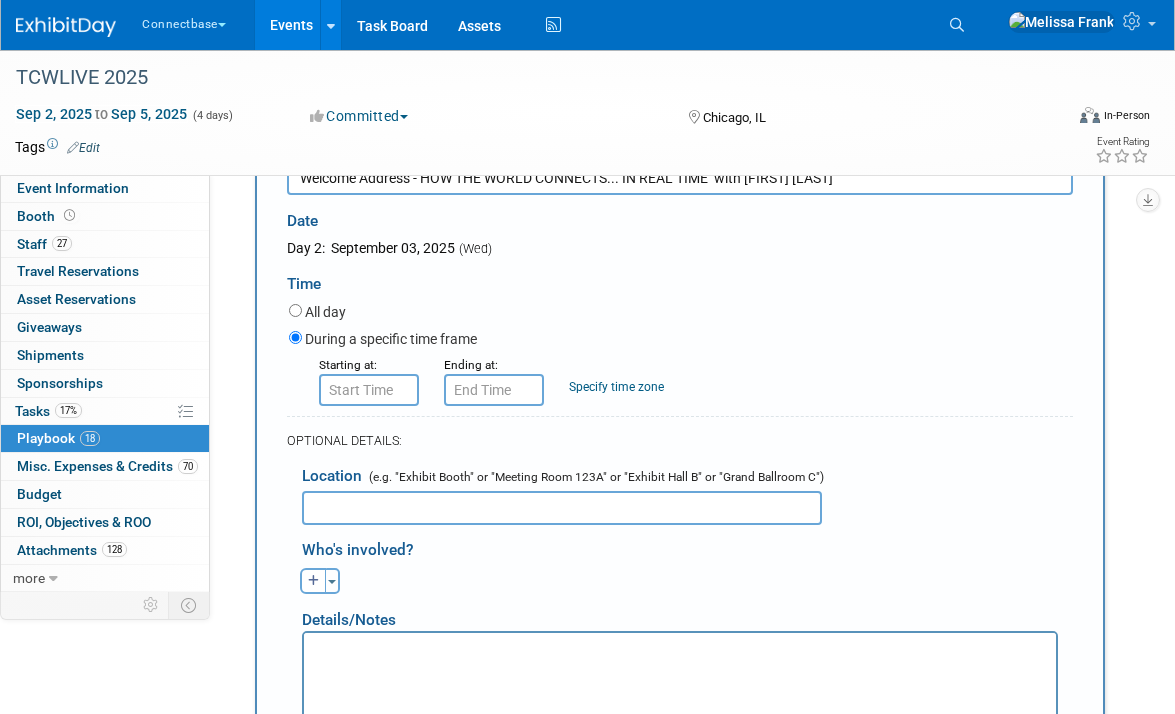 scroll, scrollTop: 1483, scrollLeft: 0, axis: vertical 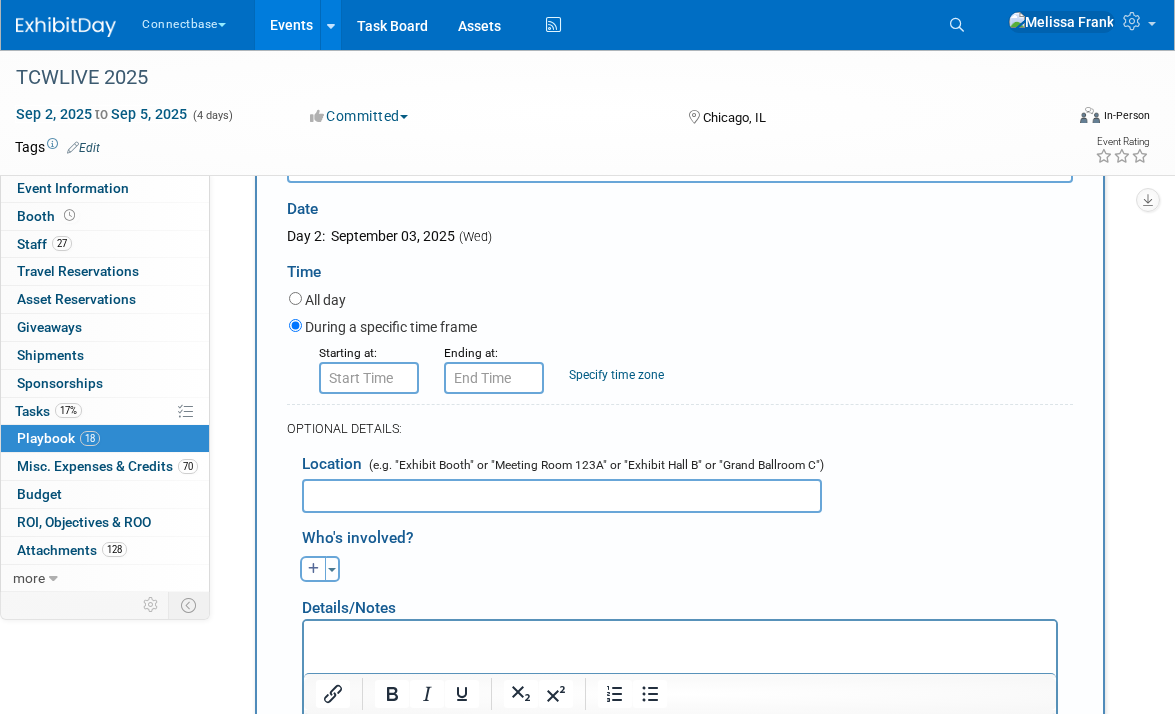 type on ""Welcome Address - HOW THE WORLD CONNECTS... IN REAL TIME  with [FIRST] [LAST]" 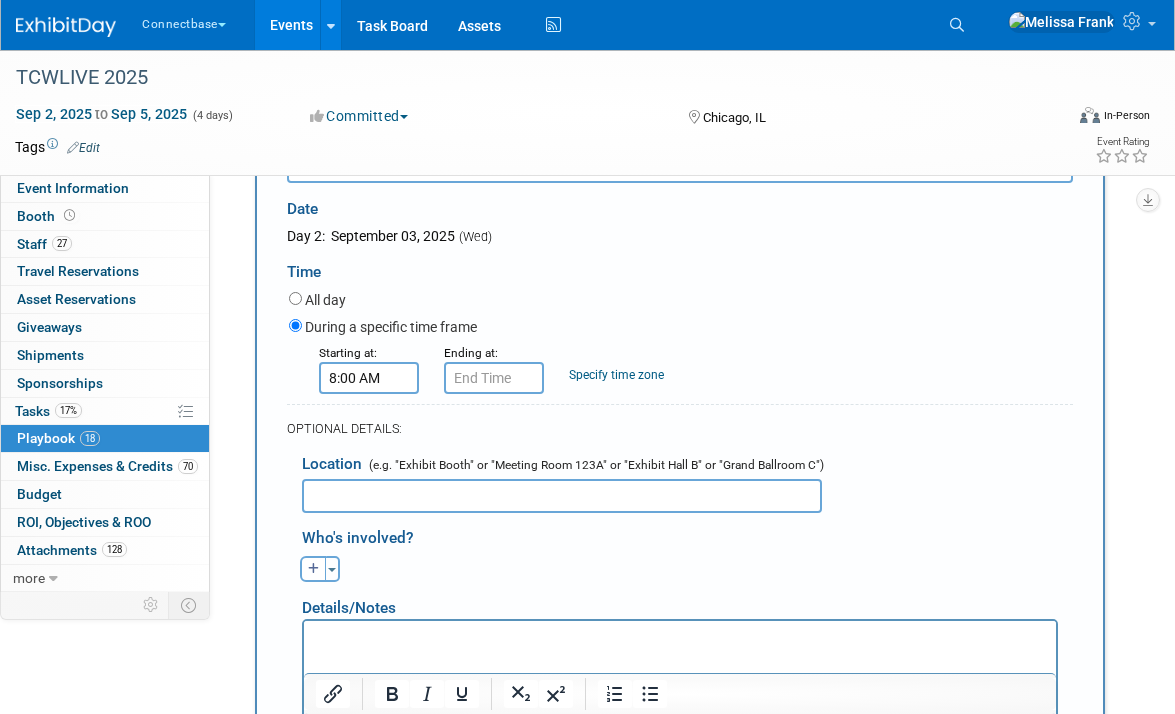 click on "8:00 AM" at bounding box center (369, 378) 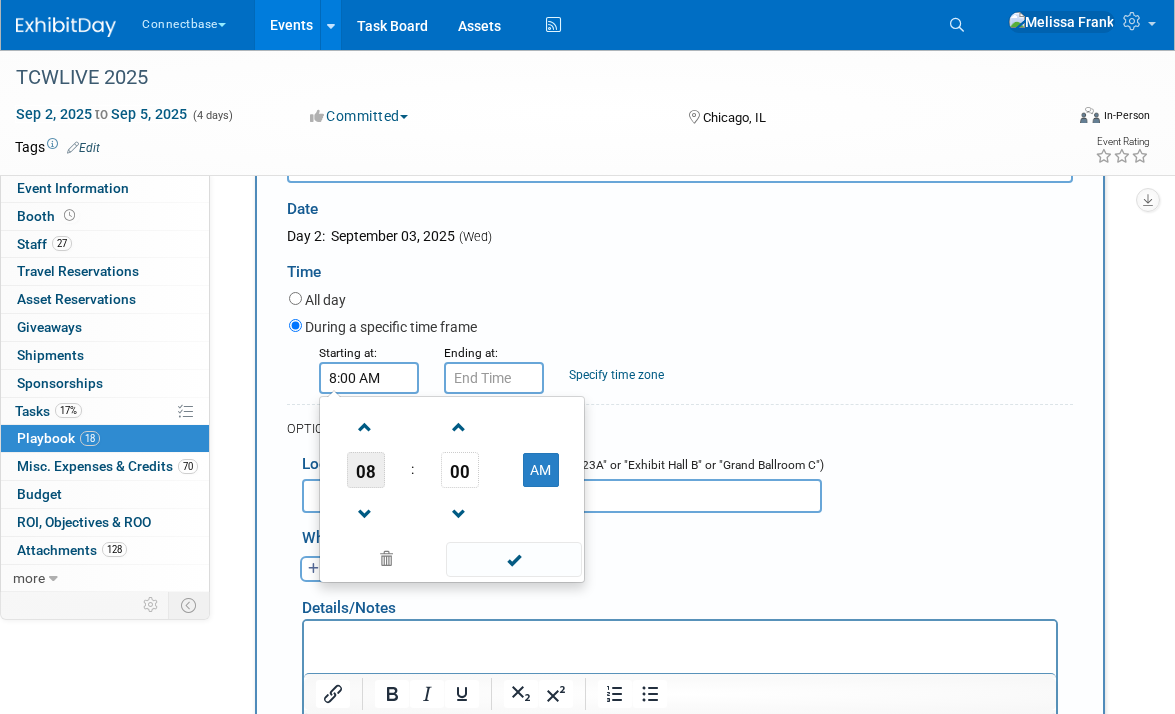 click on "08" at bounding box center (366, 470) 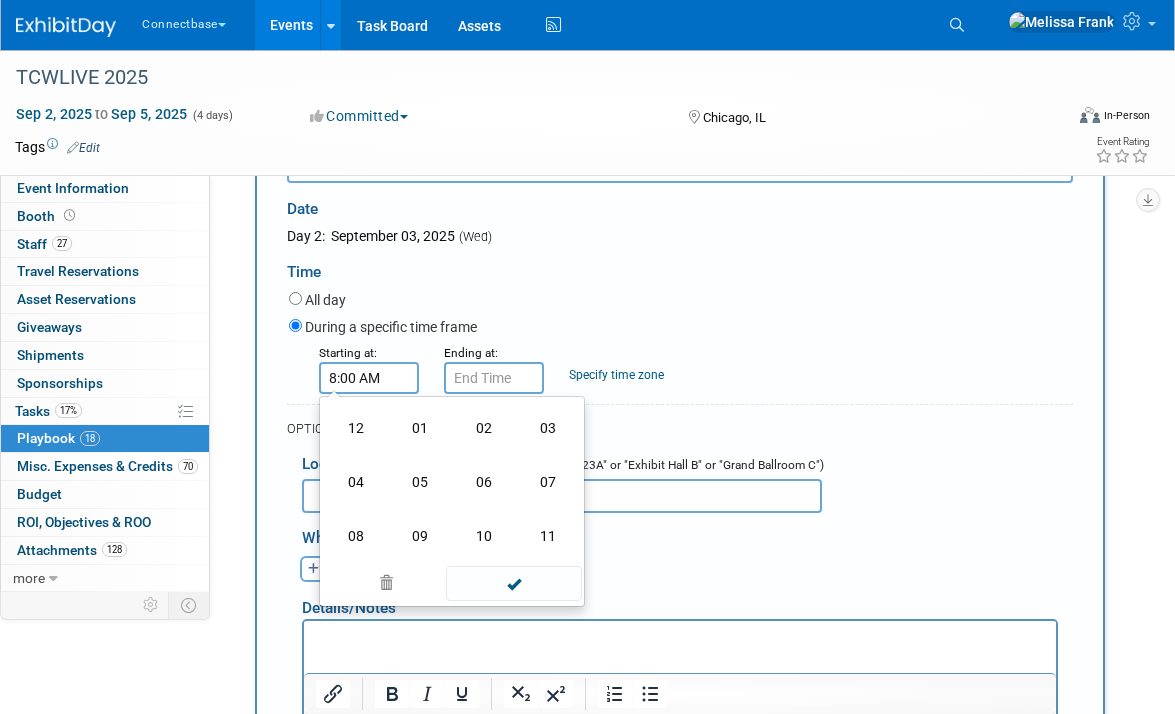 click on "8:00 AM" at bounding box center [369, 378] 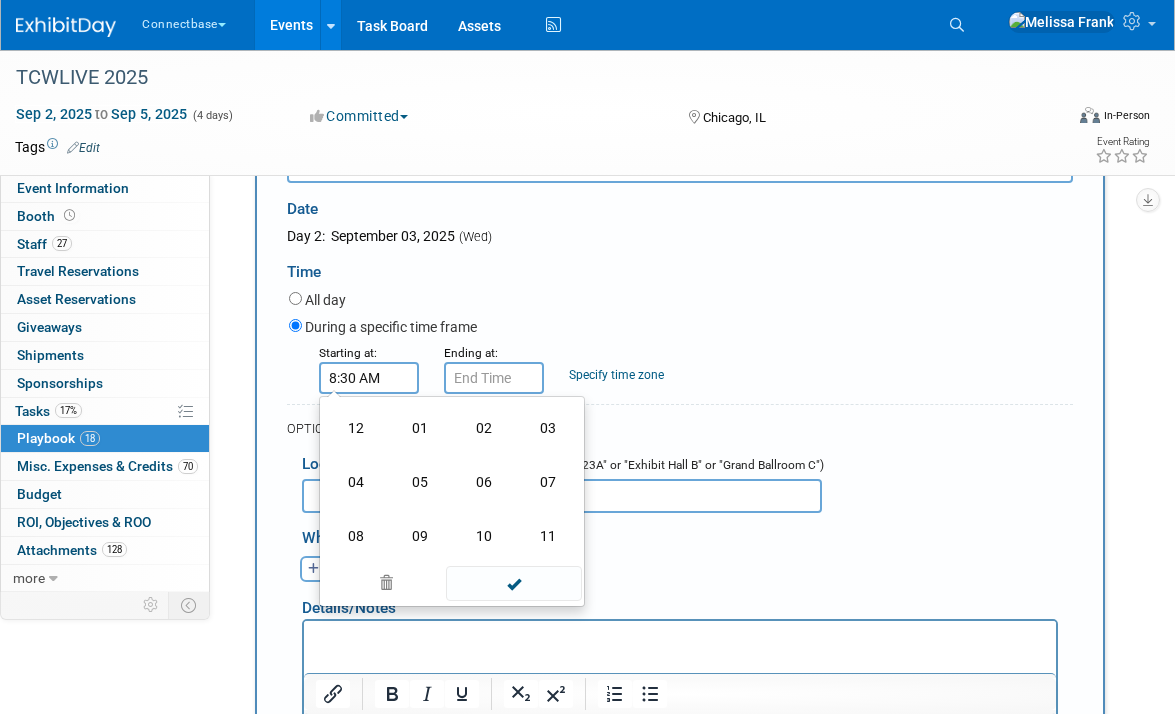 type on "8:30 AM" 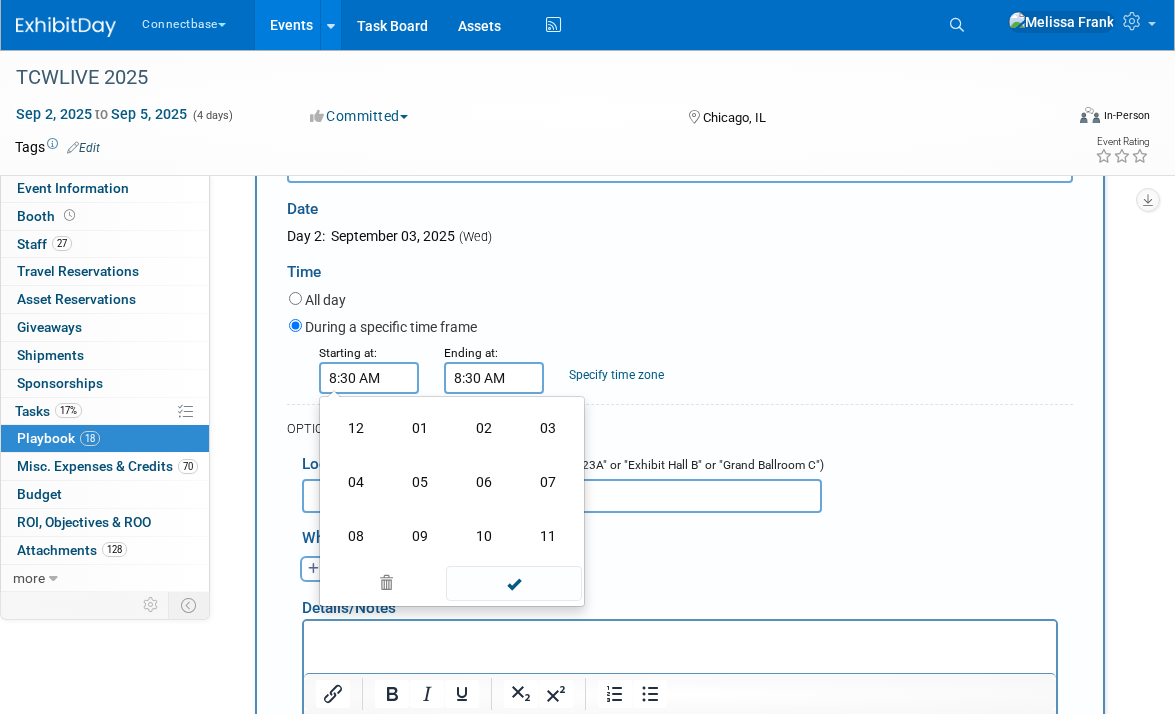 click on "8:30 AM" at bounding box center (494, 378) 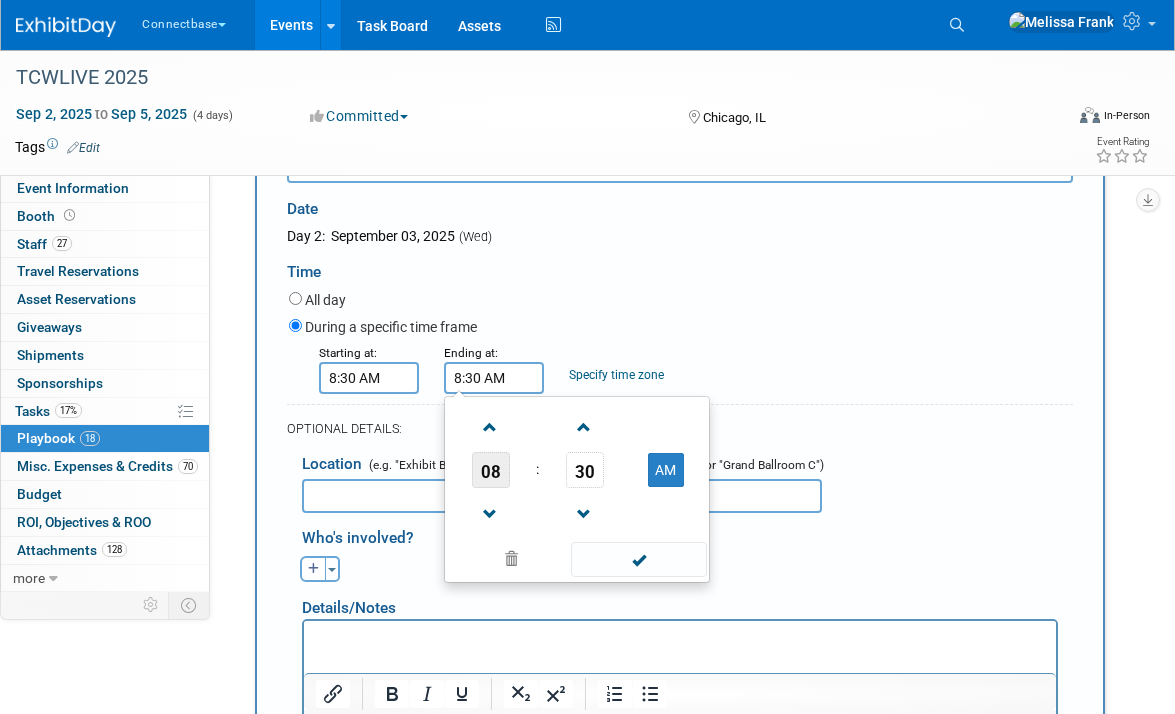 click on "08" at bounding box center (491, 470) 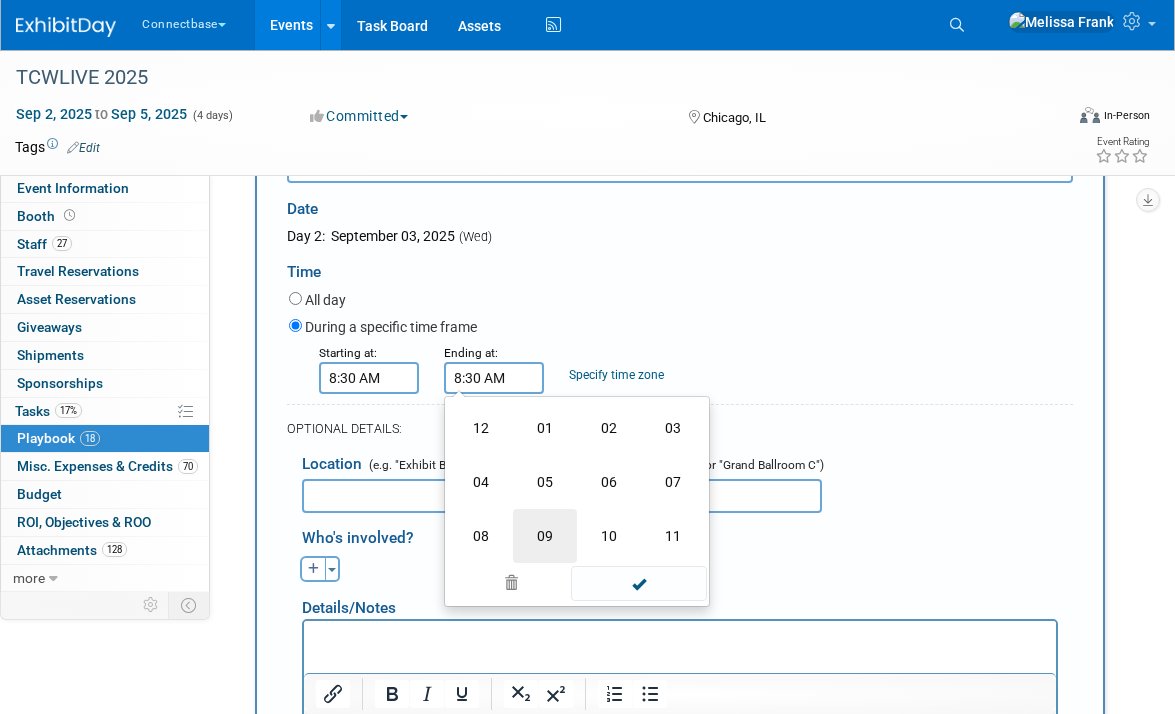 click on "09" at bounding box center [545, 536] 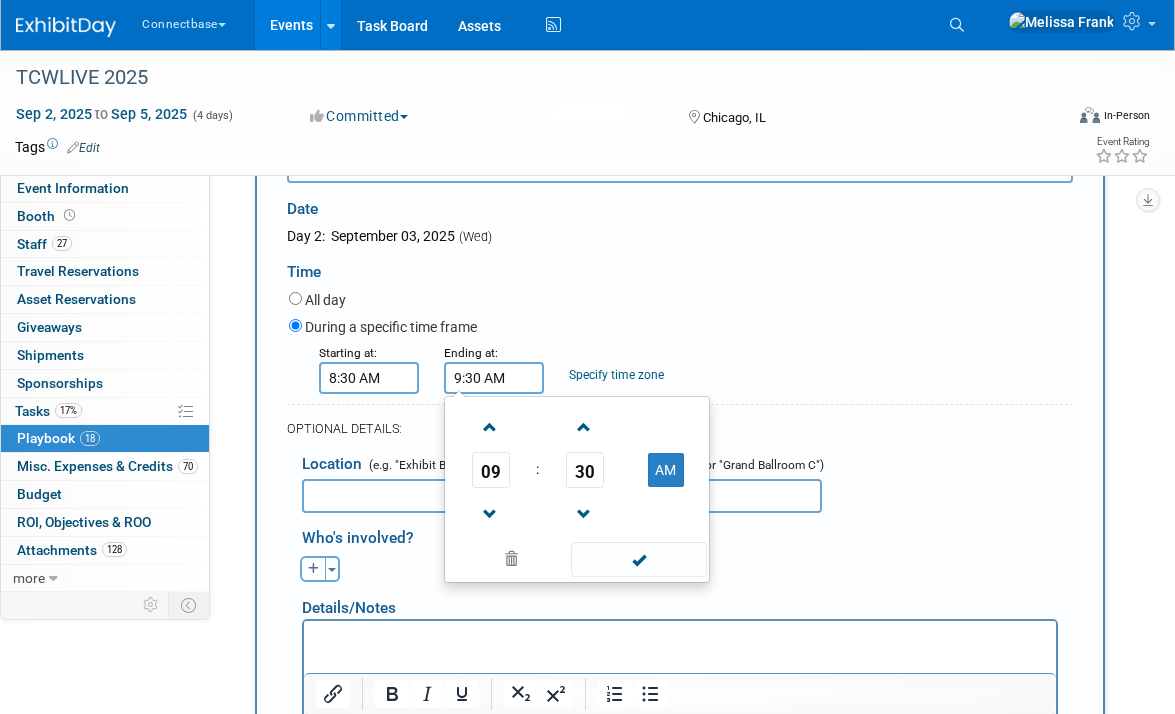 click on "30" at bounding box center (584, 470) 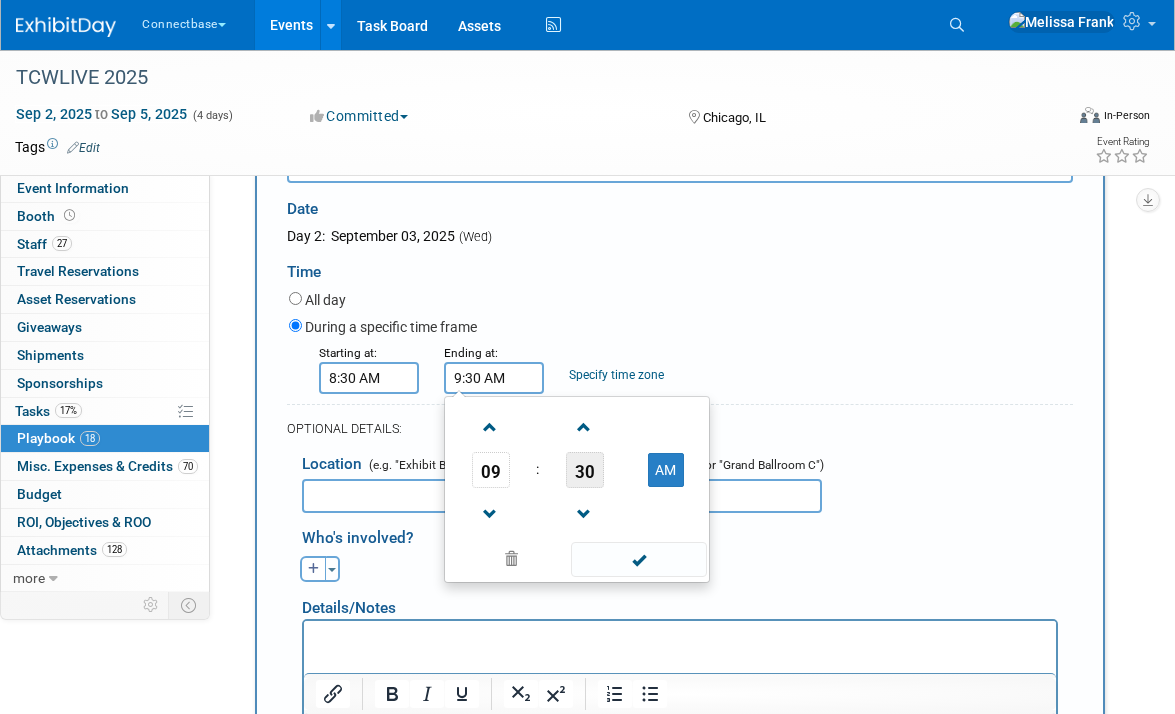 click on "30" at bounding box center [585, 470] 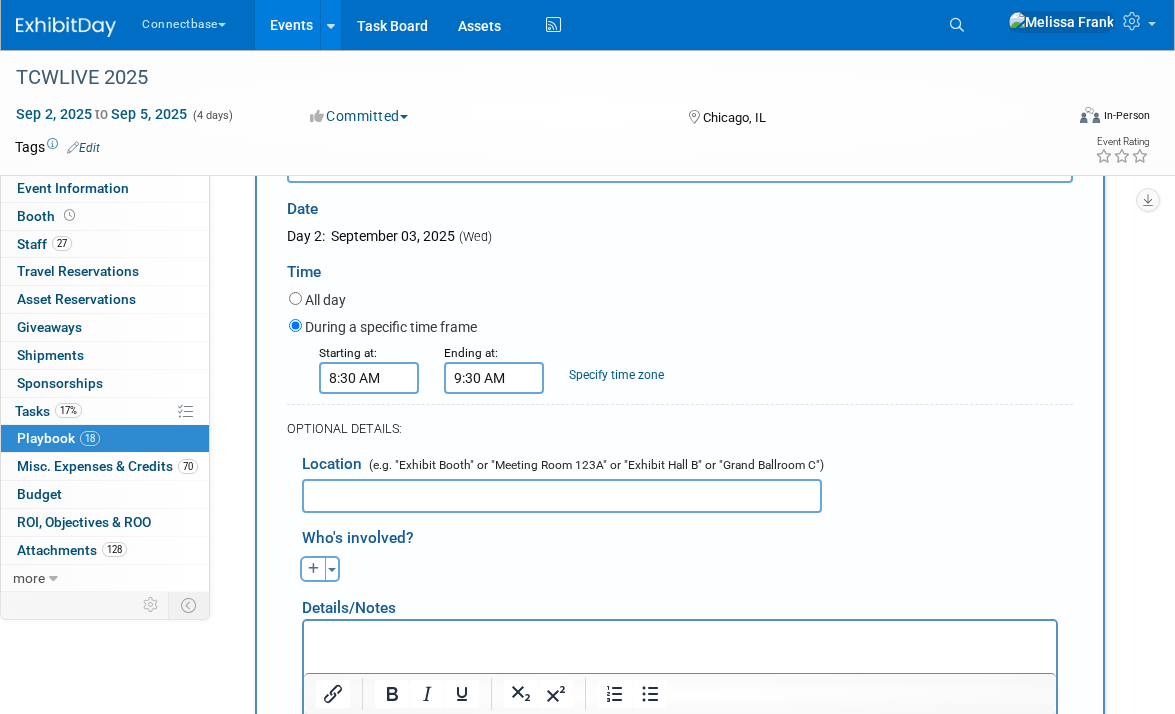click on "Time" at bounding box center (680, 267) 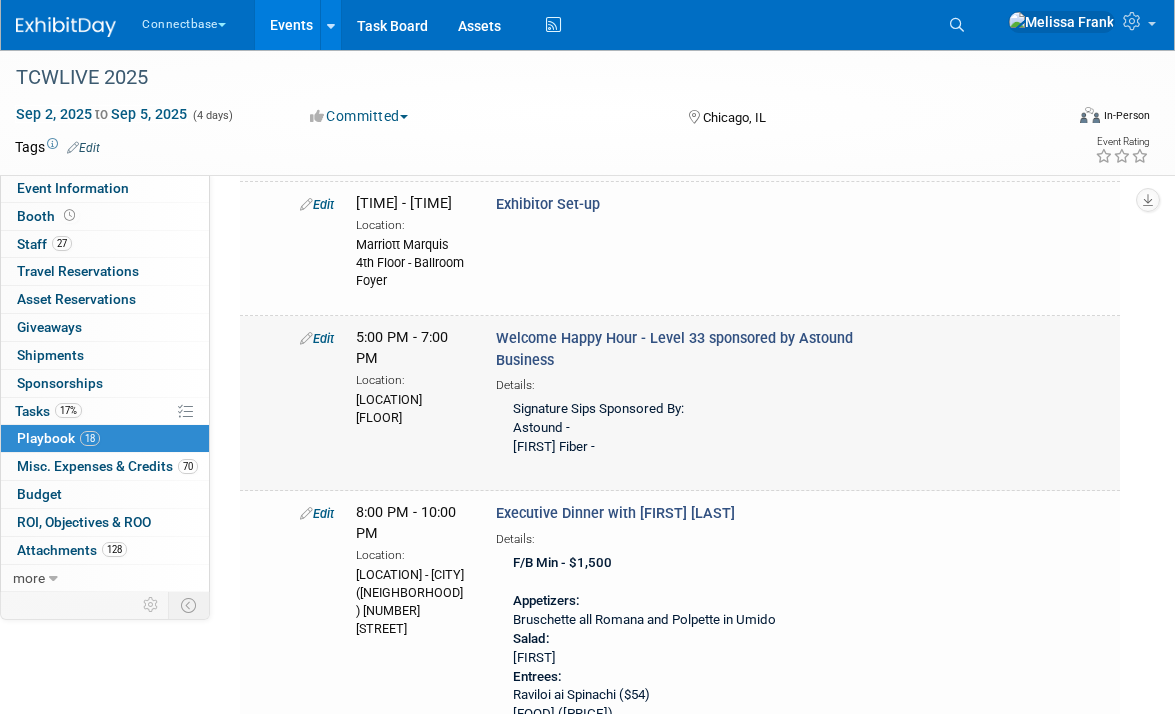 scroll, scrollTop: 361, scrollLeft: 0, axis: vertical 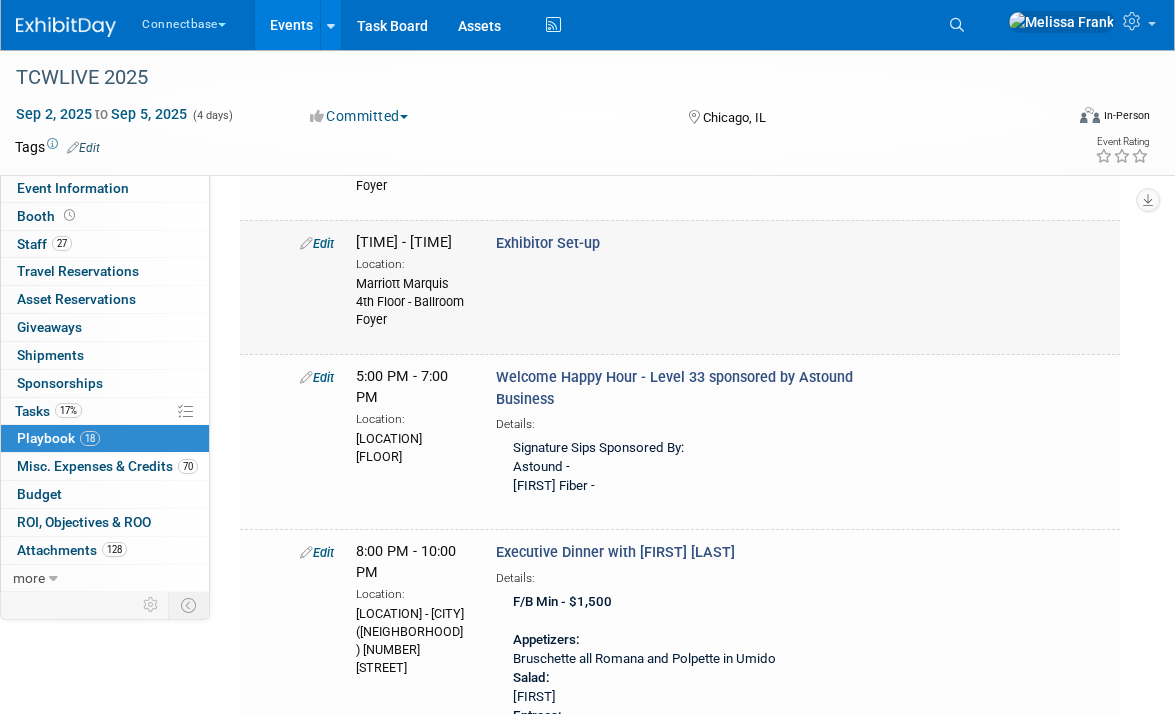drag, startPoint x: 406, startPoint y: 362, endPoint x: 356, endPoint y: 332, distance: 58.30952 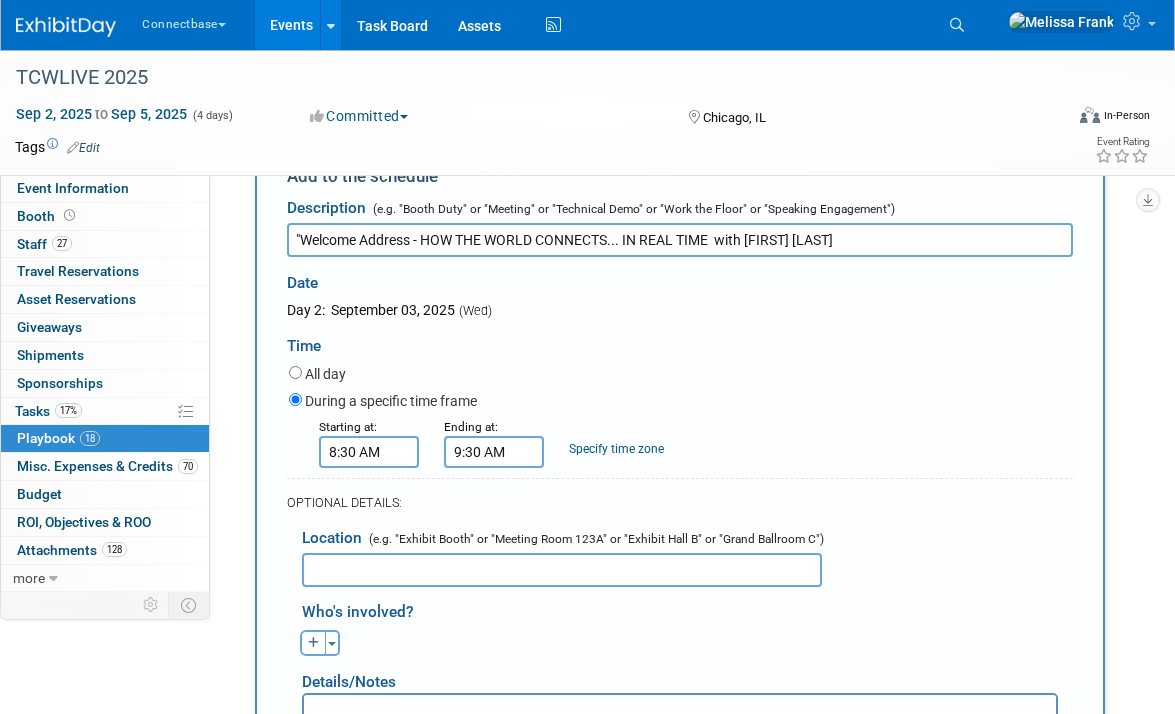scroll, scrollTop: 1575, scrollLeft: 0, axis: vertical 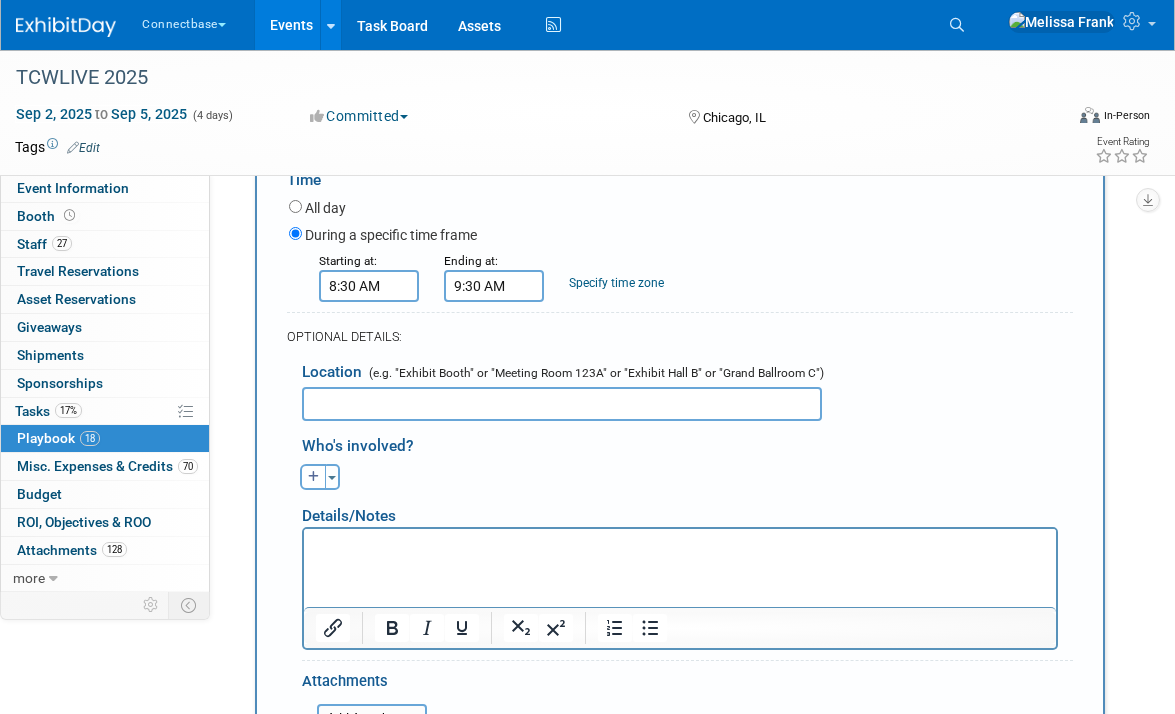click at bounding box center [562, 404] 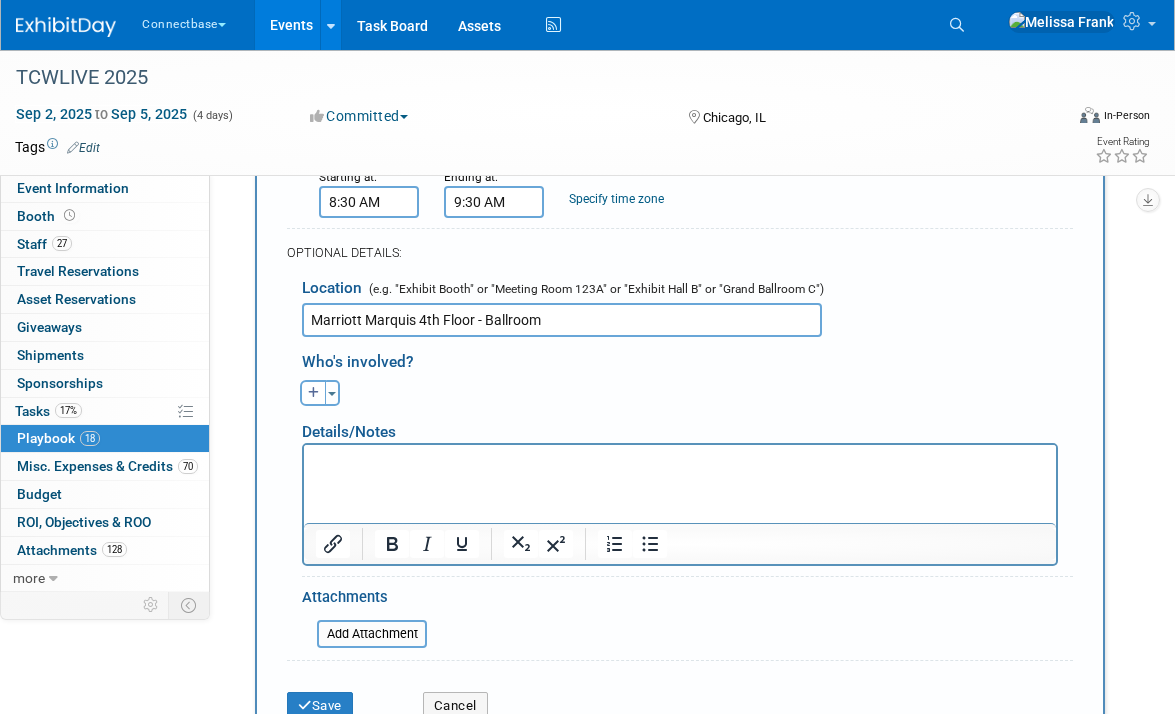 scroll, scrollTop: 1674, scrollLeft: 0, axis: vertical 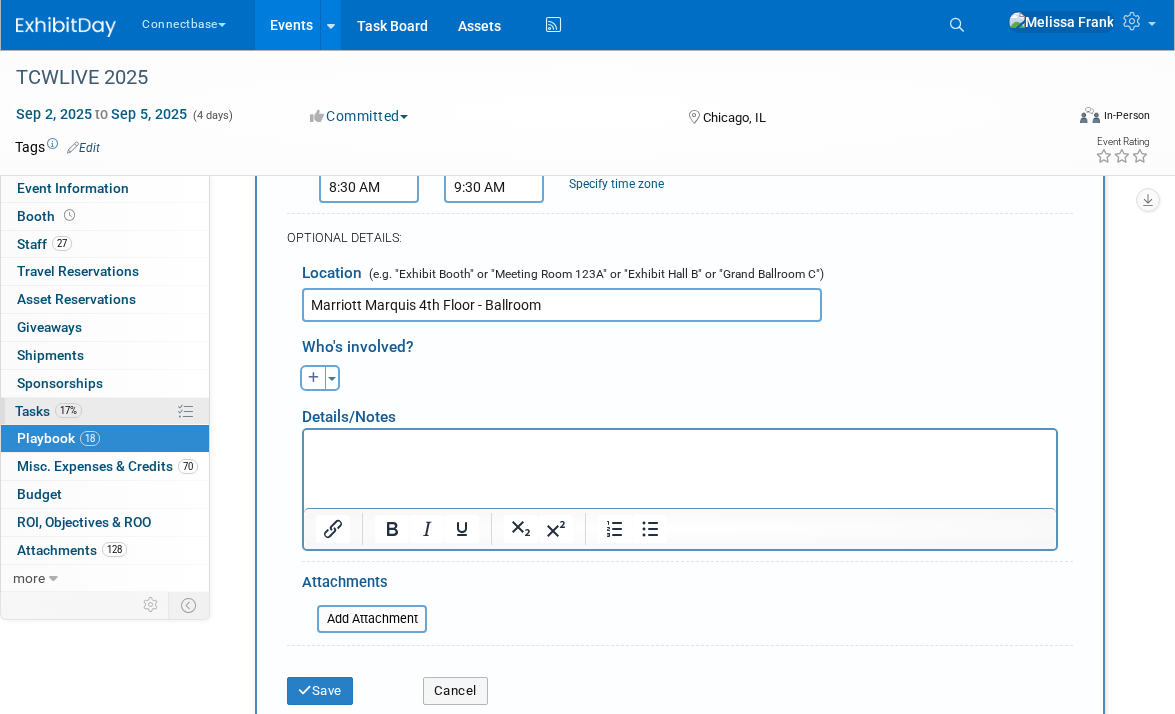 type on "Marriott Marquis 4th Floor - Ballroom" 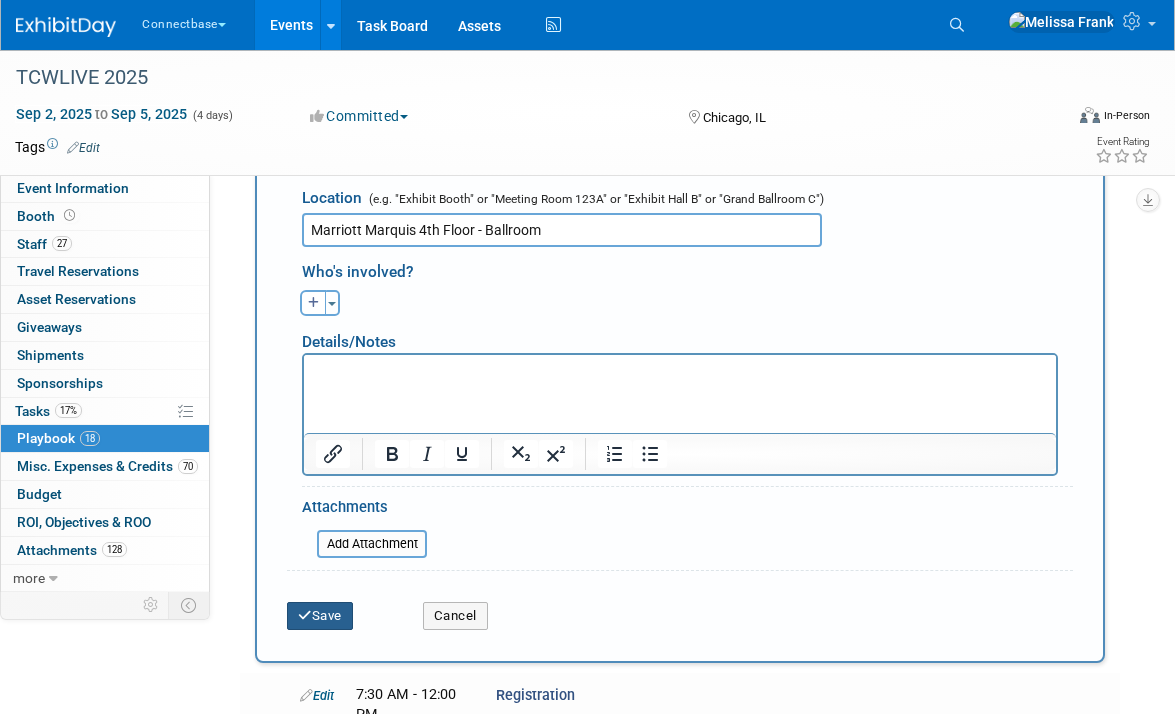 click on "Save" at bounding box center [320, 616] 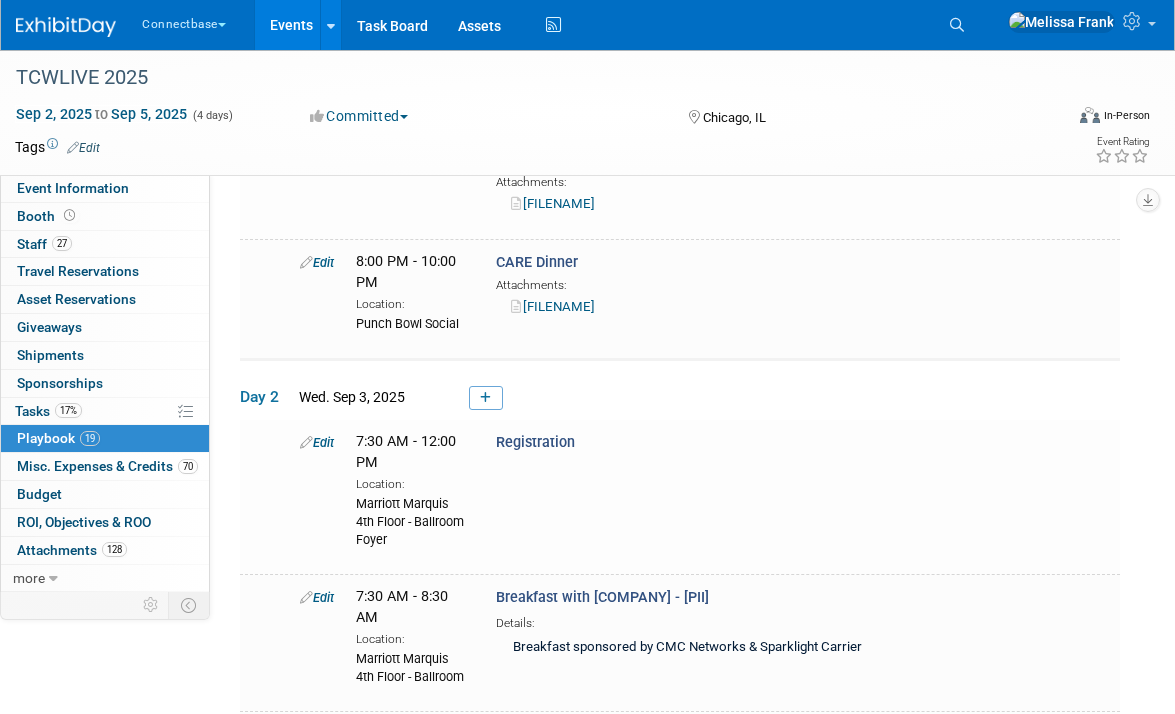 scroll, scrollTop: 1117, scrollLeft: 0, axis: vertical 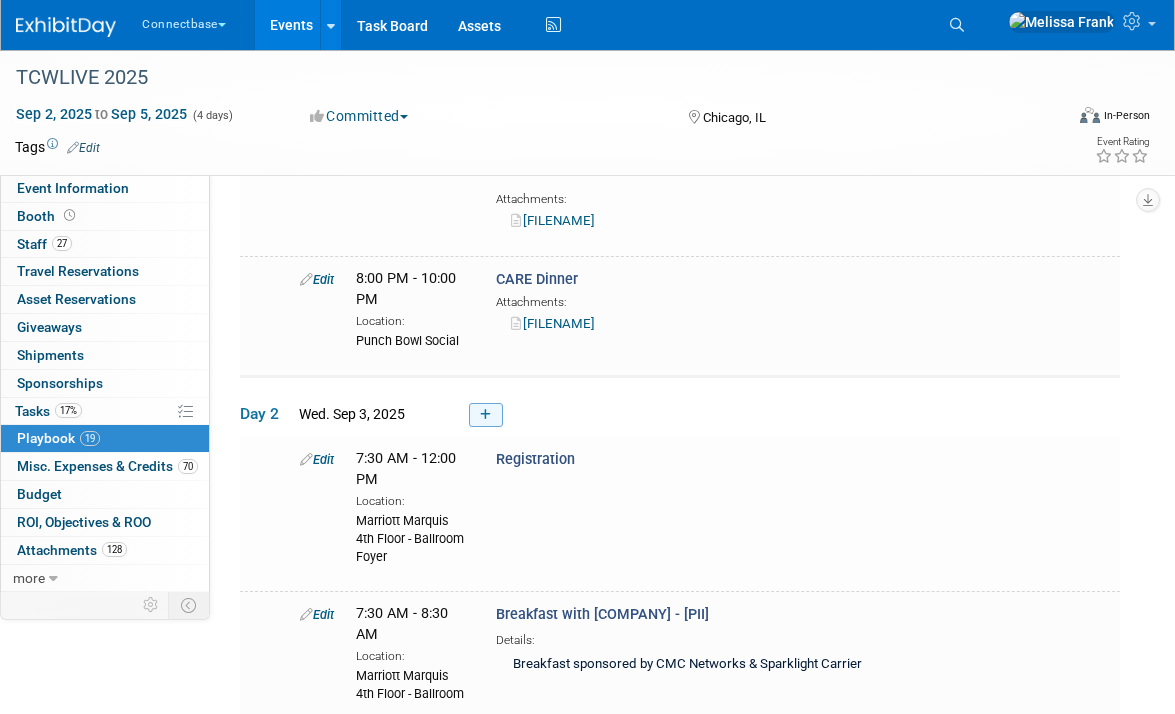 click at bounding box center (486, 415) 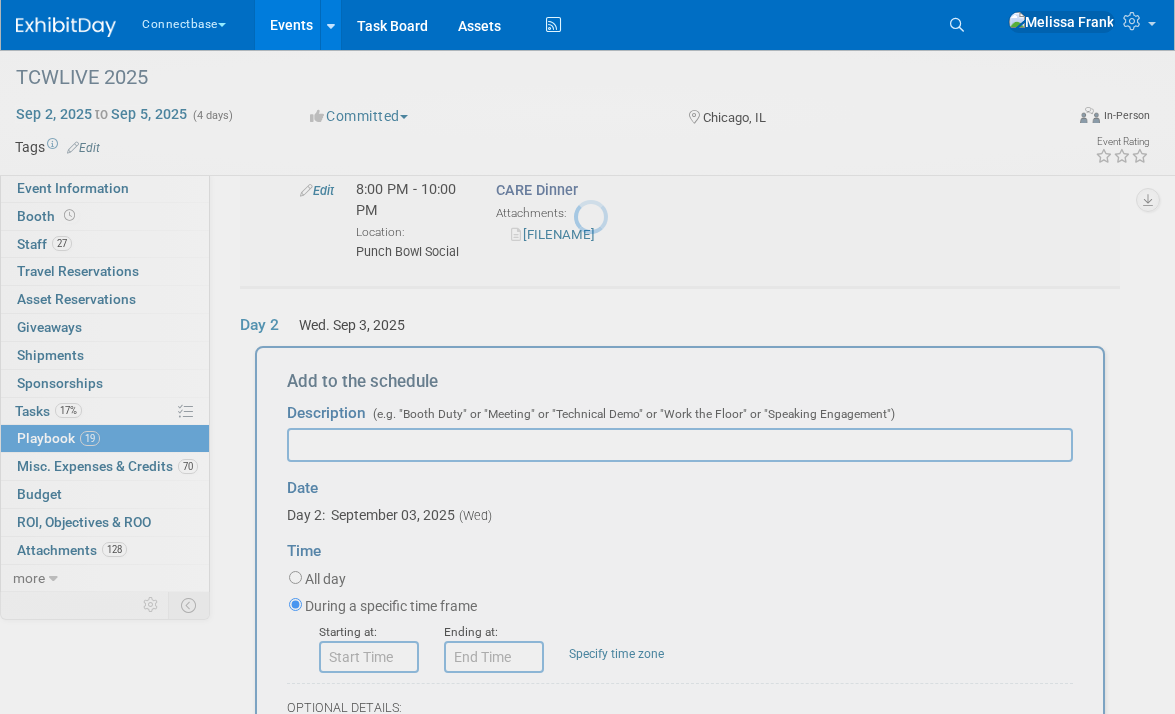 scroll, scrollTop: 0, scrollLeft: 0, axis: both 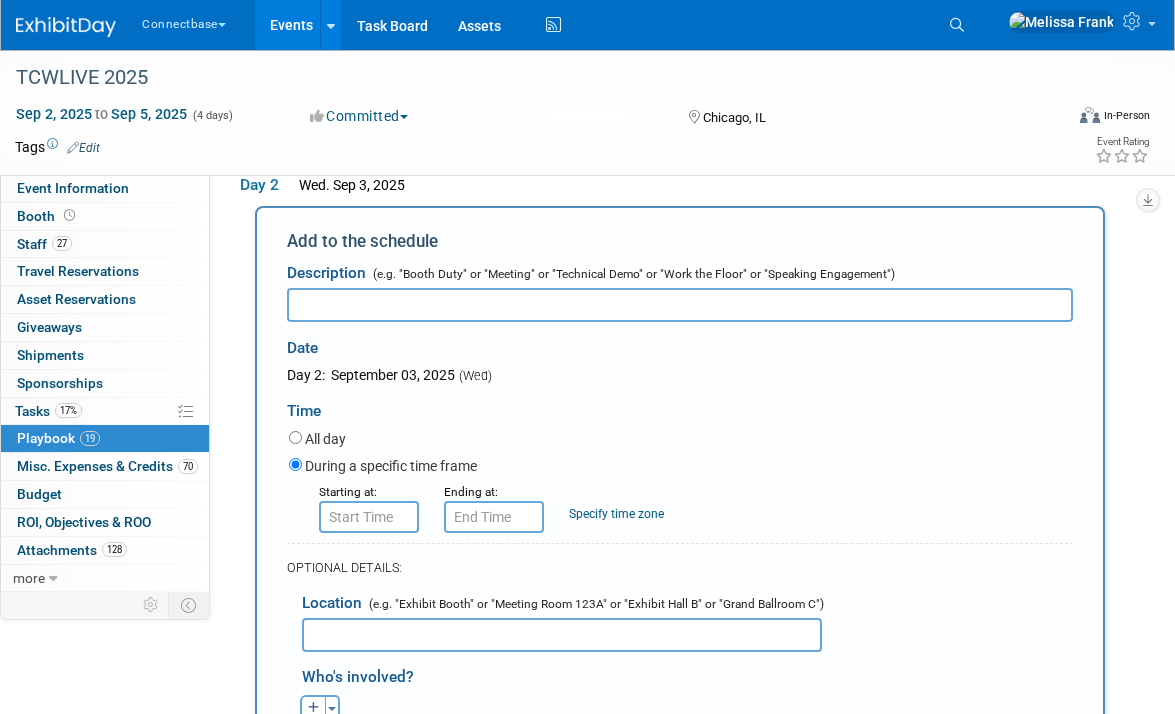 paste on ""Keynote - The Next Bandwidth Boom: Building  Digital Infrastructure for the Age of AI, Quantum & Space Tech with [FIRST] [LAST]"" 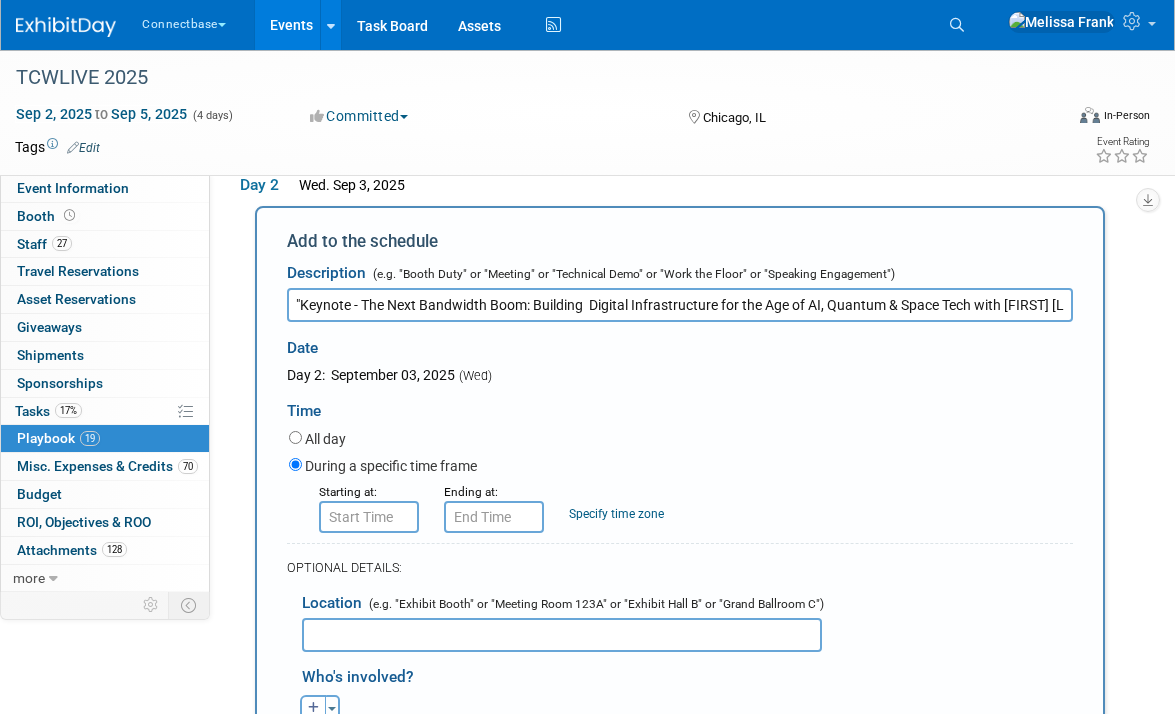 scroll, scrollTop: 0, scrollLeft: 19, axis: horizontal 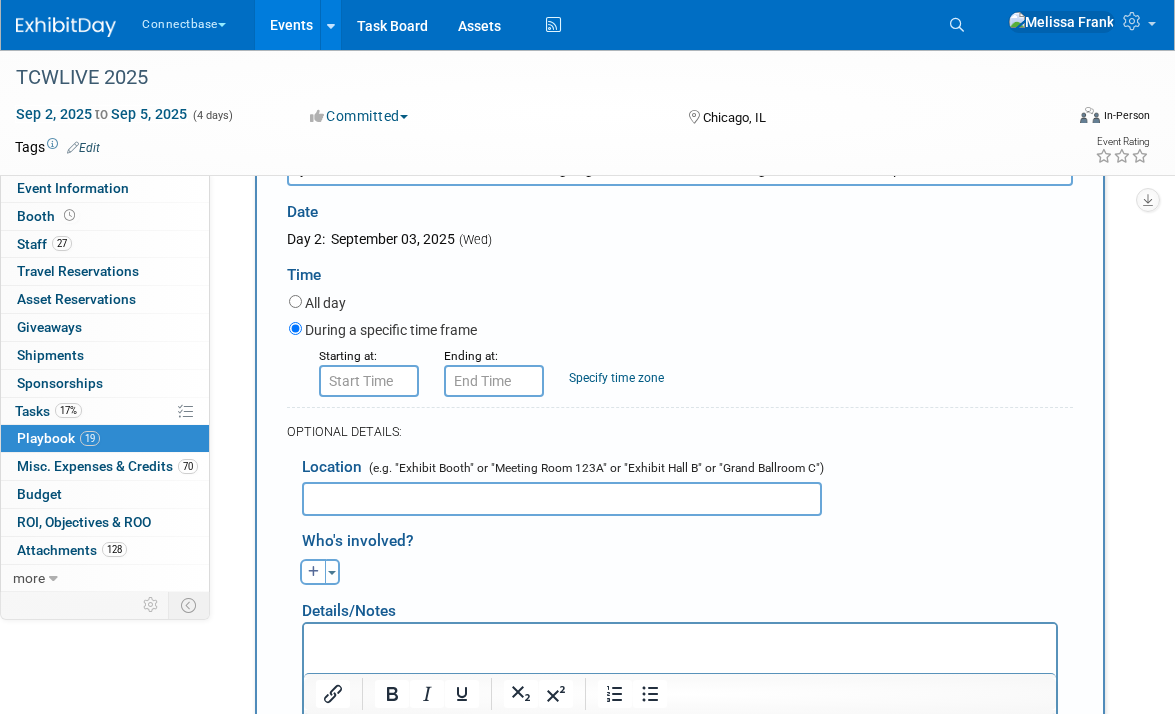 click on ""Keynote - The Next Bandwidth Boom: Building  Digital Infrastructure for the Age of AI, Quantum & Space Tech with [FIRST] [LAST]" at bounding box center (680, 169) 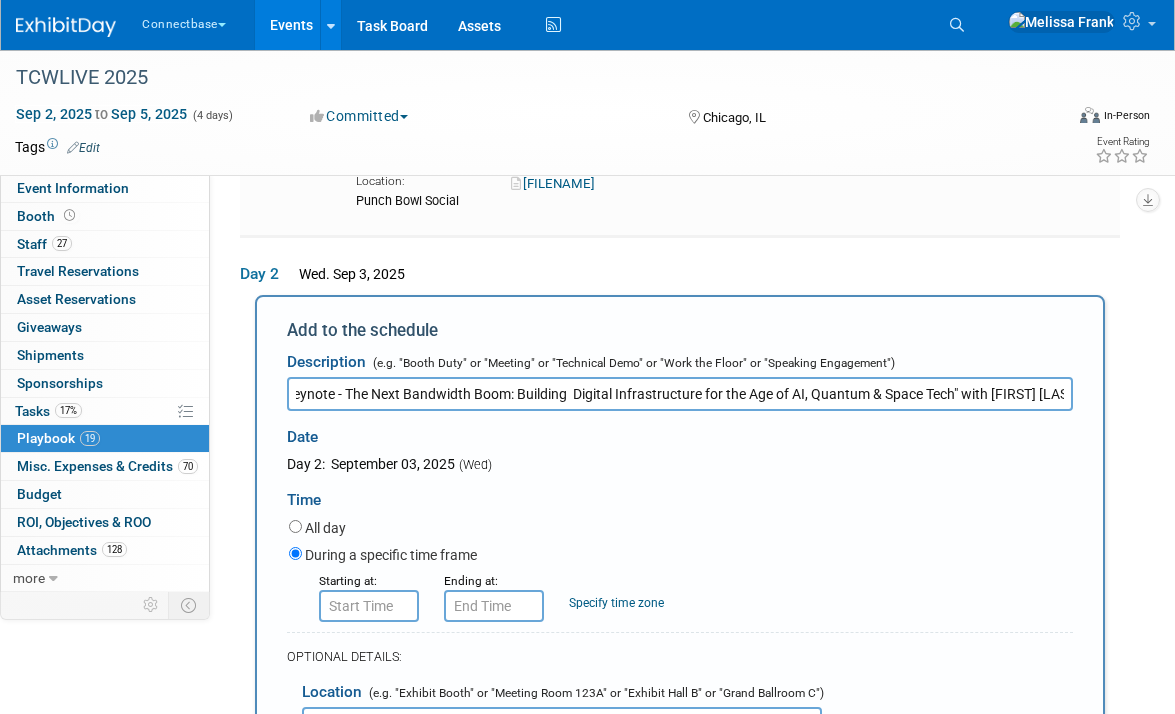 scroll, scrollTop: 1247, scrollLeft: 0, axis: vertical 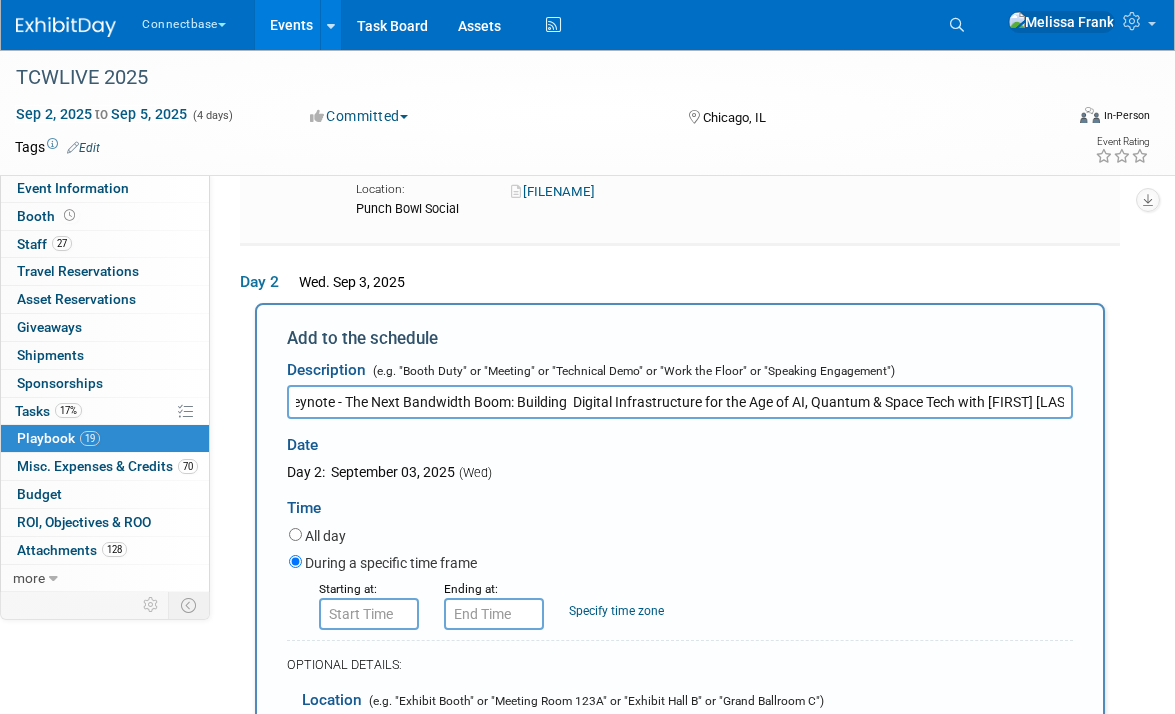 click on ""Keynote - The Next Bandwidth Boom: Building  Digital Infrastructure for the Age of AI, Quantum & Space Tech with [FIRST] [LAST]" at bounding box center (680, 402) 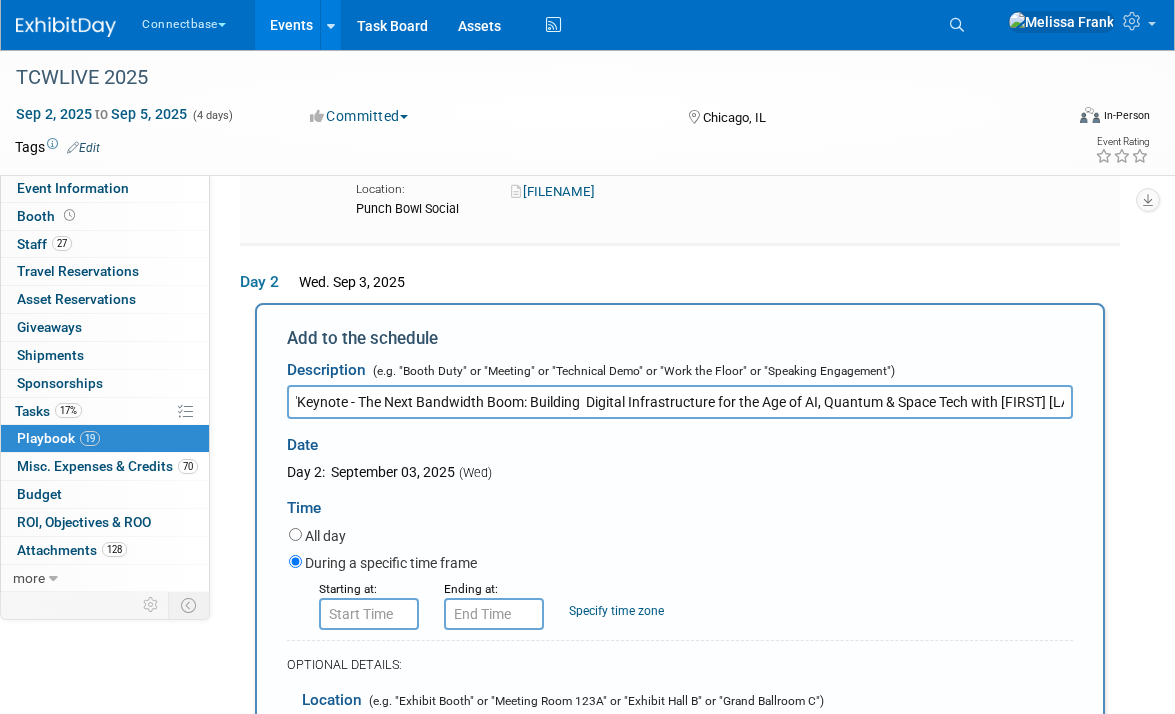 scroll, scrollTop: 0, scrollLeft: 0, axis: both 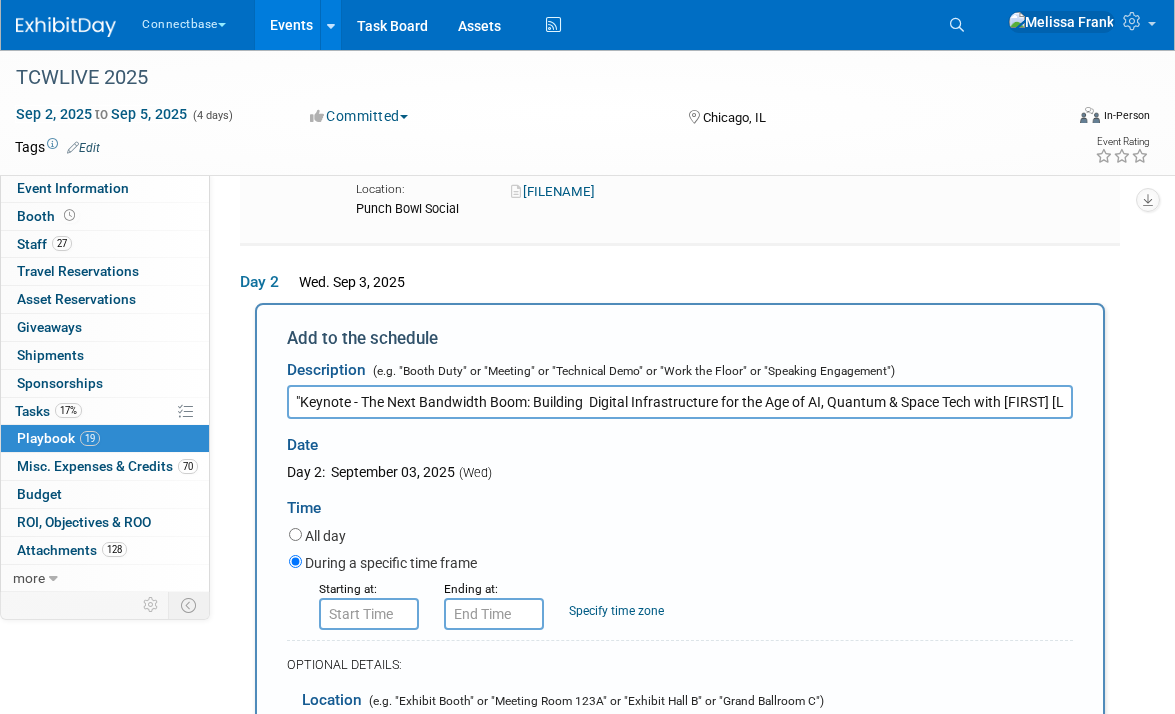 drag, startPoint x: 355, startPoint y: 444, endPoint x: 281, endPoint y: 441, distance: 74.06078 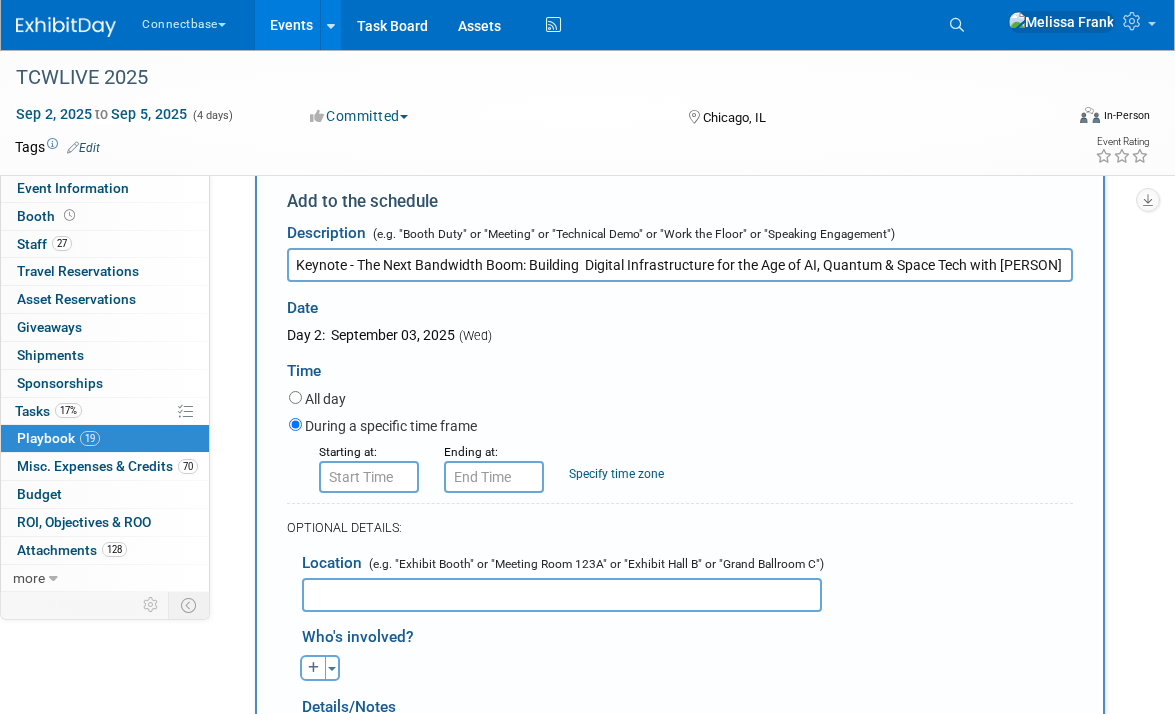 scroll, scrollTop: 1464, scrollLeft: 0, axis: vertical 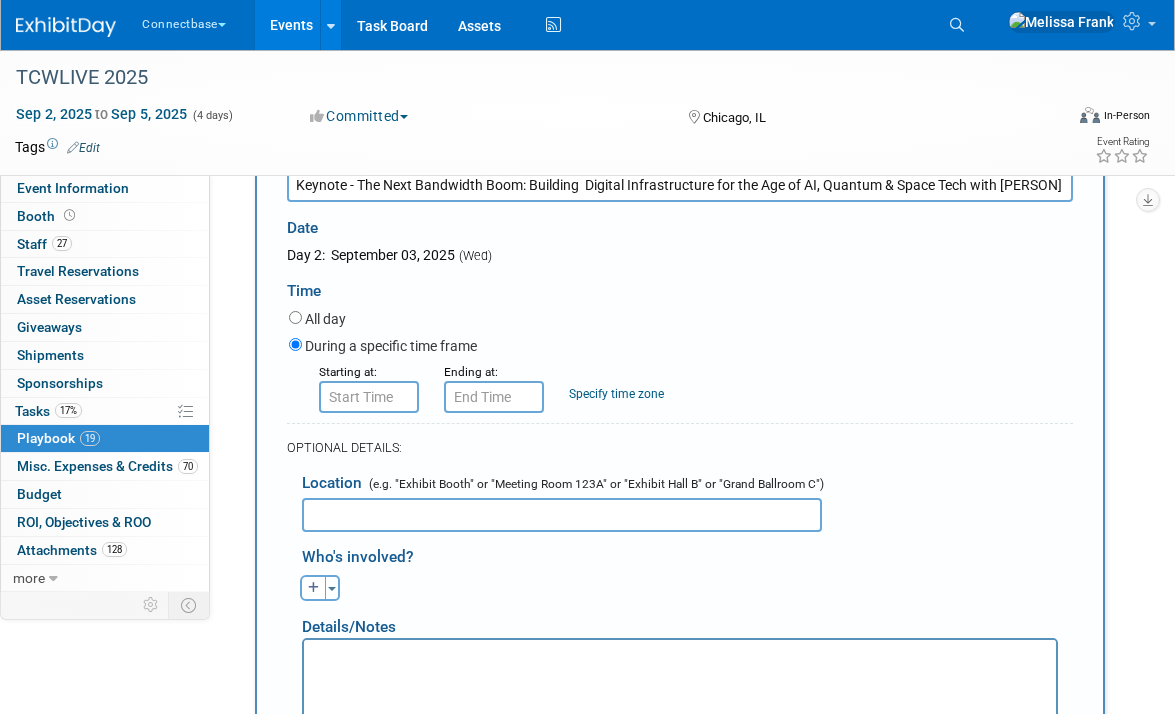 type on "Keynote - The Next Bandwidth Boom: Building  Digital Infrastructure for the Age of AI, Quantum & Space Tech with [PERSON]" 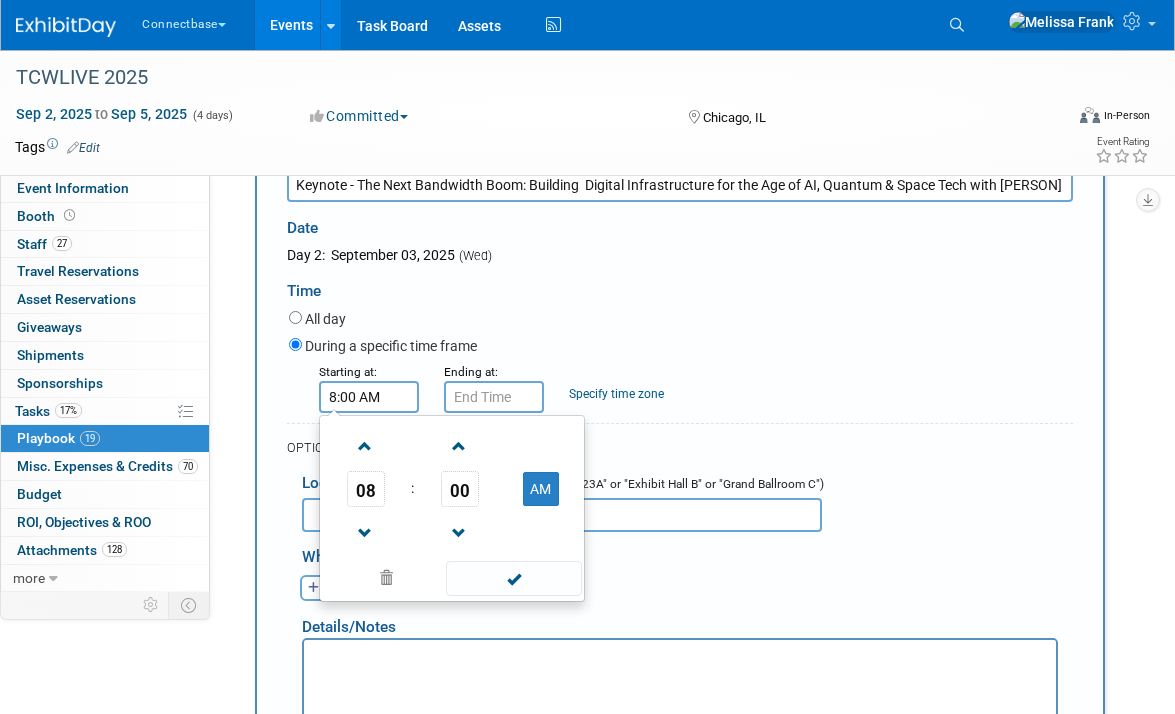 click on "8:00 AM" at bounding box center [369, 397] 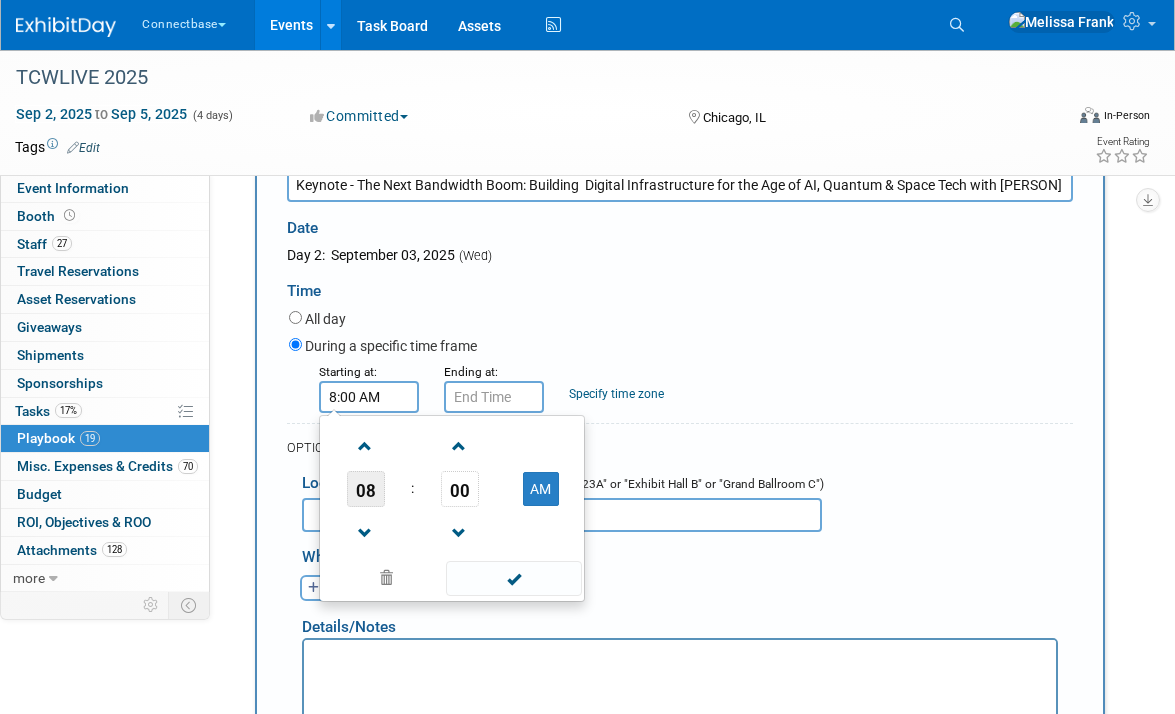 click on "08" at bounding box center (366, 489) 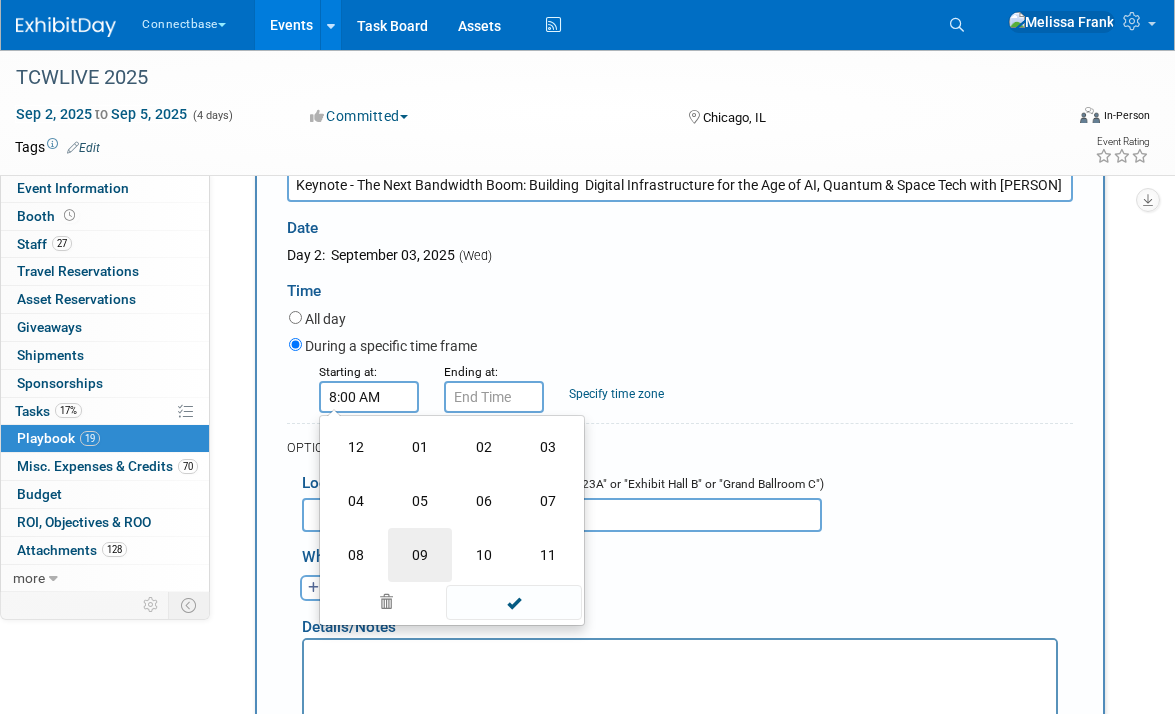 click on "09" at bounding box center [420, 555] 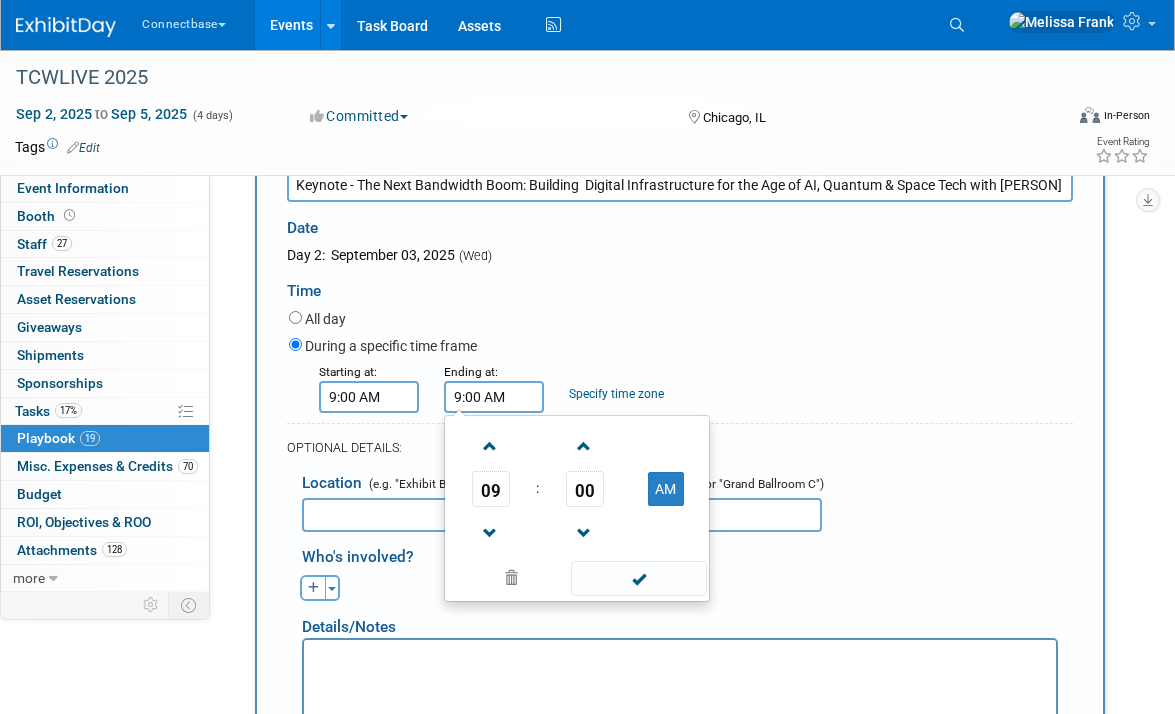 click on "9:00 AM" at bounding box center (494, 397) 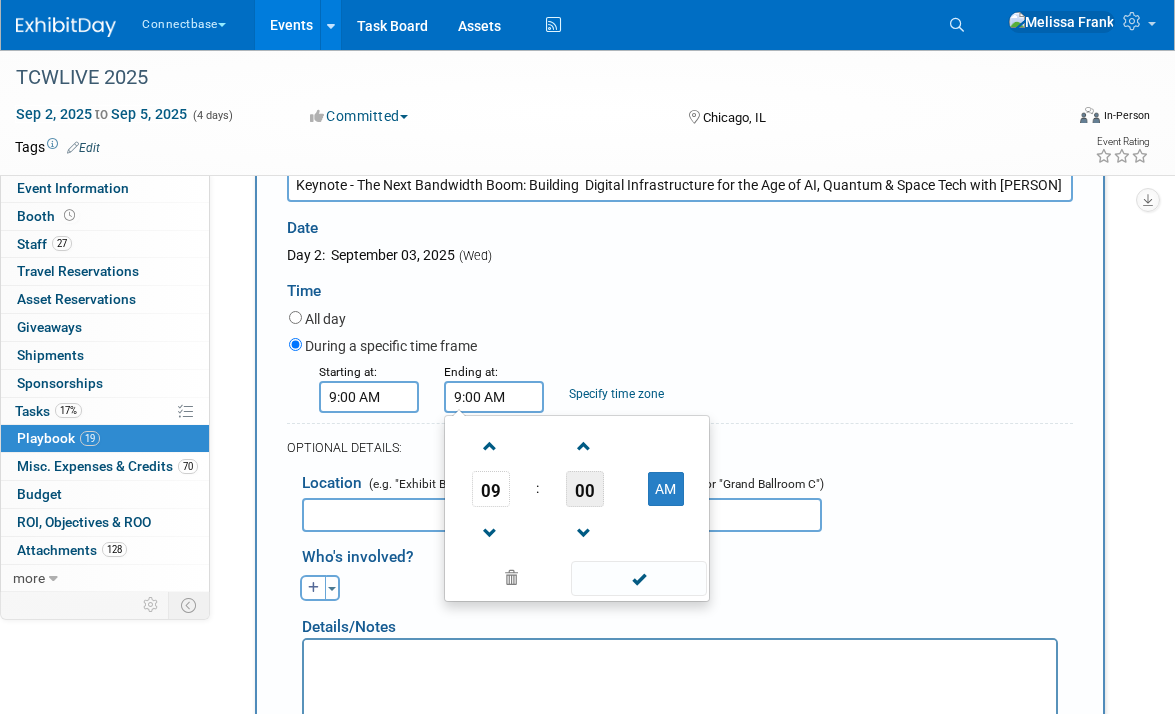 click on "00" at bounding box center [585, 489] 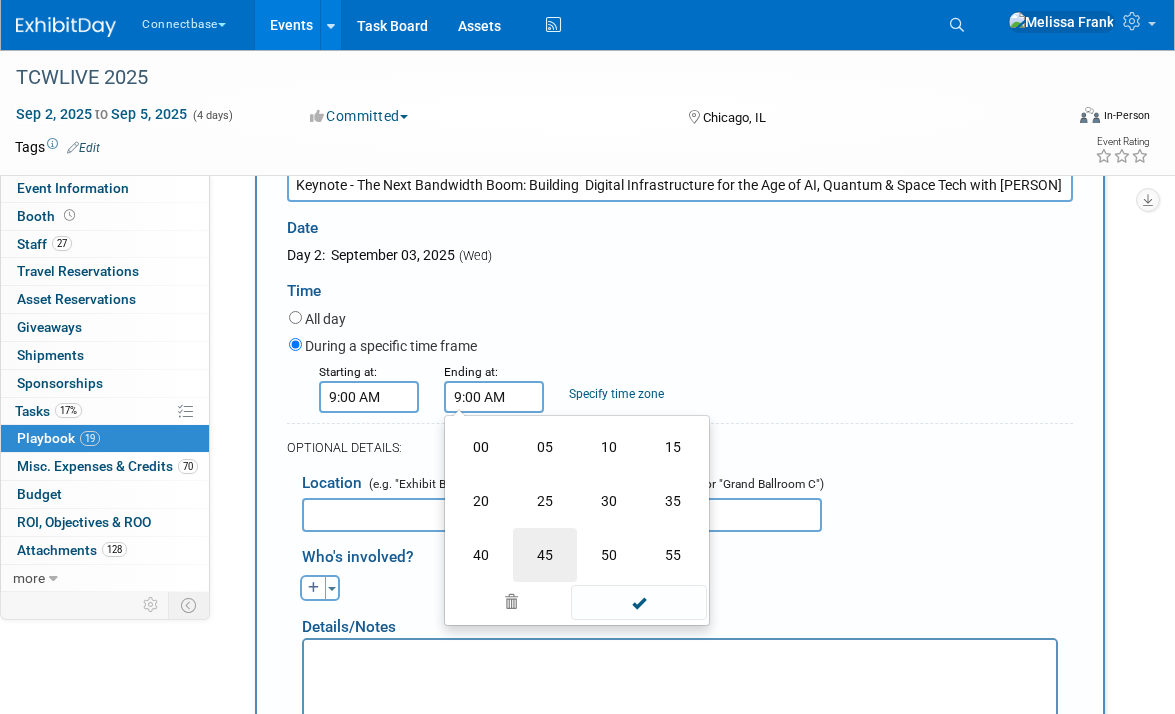 click on "45" at bounding box center [545, 555] 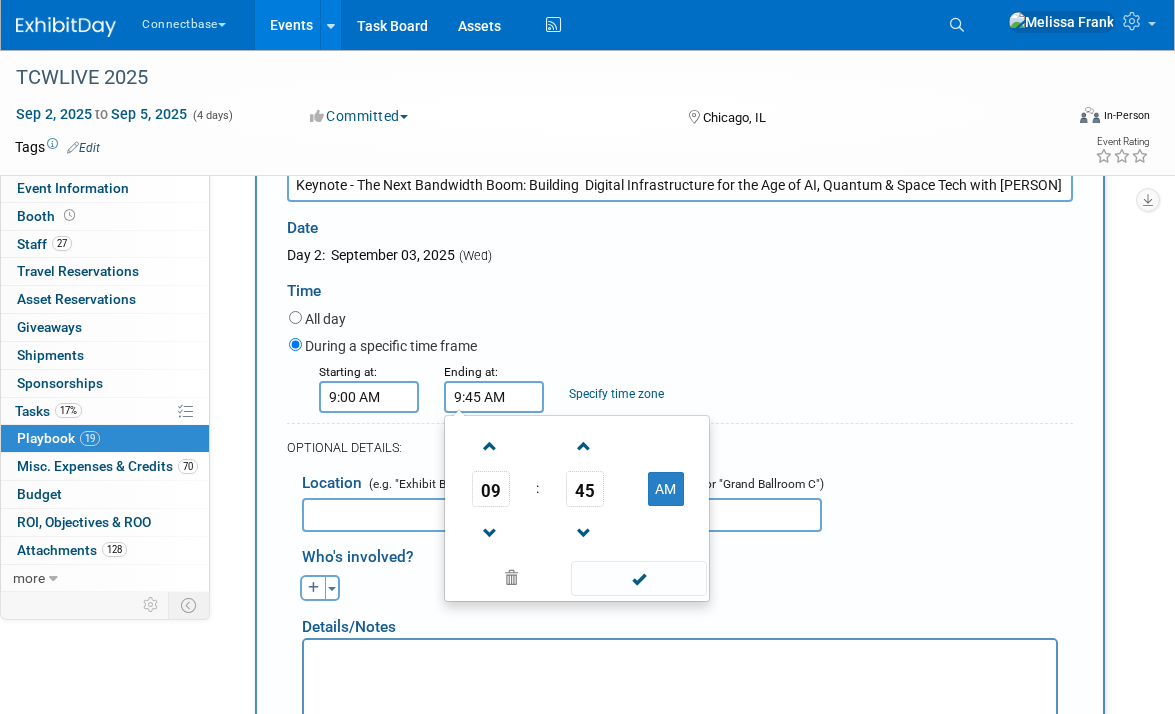 click on "During a specific time frame" at bounding box center [681, 347] 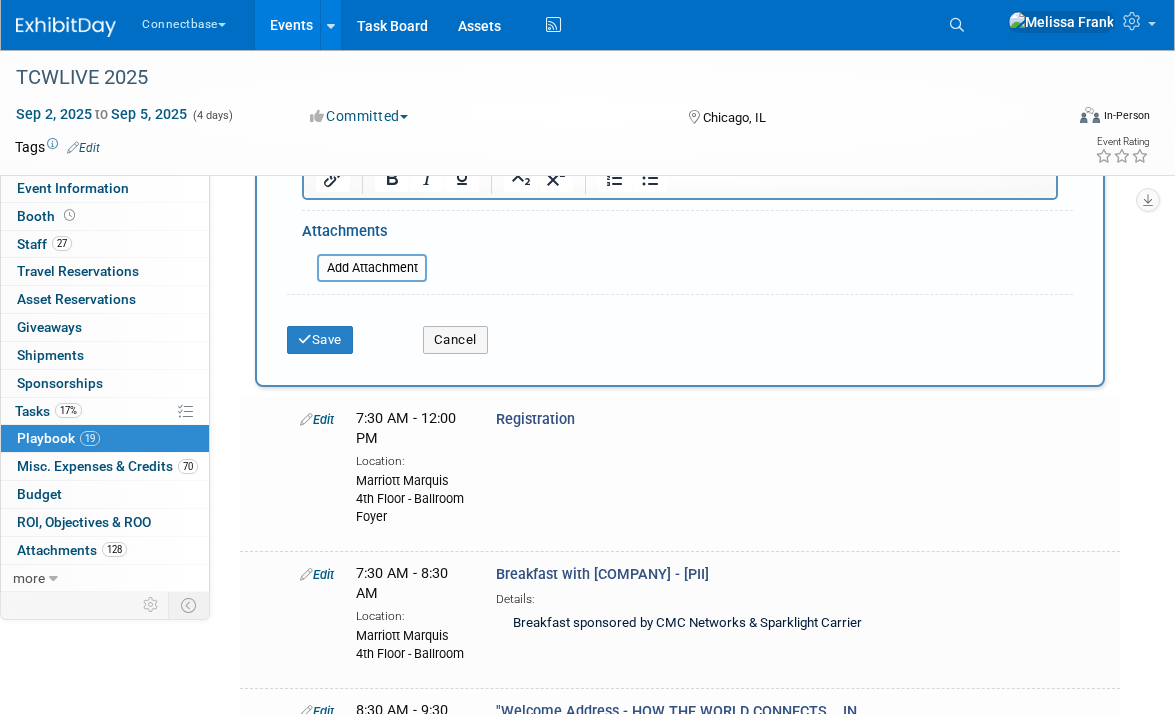 scroll, scrollTop: 2080, scrollLeft: 0, axis: vertical 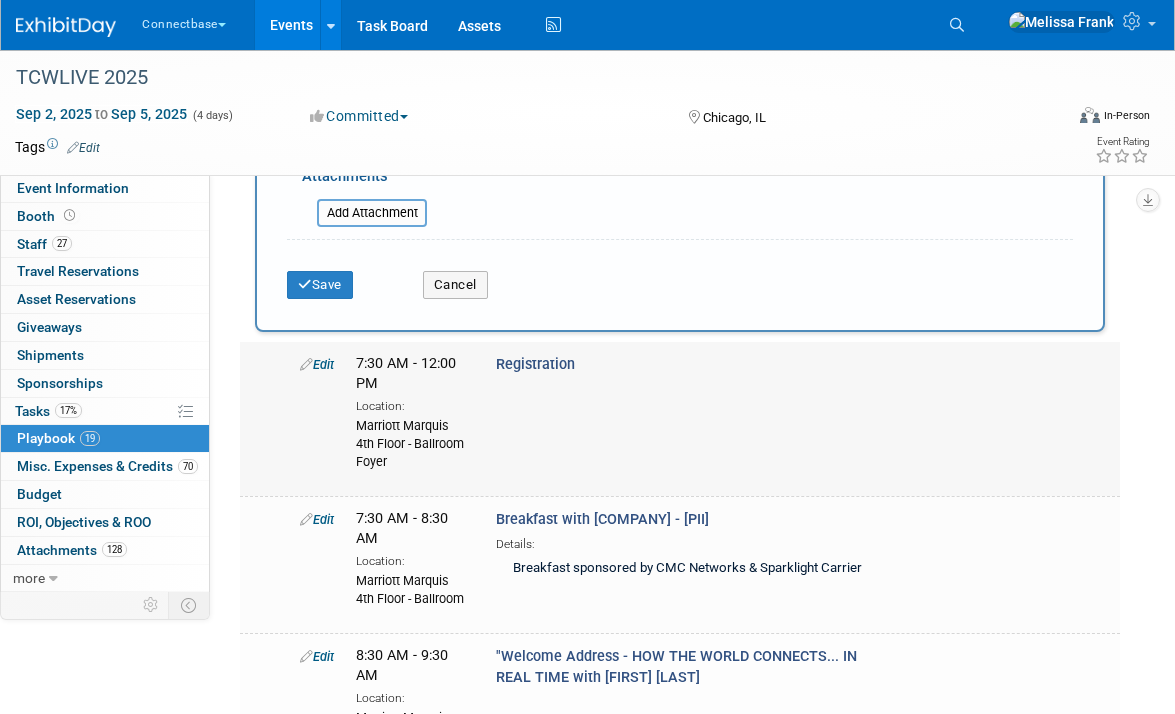 drag, startPoint x: 410, startPoint y: 502, endPoint x: 355, endPoint y: 464, distance: 66.85058 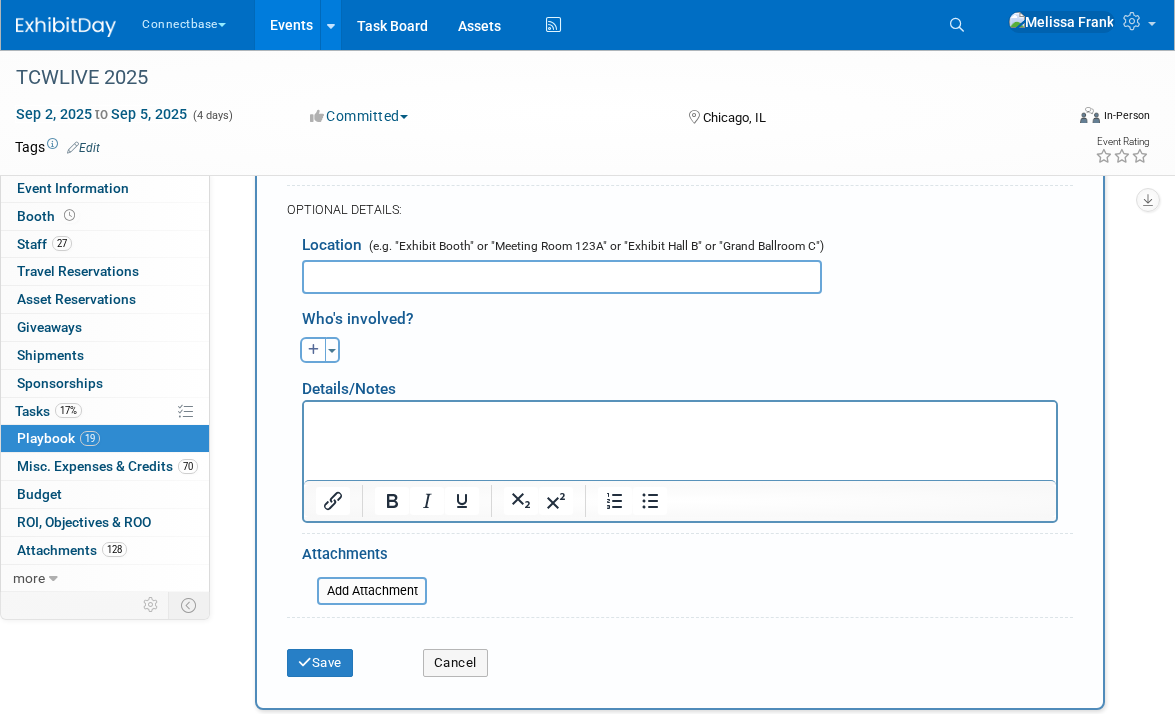 scroll, scrollTop: 1561, scrollLeft: 0, axis: vertical 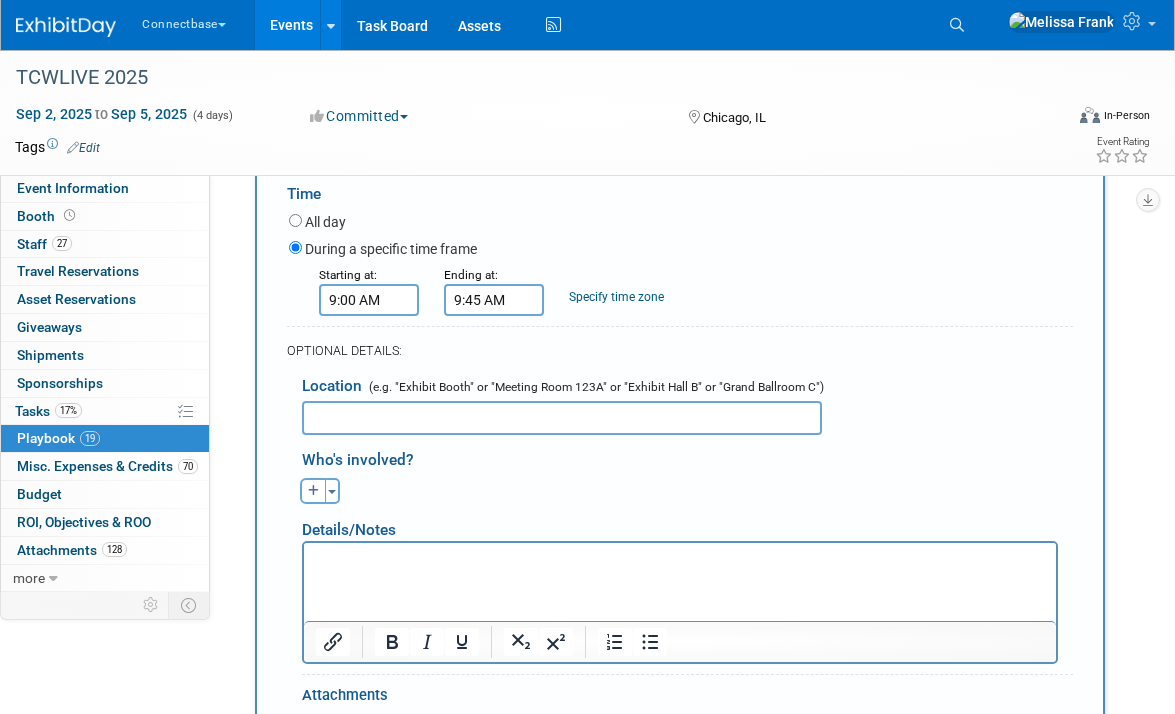 click at bounding box center [562, 418] 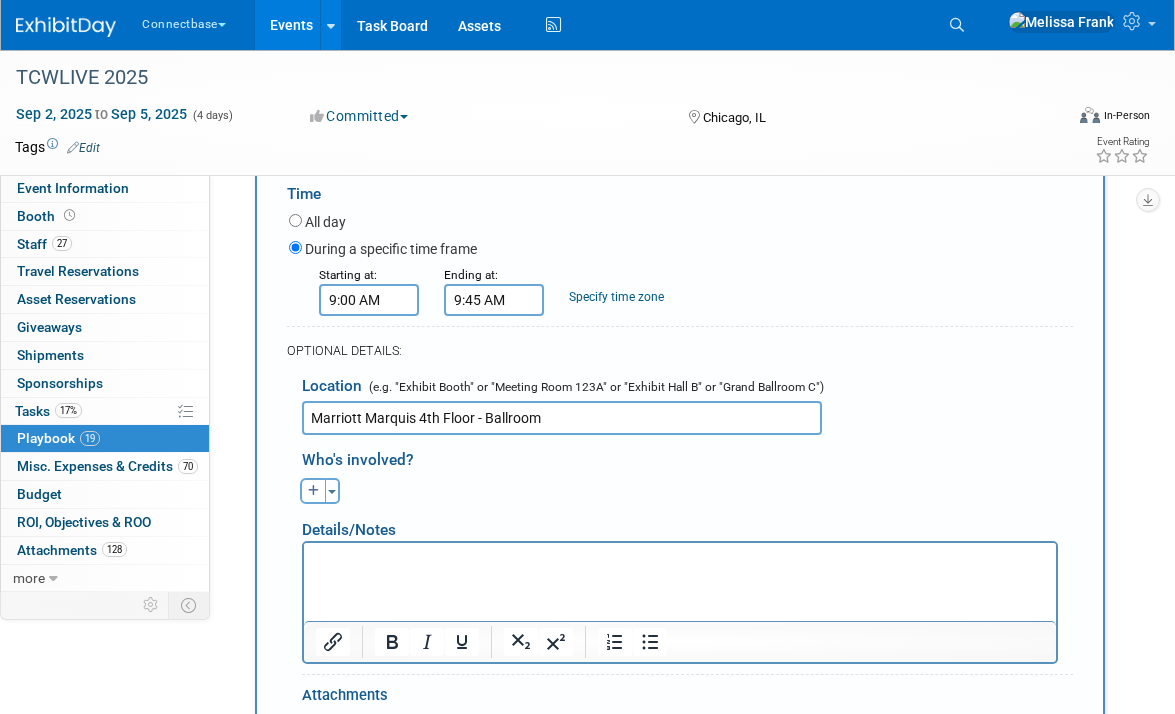 type on "Marriott Marquis 4th Floor - Ballroom" 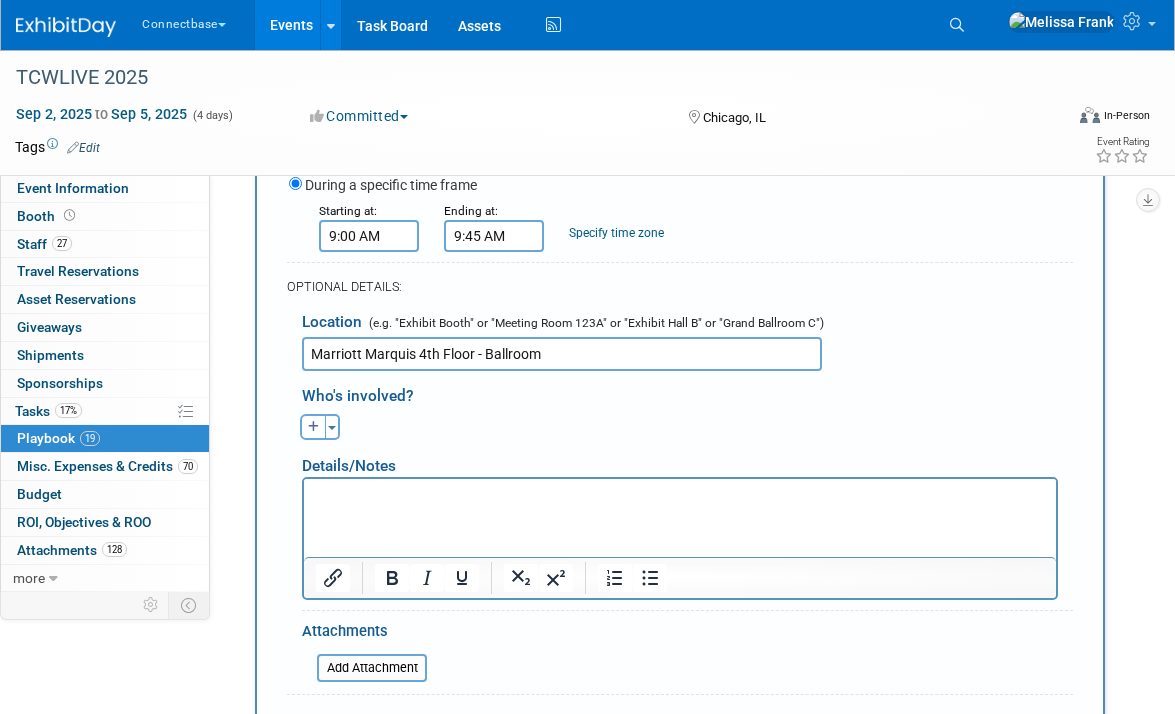 scroll, scrollTop: 1721, scrollLeft: 0, axis: vertical 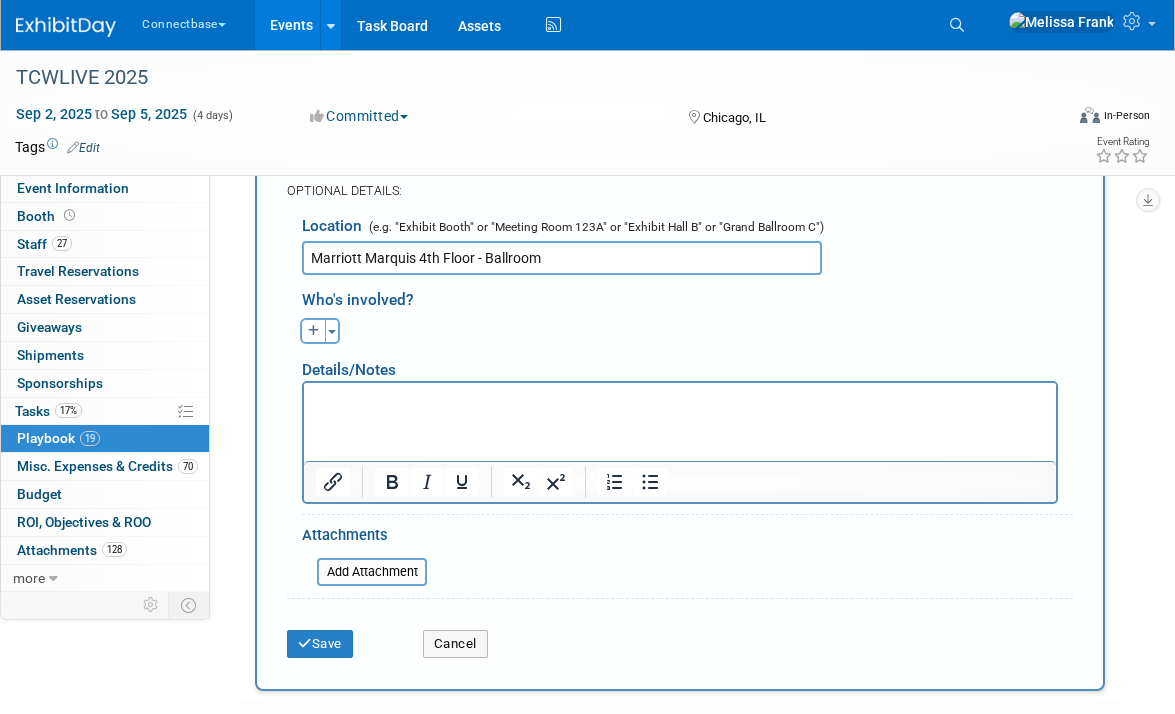 paste 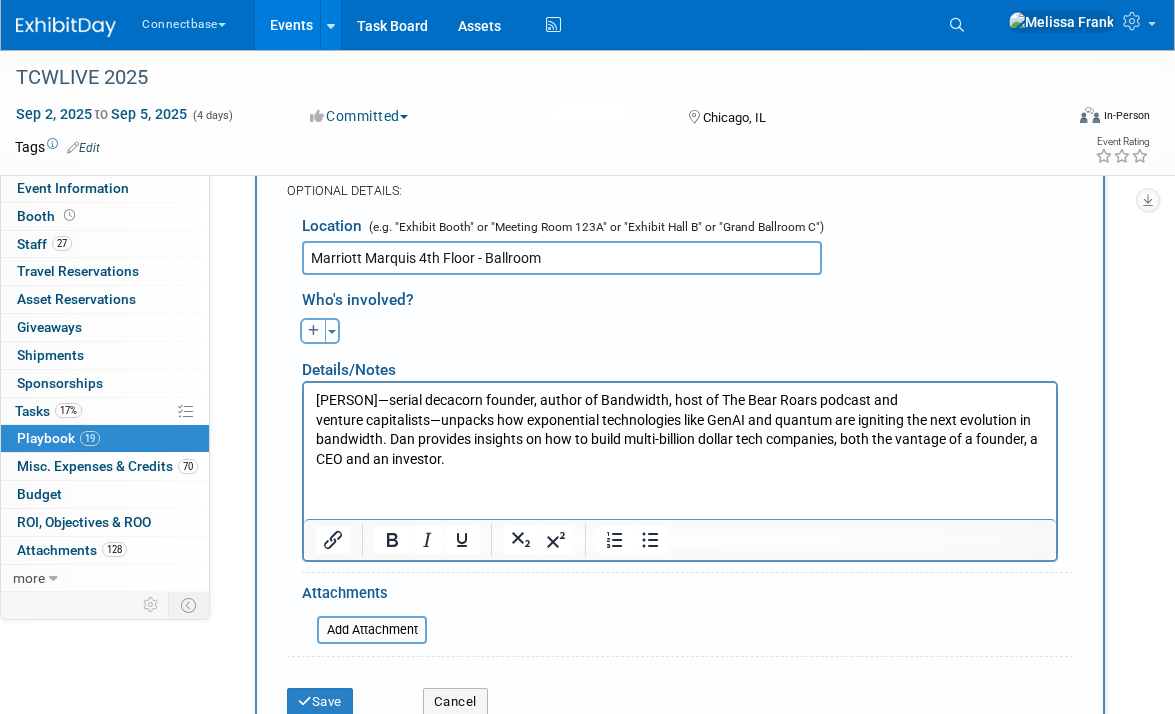 click on "[PERSON]—serial decacorn founder, author of Bandwidth, host of The Bear Roars podcast and  venture capitalists—unpacks how exponential technologies like GenAI and quantum are igniting the next evolution in bandwidth. [PERSON] provides insights on how to build multi-billion dollar tech companies, both the vantage of a founder, a CEO and an investor." at bounding box center [680, 429] 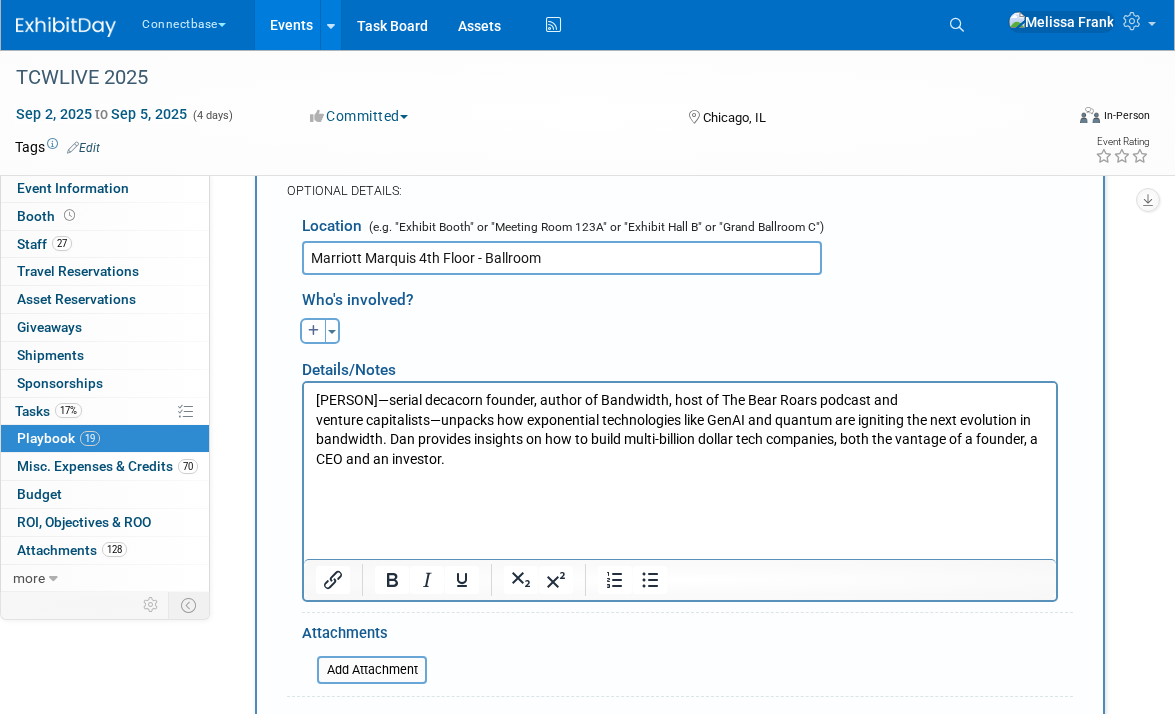 type 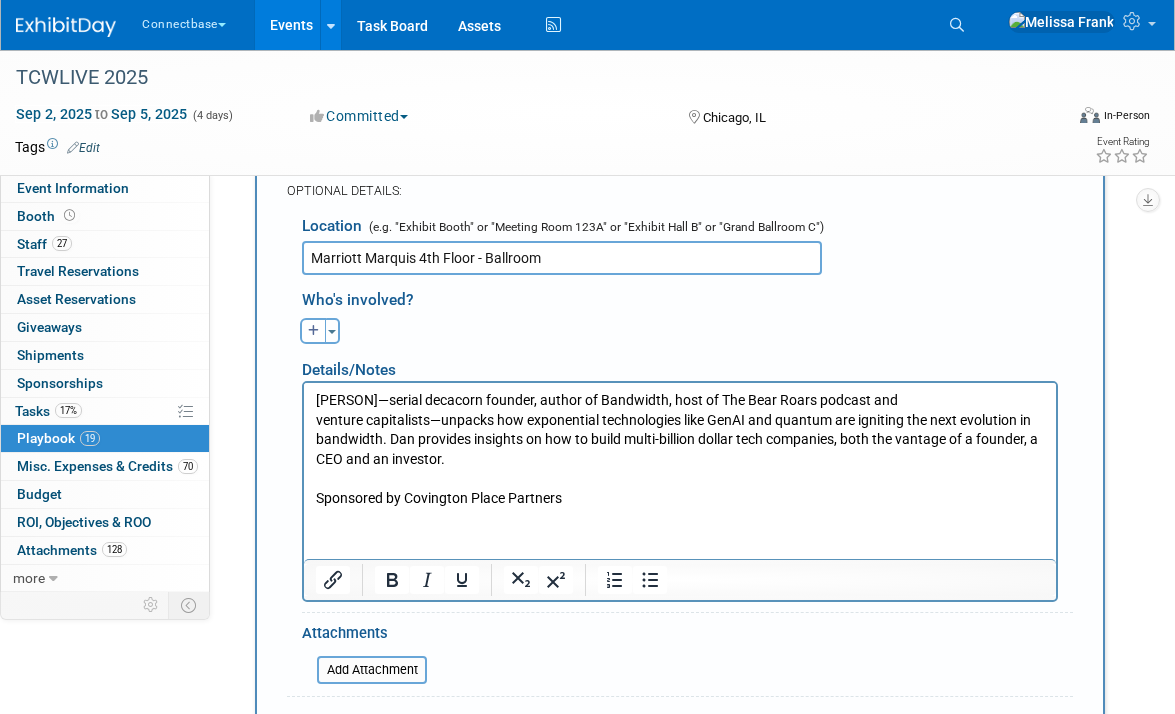 click on "[PERSON]—serial decacorn founder, author of Bandwidth, host of The Bear Roars podcast and  venture capitalists—unpacks how exponential technologies like GenAI and quantum are igniting the next evolution in bandwidth. [PERSON] provides insights on how to build multi-billion dollar tech companies, both the vantage of a founder, a CEO and an investor." at bounding box center (680, 429) 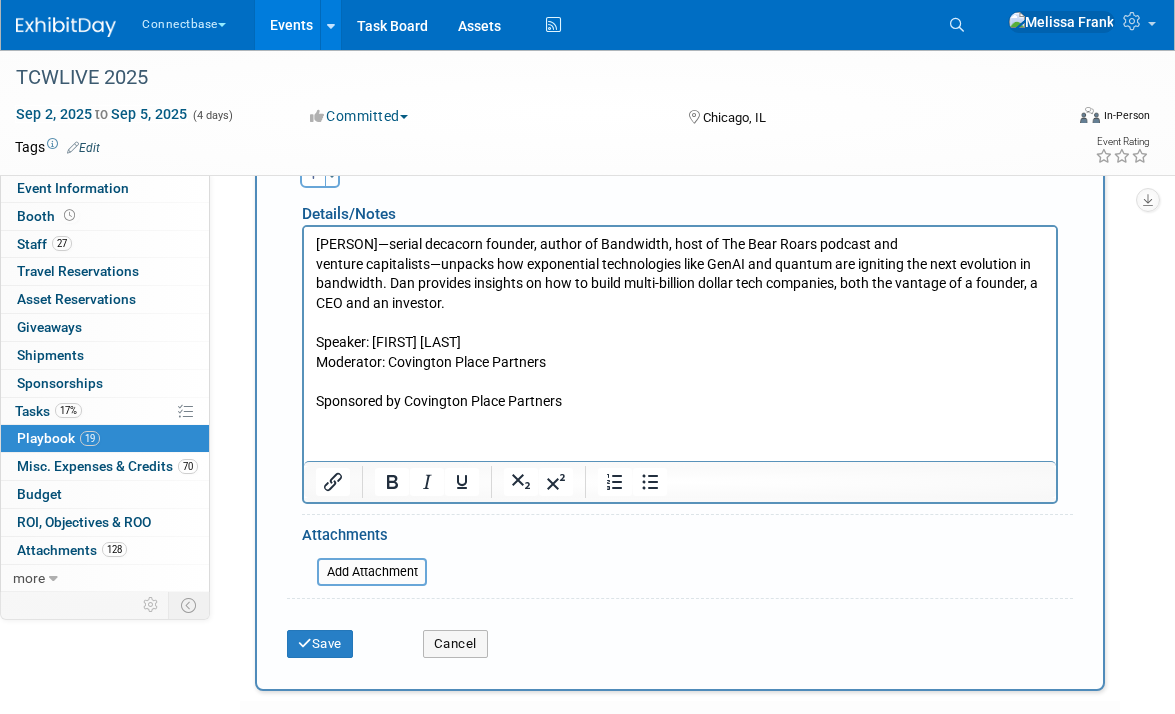 scroll, scrollTop: 1911, scrollLeft: 0, axis: vertical 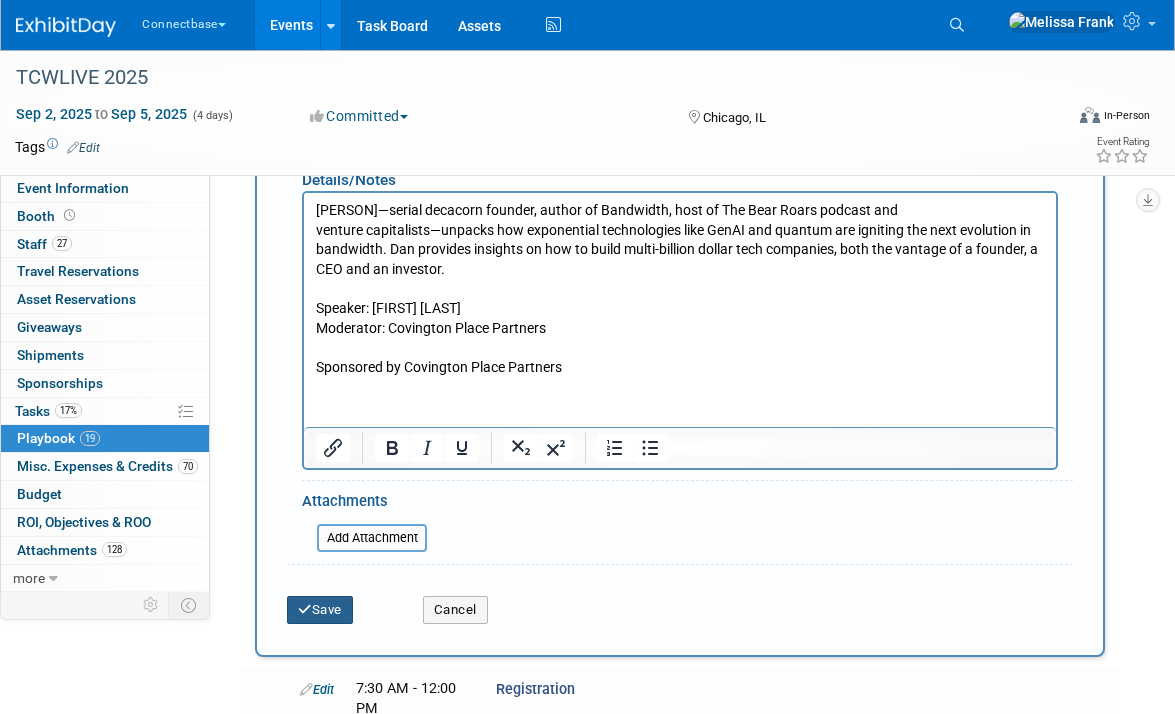 click on "Save" at bounding box center (320, 610) 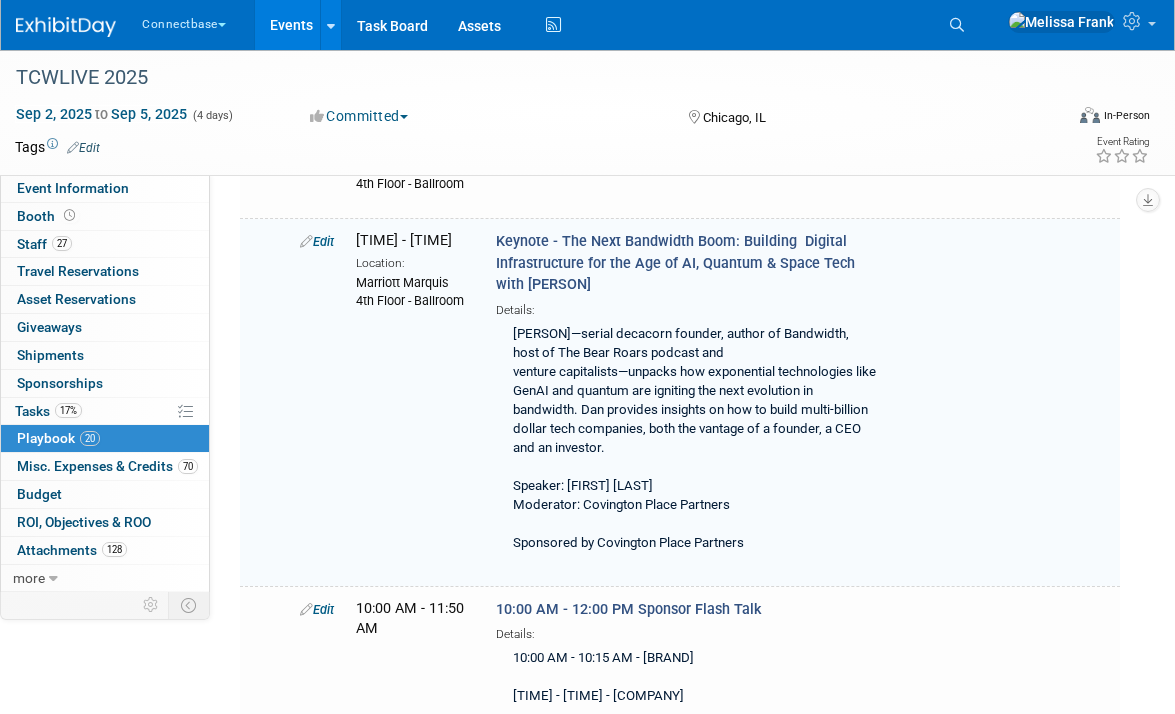 scroll, scrollTop: 1762, scrollLeft: 0, axis: vertical 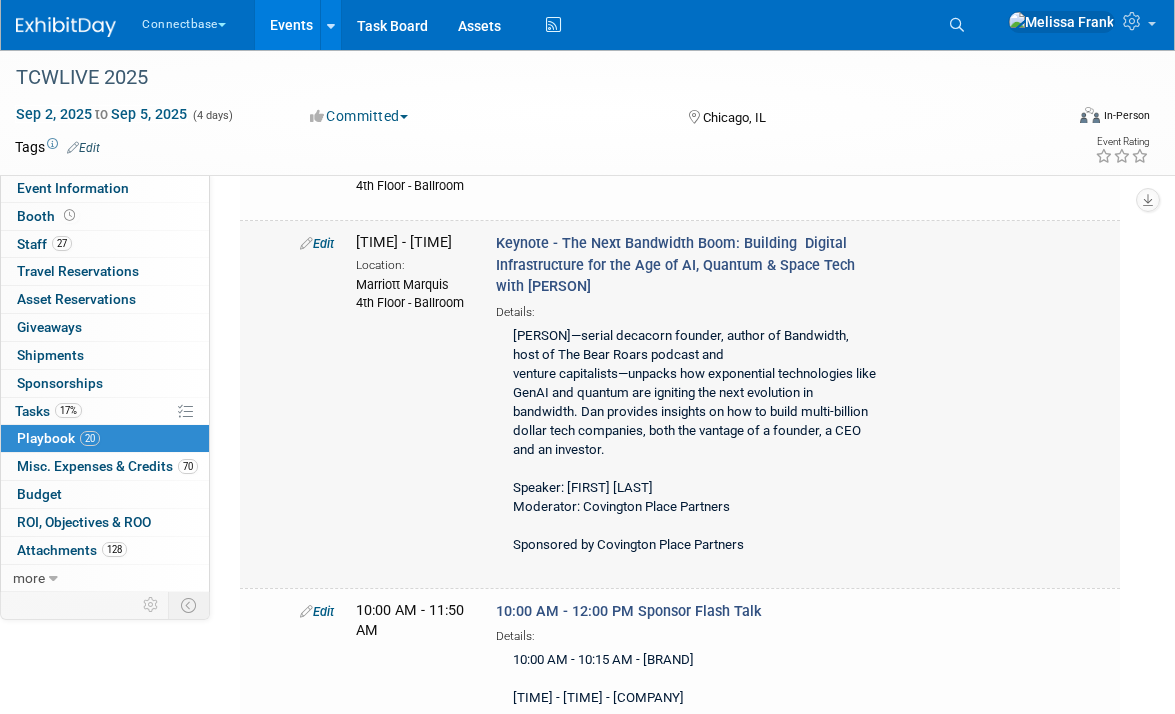 click on "Marriott Marquis 4th Floor - Ballroom" at bounding box center [411, 293] 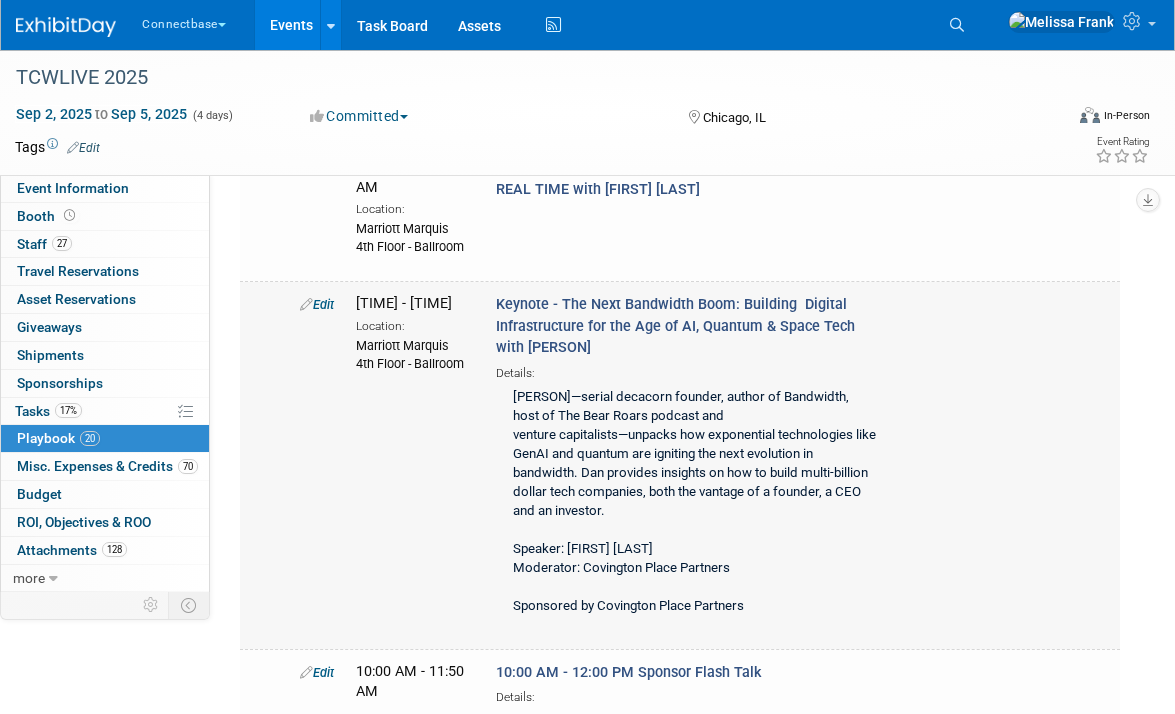 scroll, scrollTop: 1680, scrollLeft: 0, axis: vertical 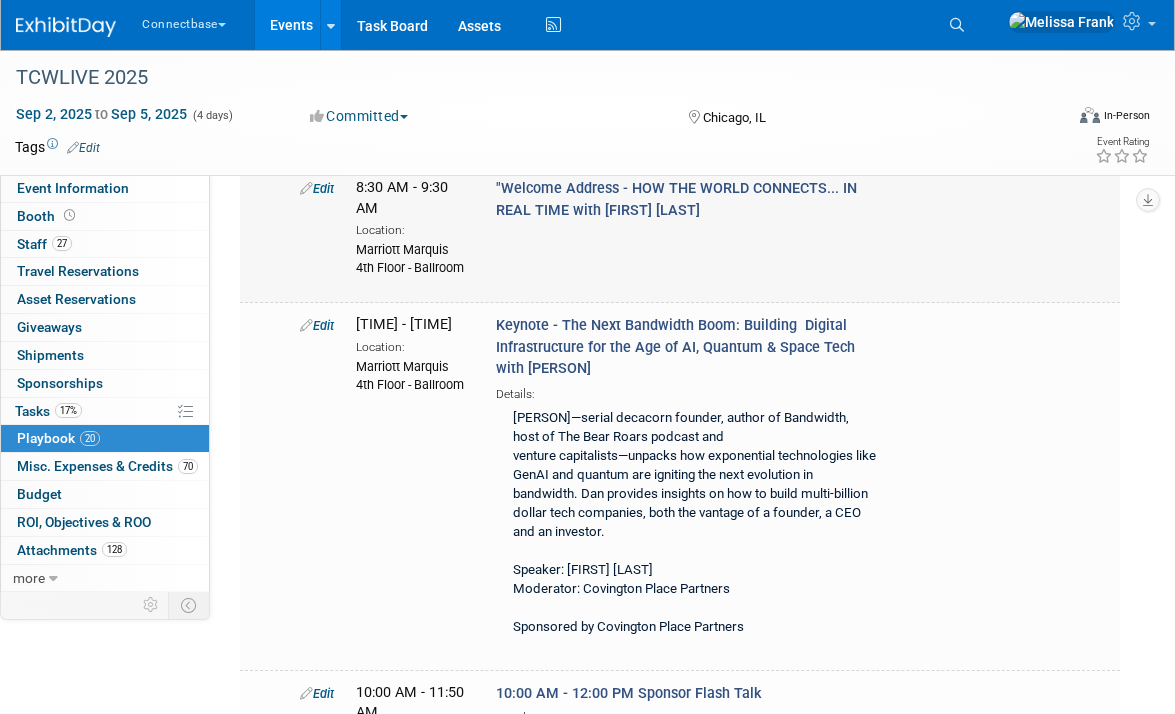 click on "Edit" at bounding box center (317, 188) 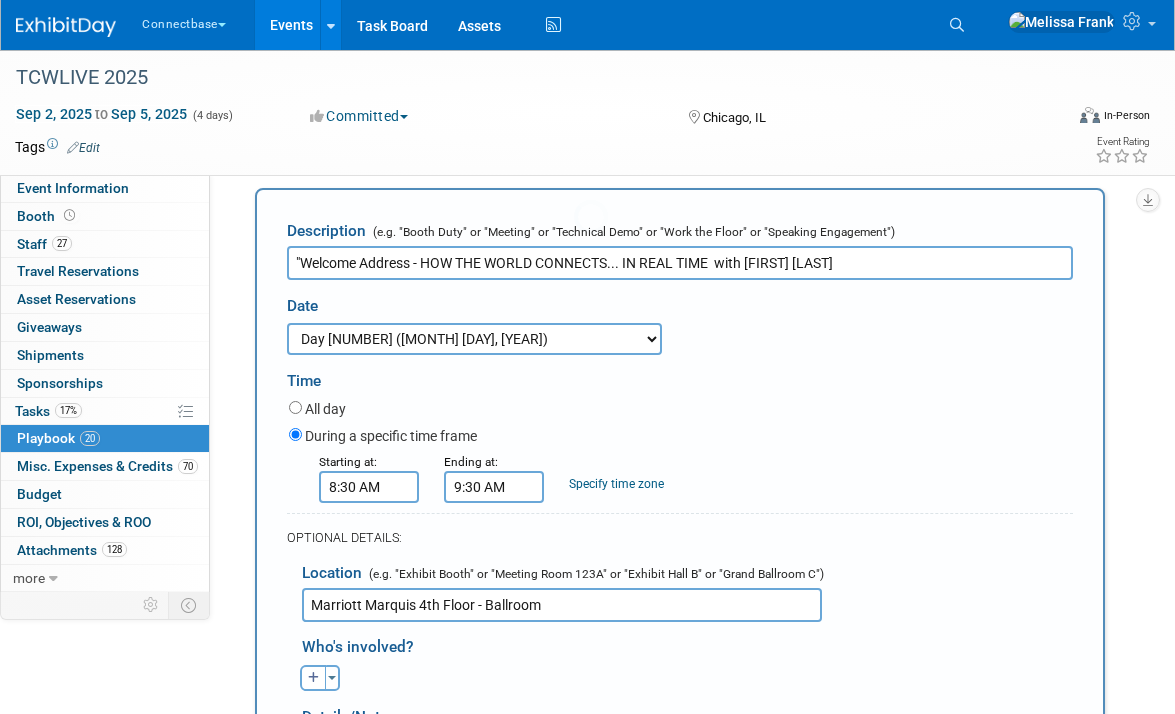 scroll, scrollTop: 0, scrollLeft: 0, axis: both 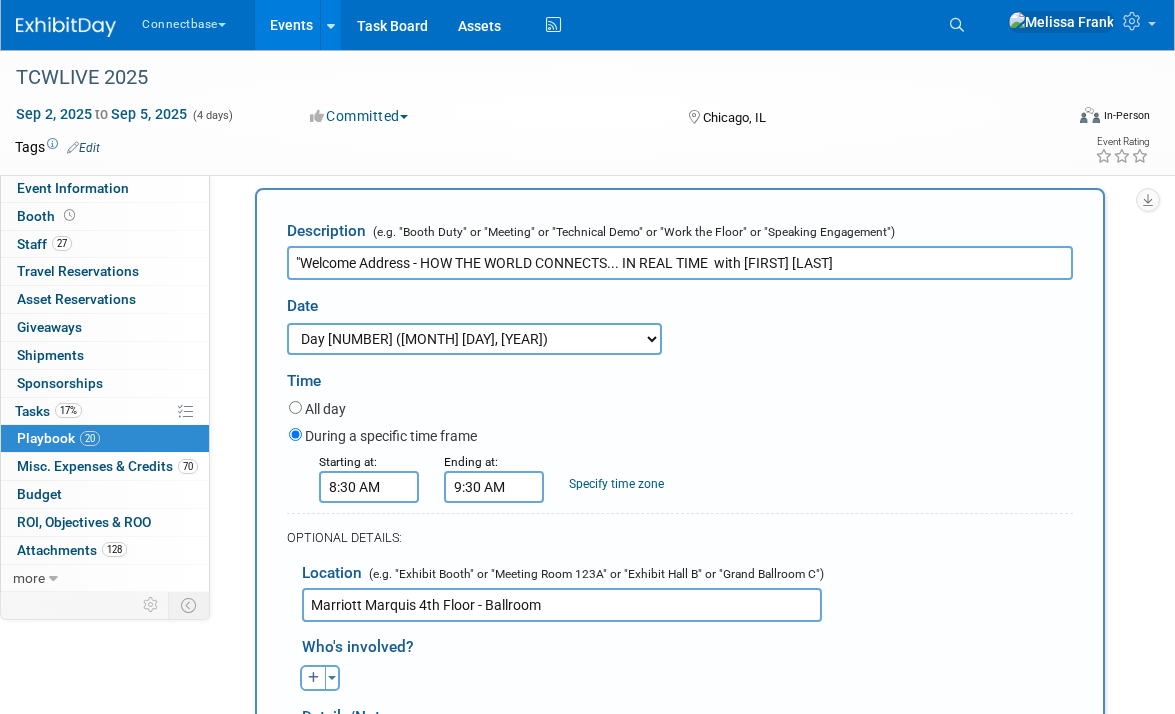 click on ""Welcome Address - HOW THE WORLD CONNECTS... IN REAL TIME  with [FIRST] [LAST]" at bounding box center (680, 263) 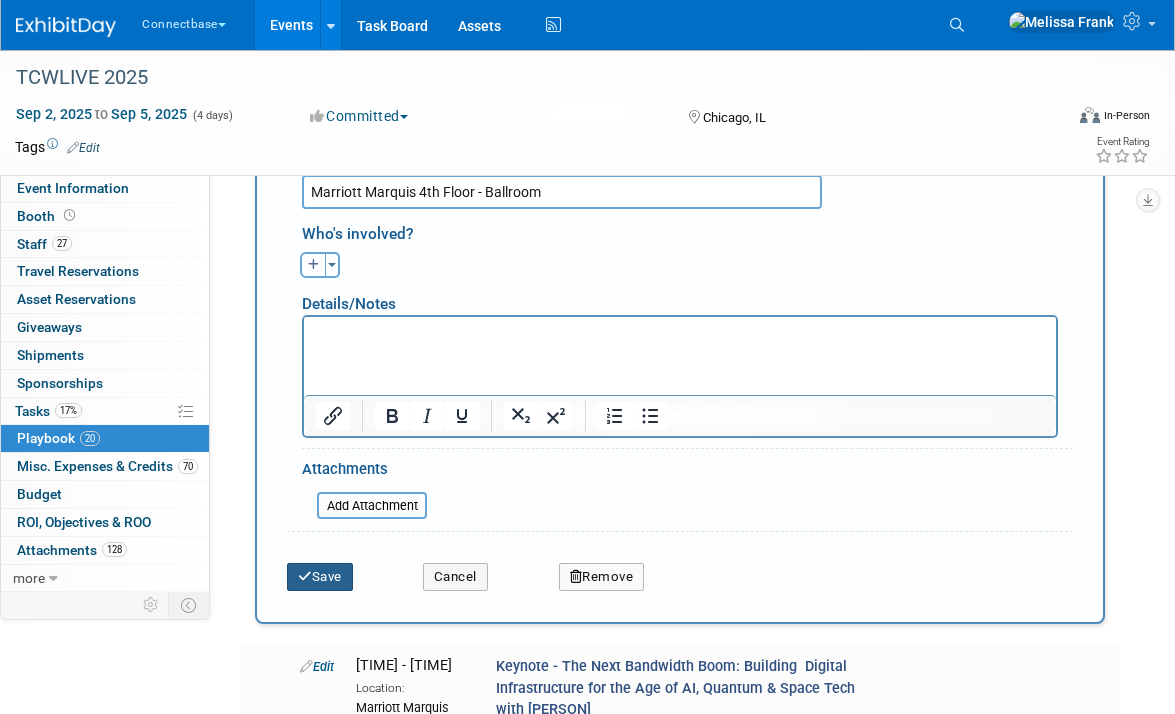 type on "Welcome Address - HOW THE WORLD CONNECTS... IN REAL TIME  with [FIRST] [LAST]" 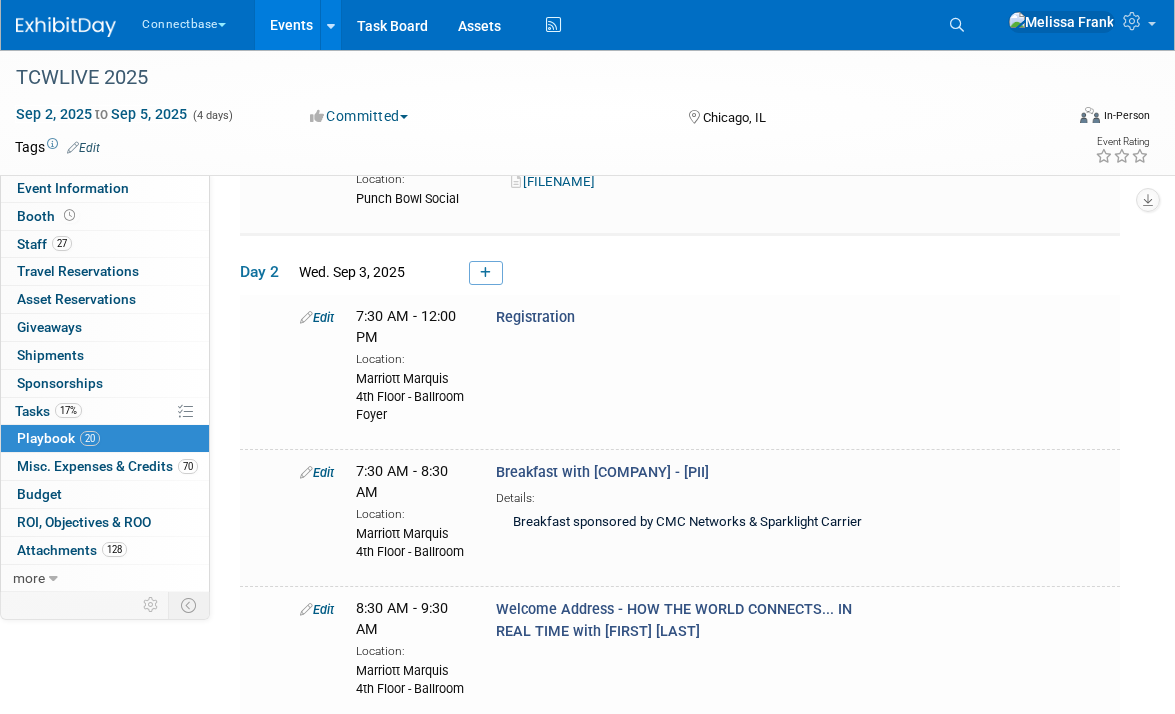 scroll, scrollTop: 1122, scrollLeft: 0, axis: vertical 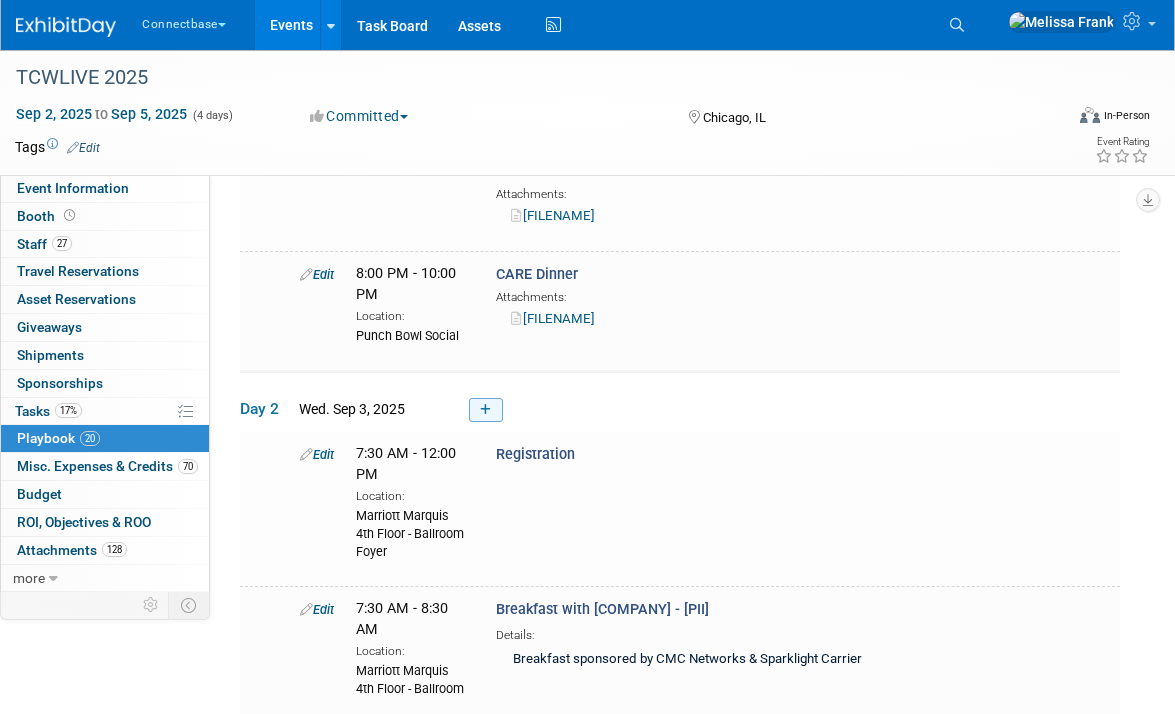 click at bounding box center (486, 410) 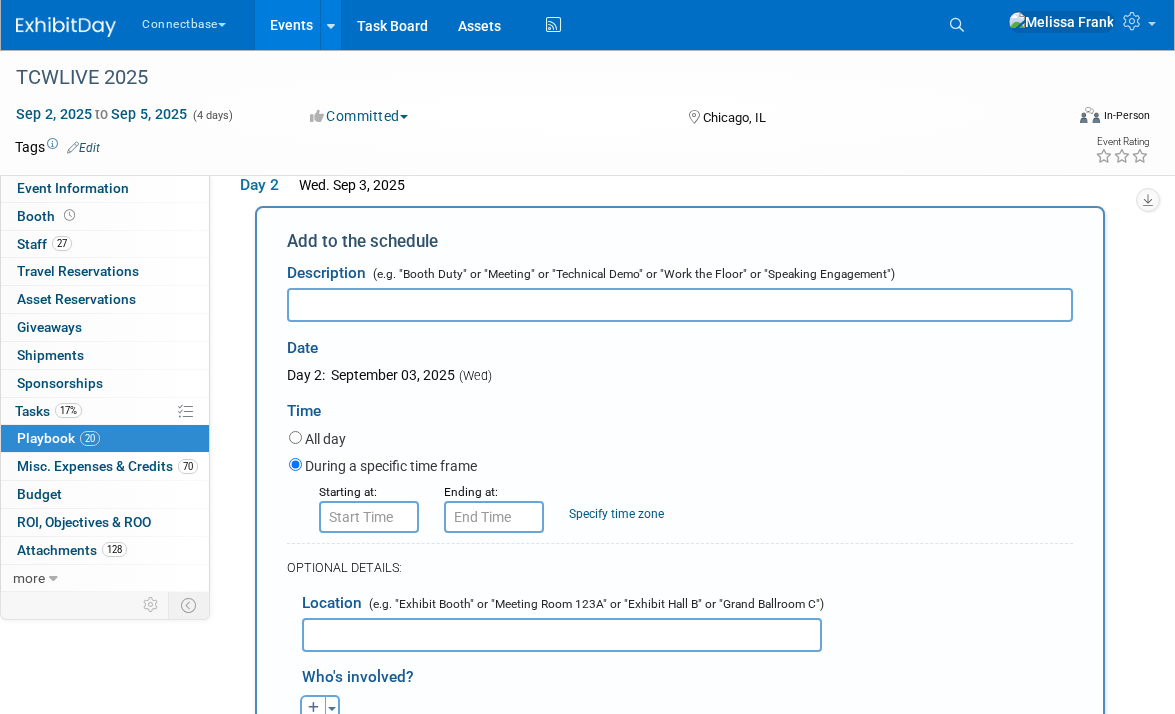 scroll, scrollTop: 0, scrollLeft: 0, axis: both 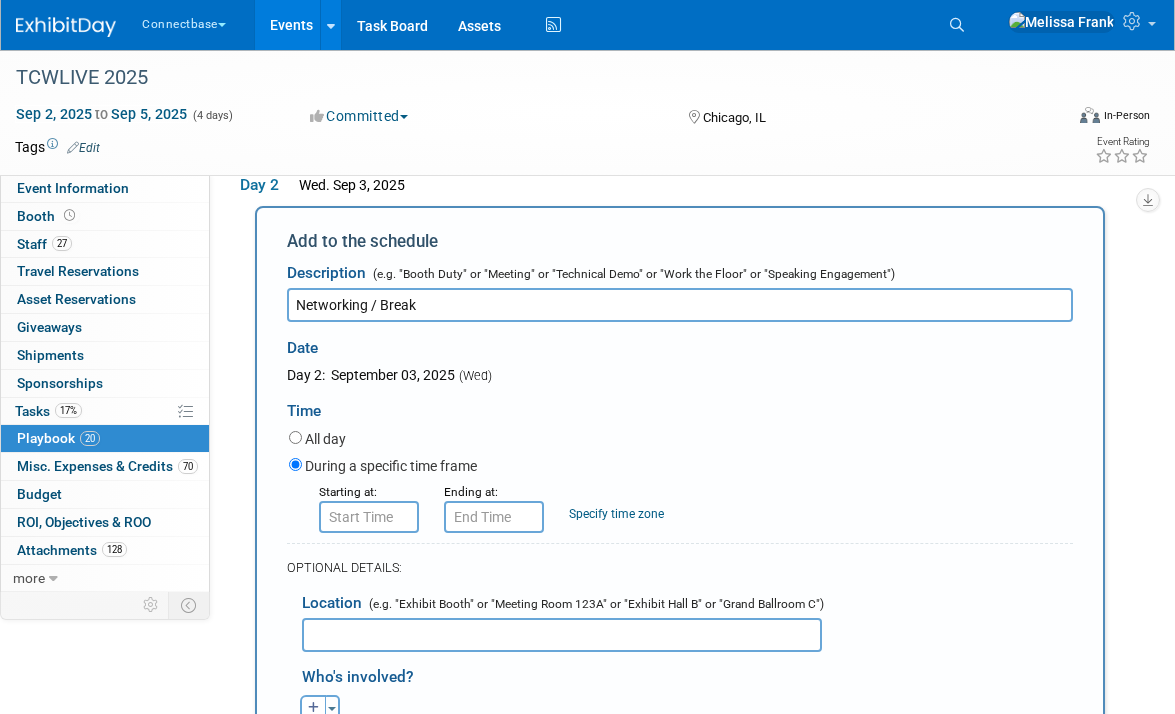 type on "Networking / Break" 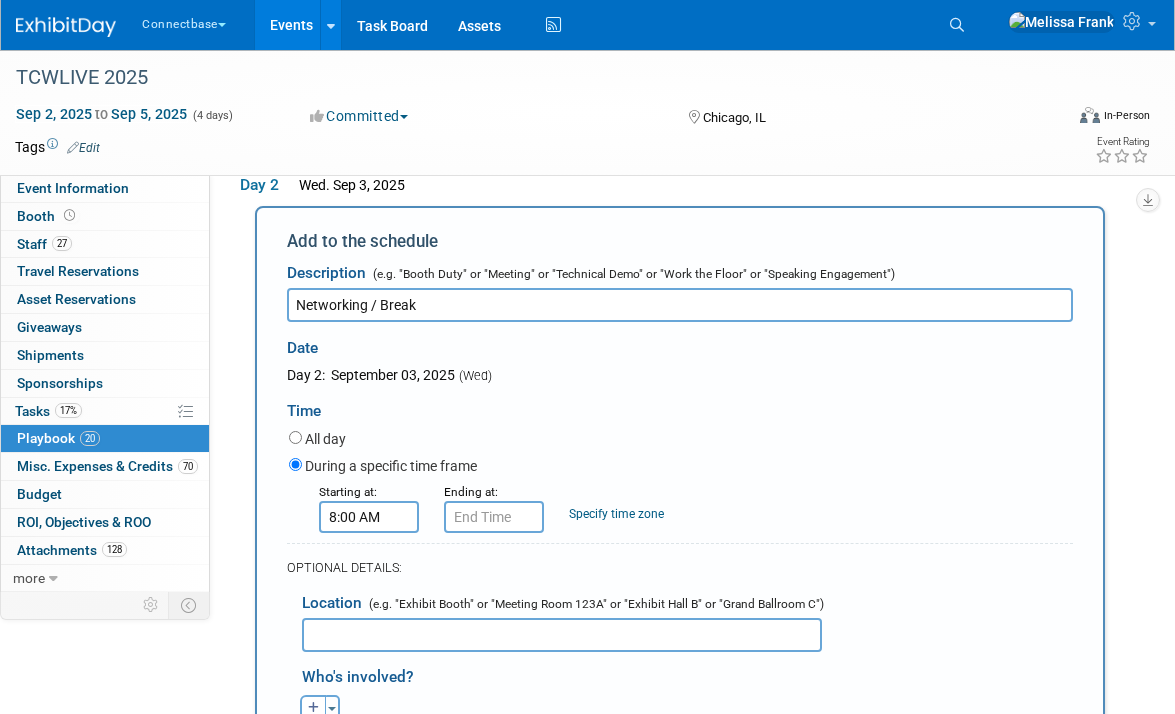 click on "8:00 AM" at bounding box center [369, 517] 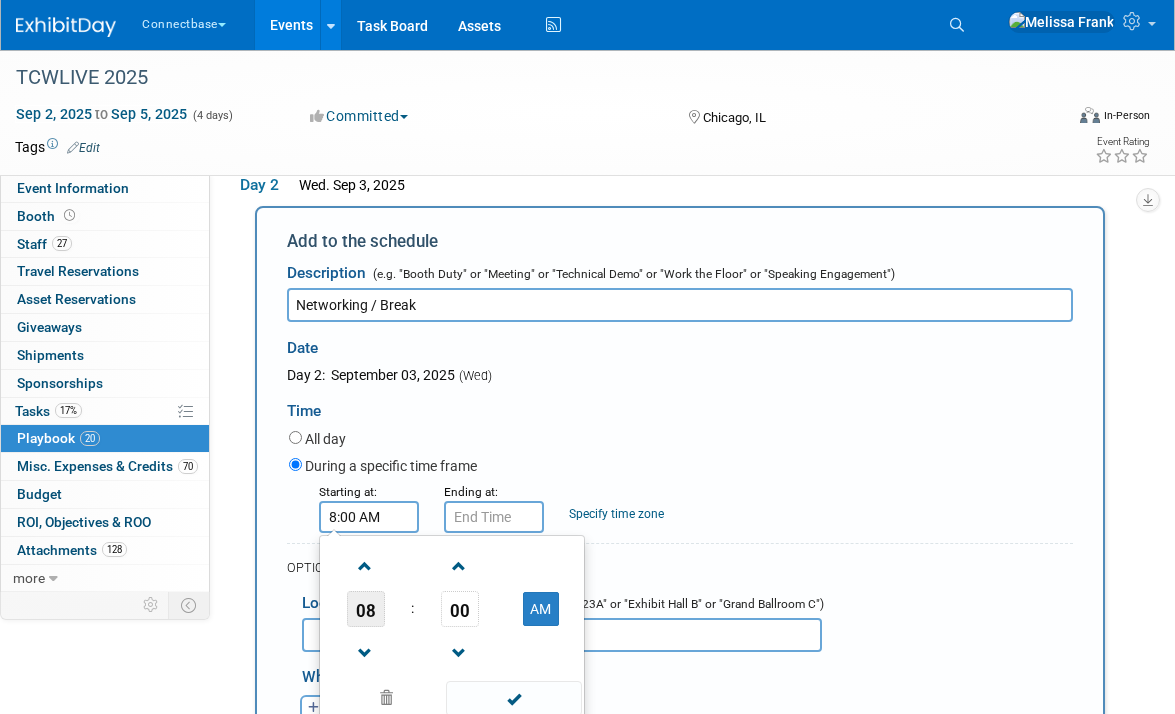 click on "08" at bounding box center (366, 609) 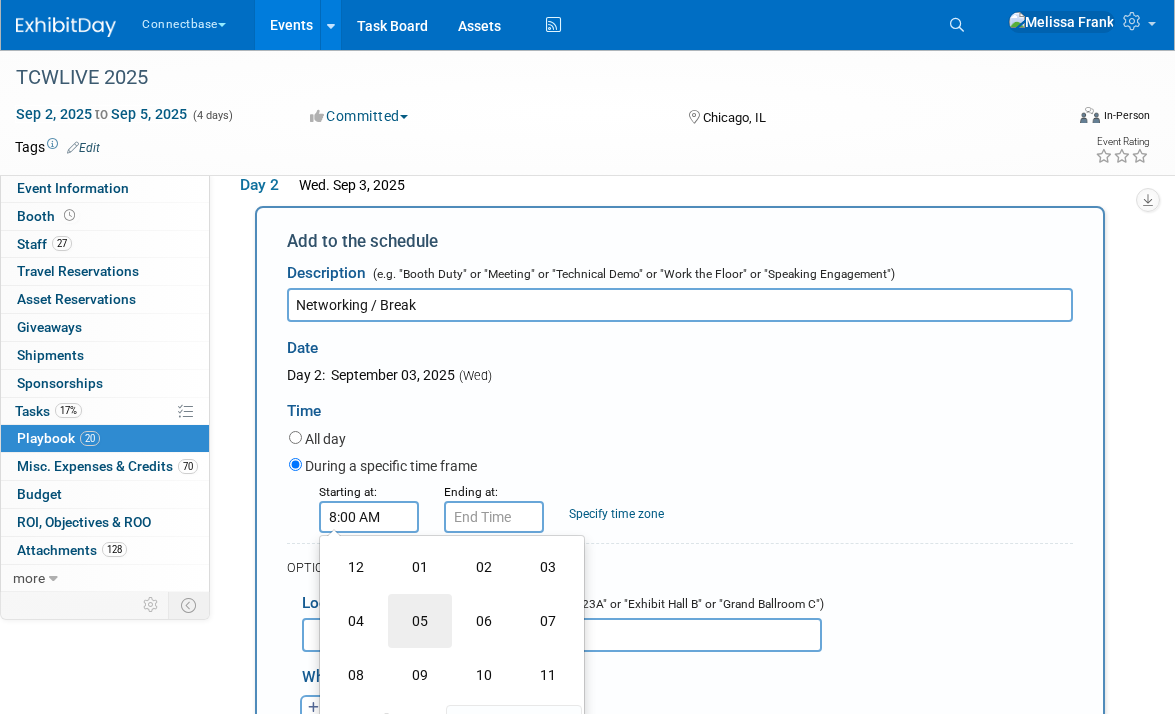 scroll, scrollTop: 1433, scrollLeft: 0, axis: vertical 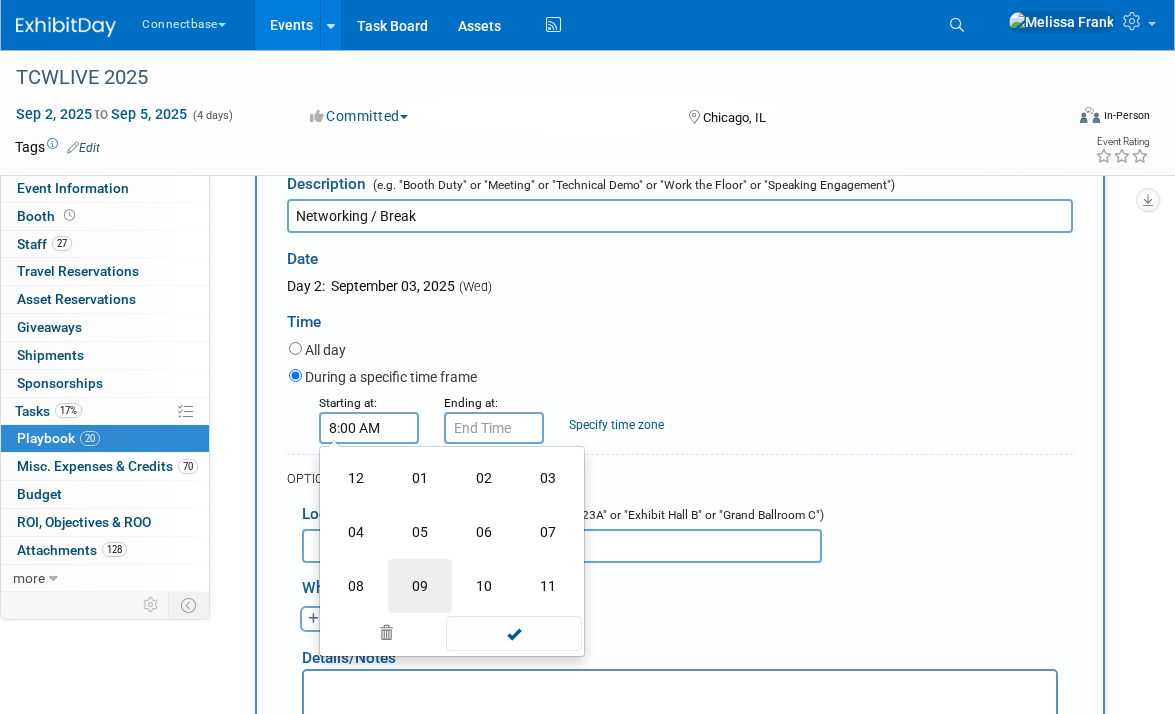 click on "09" at bounding box center (420, 586) 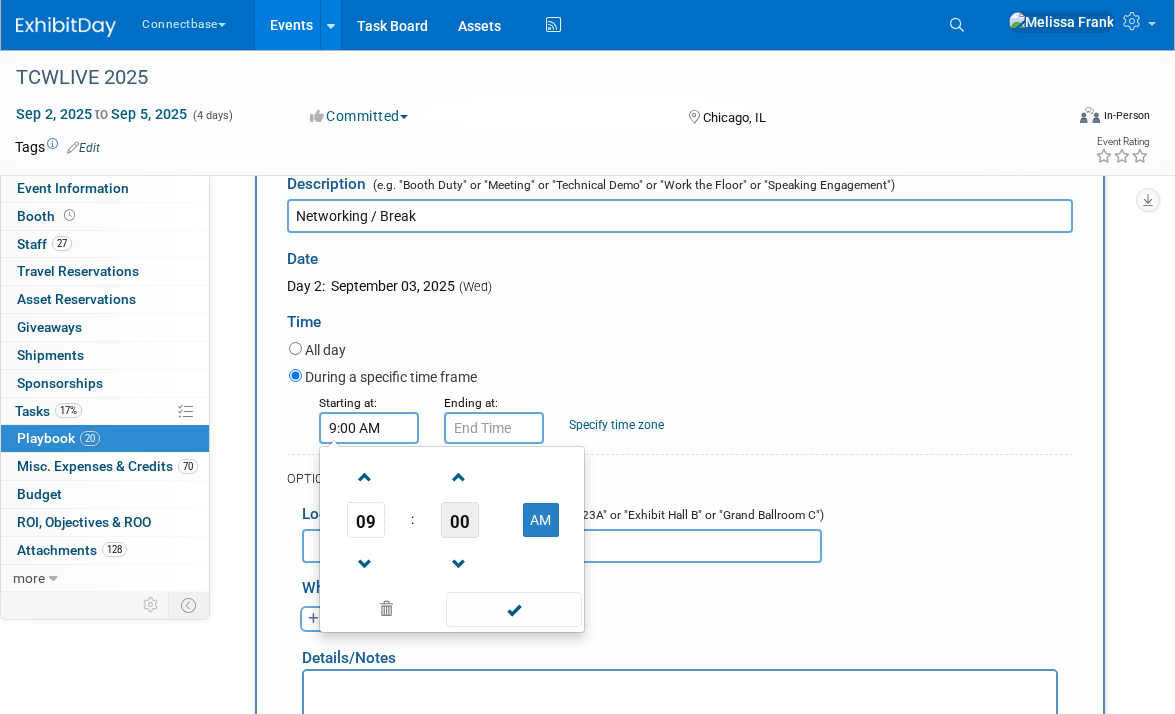 click on "00" at bounding box center [460, 520] 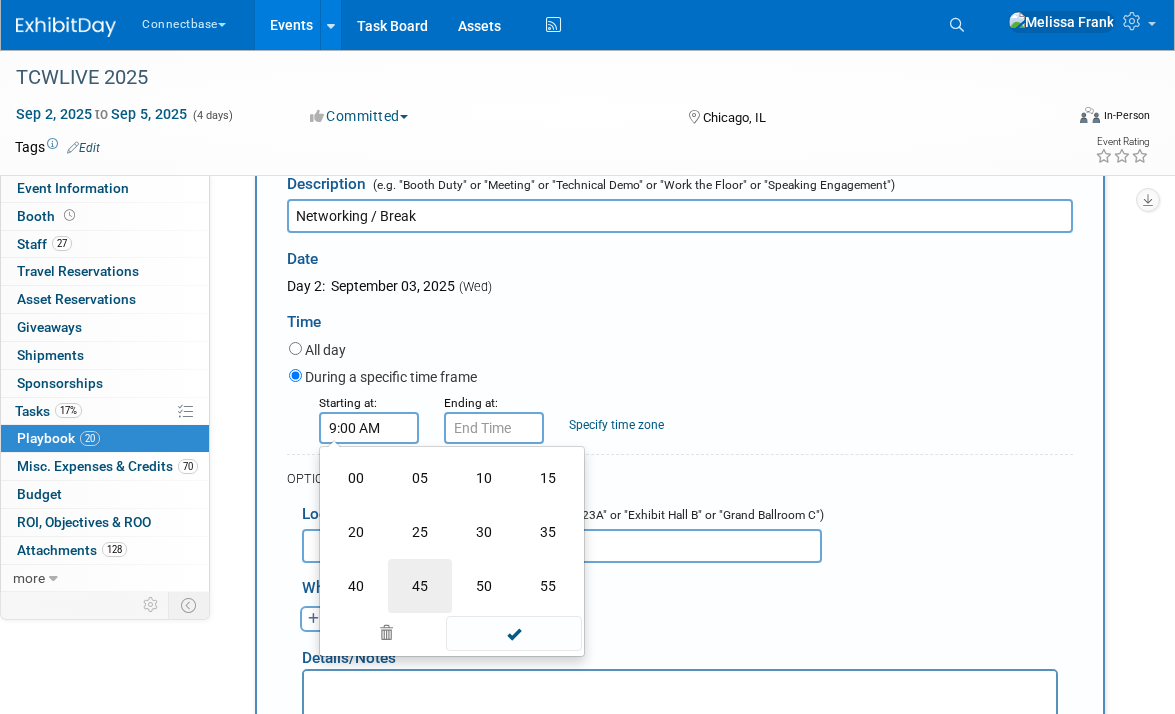 click on "45" at bounding box center (420, 586) 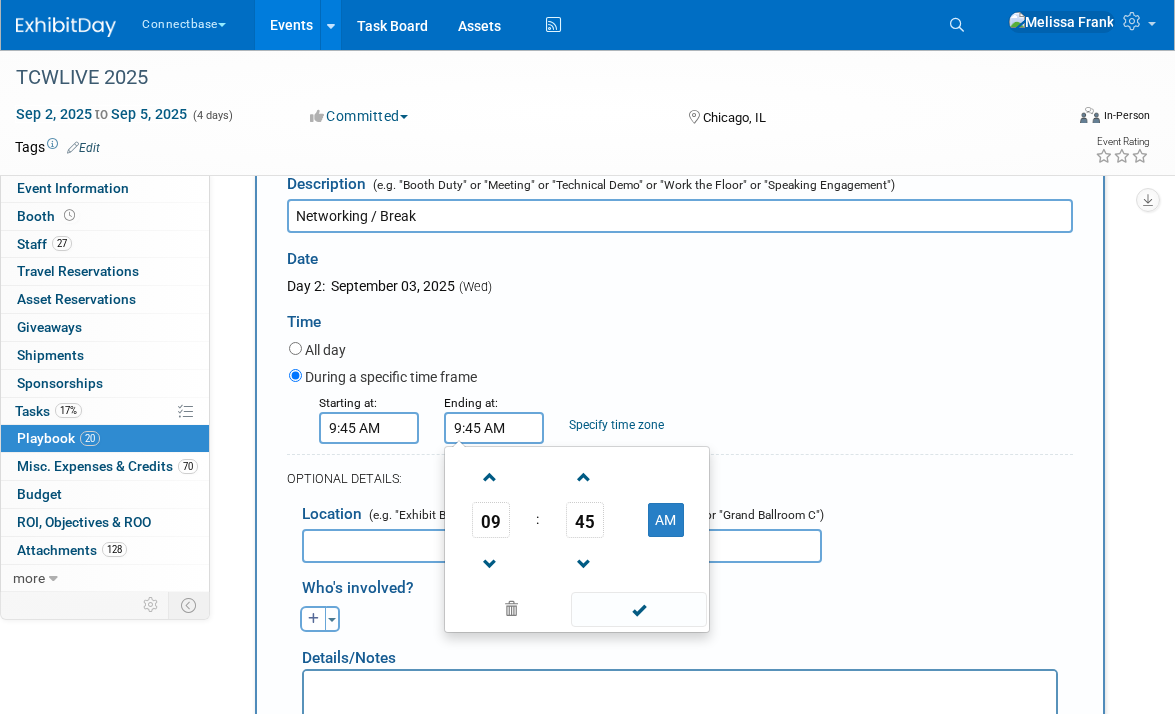 click on "9:45 AM" at bounding box center [494, 428] 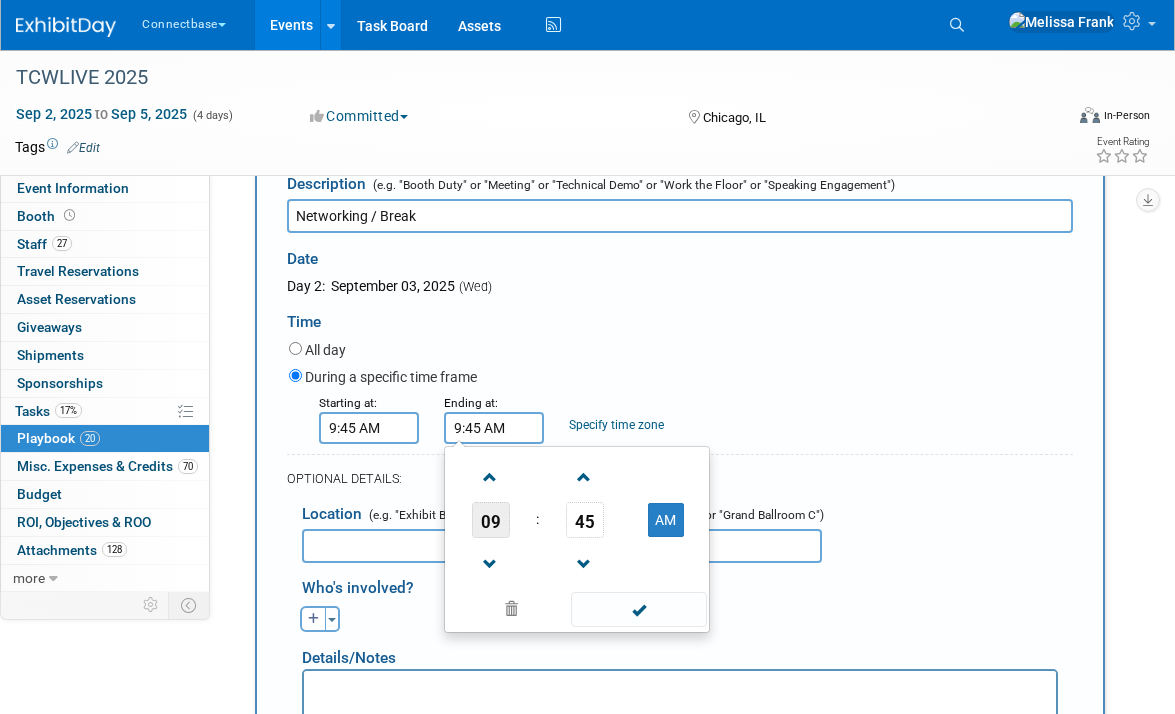 click on "09" at bounding box center [491, 520] 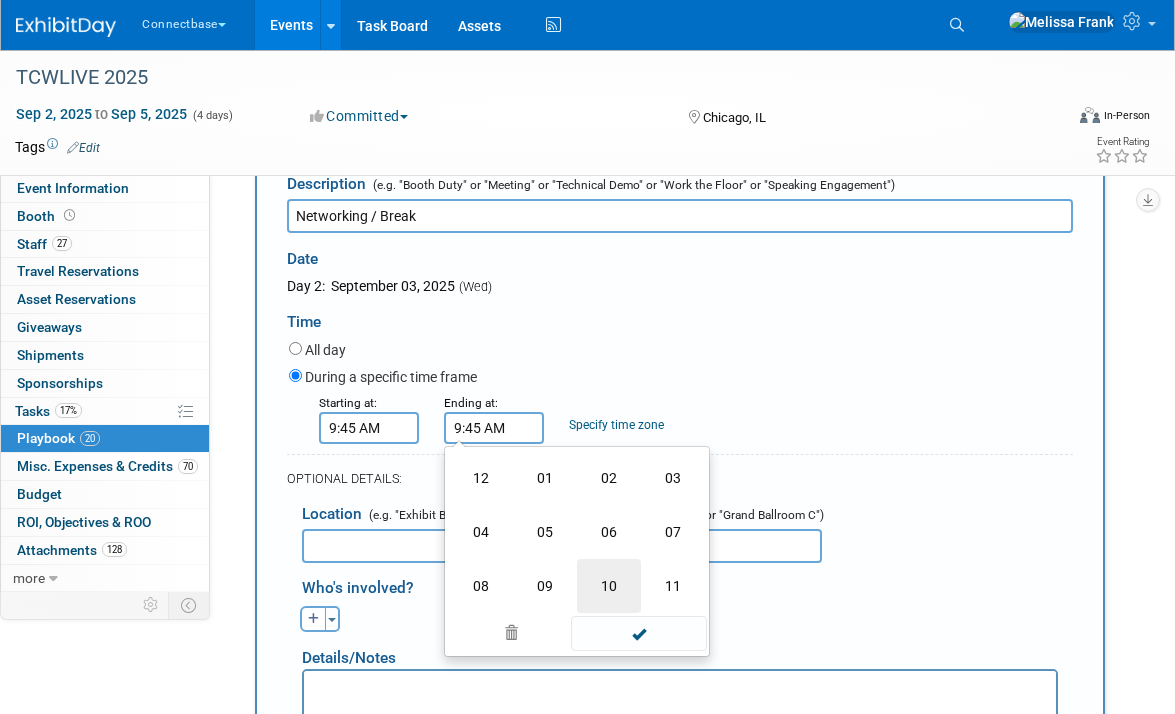 click on "10" at bounding box center (609, 586) 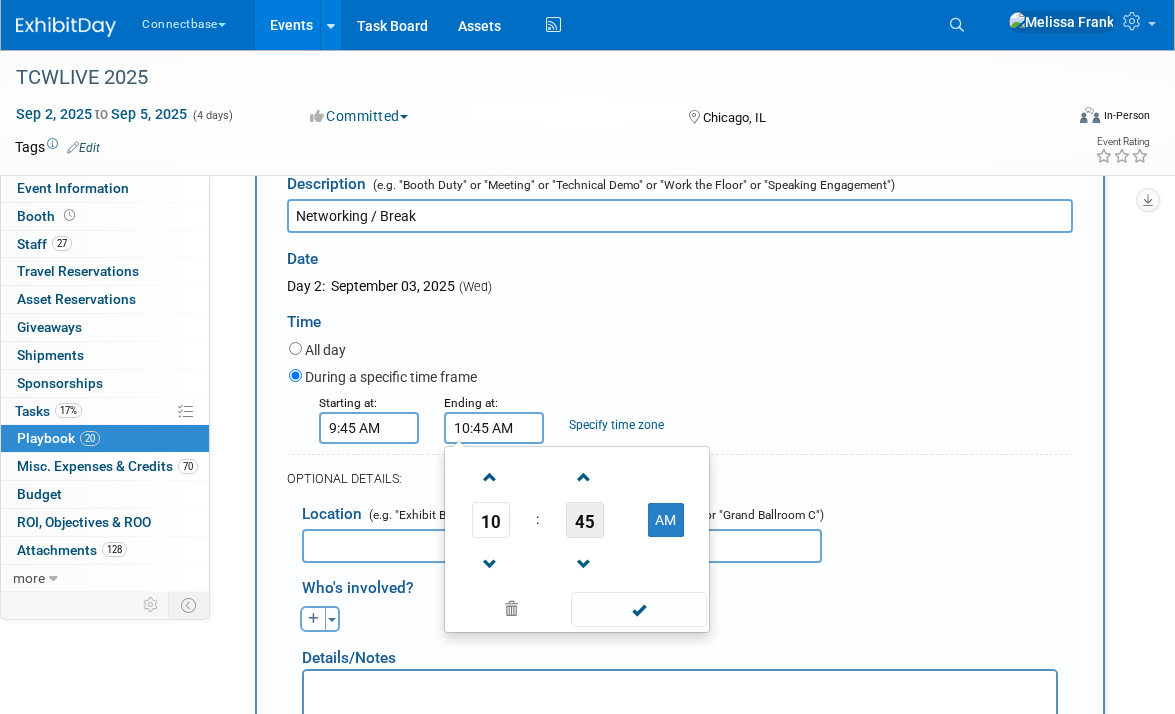 click on "45" at bounding box center [585, 520] 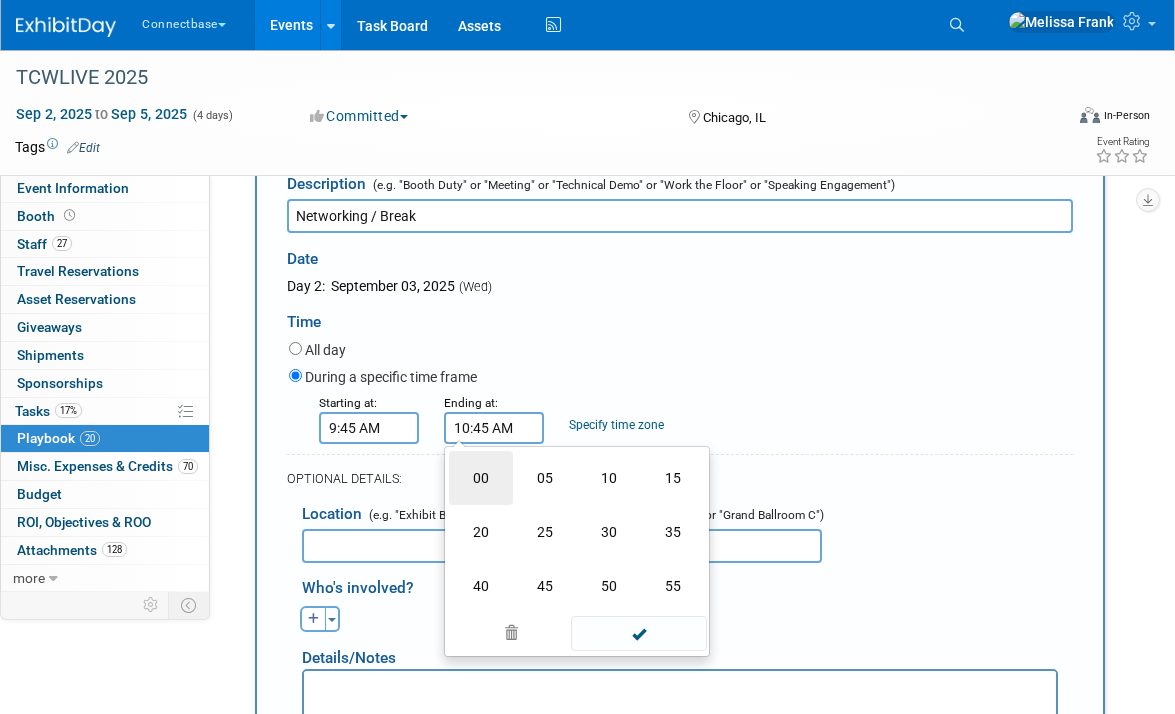 click on "00" at bounding box center (481, 478) 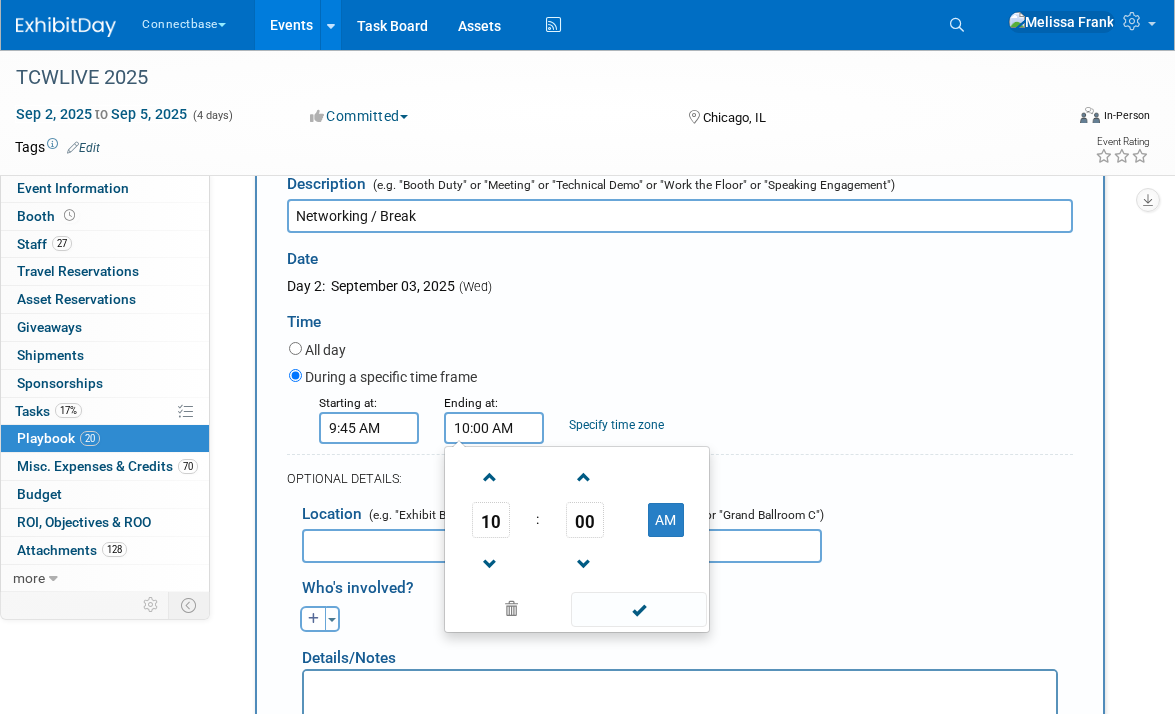 click on "During a specific time frame" at bounding box center [681, 378] 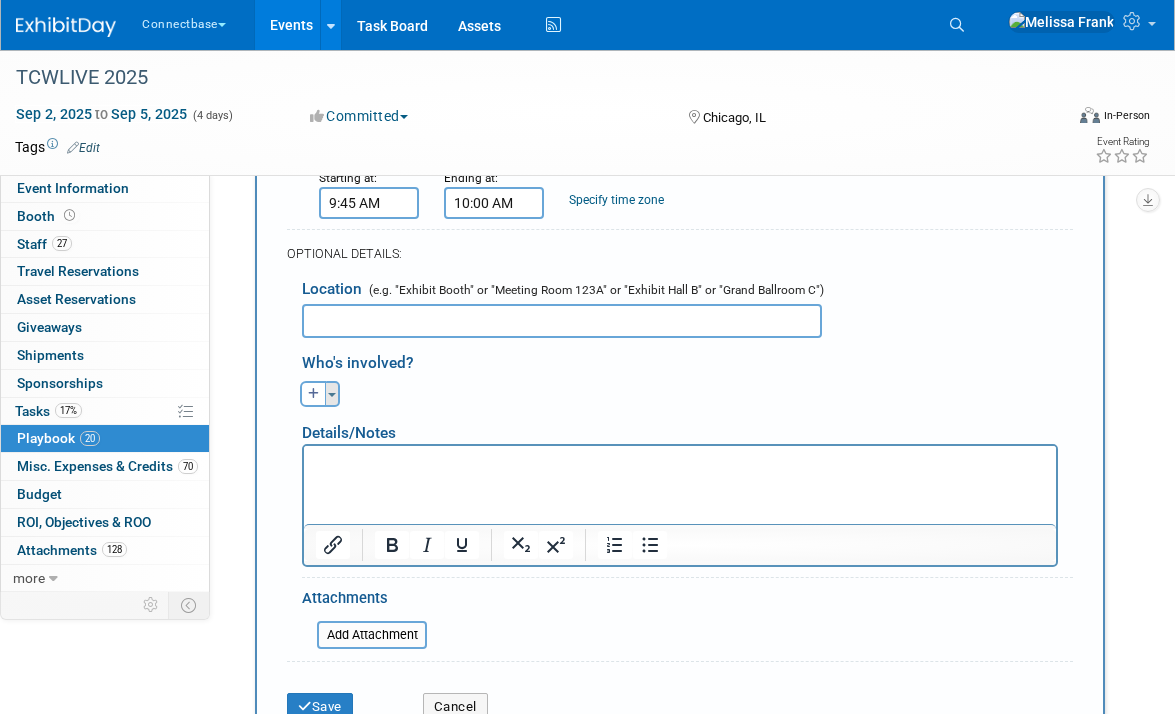 scroll, scrollTop: 1846, scrollLeft: 0, axis: vertical 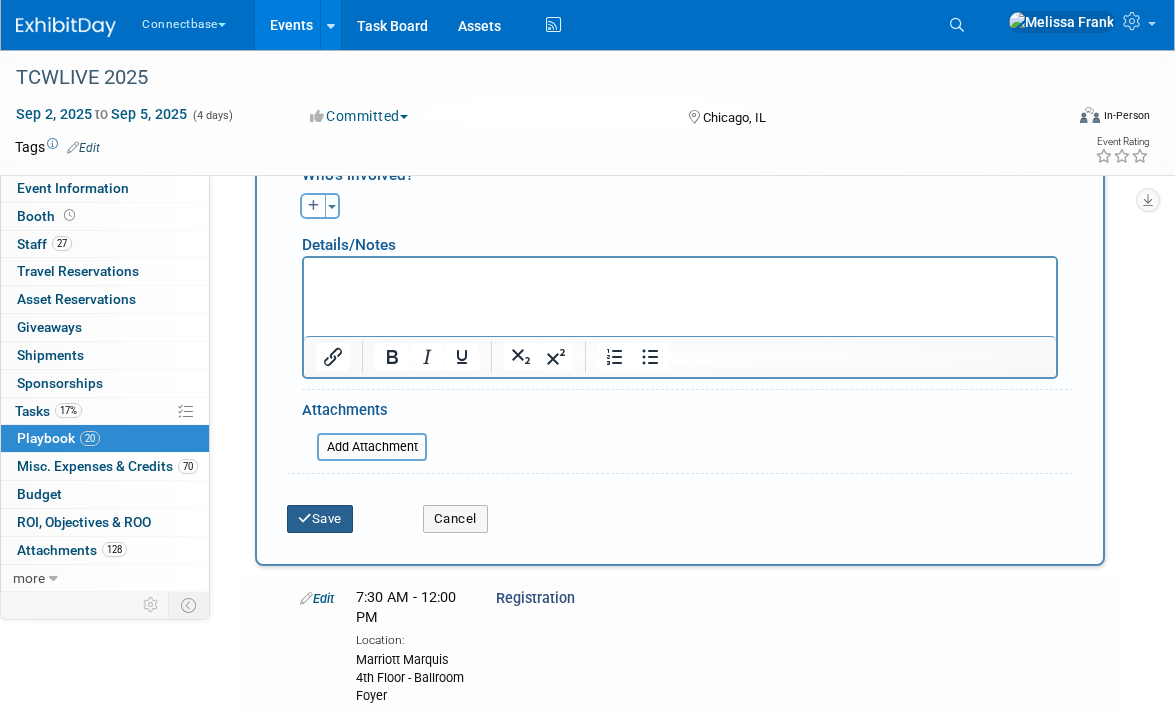 click on "Save" at bounding box center [320, 519] 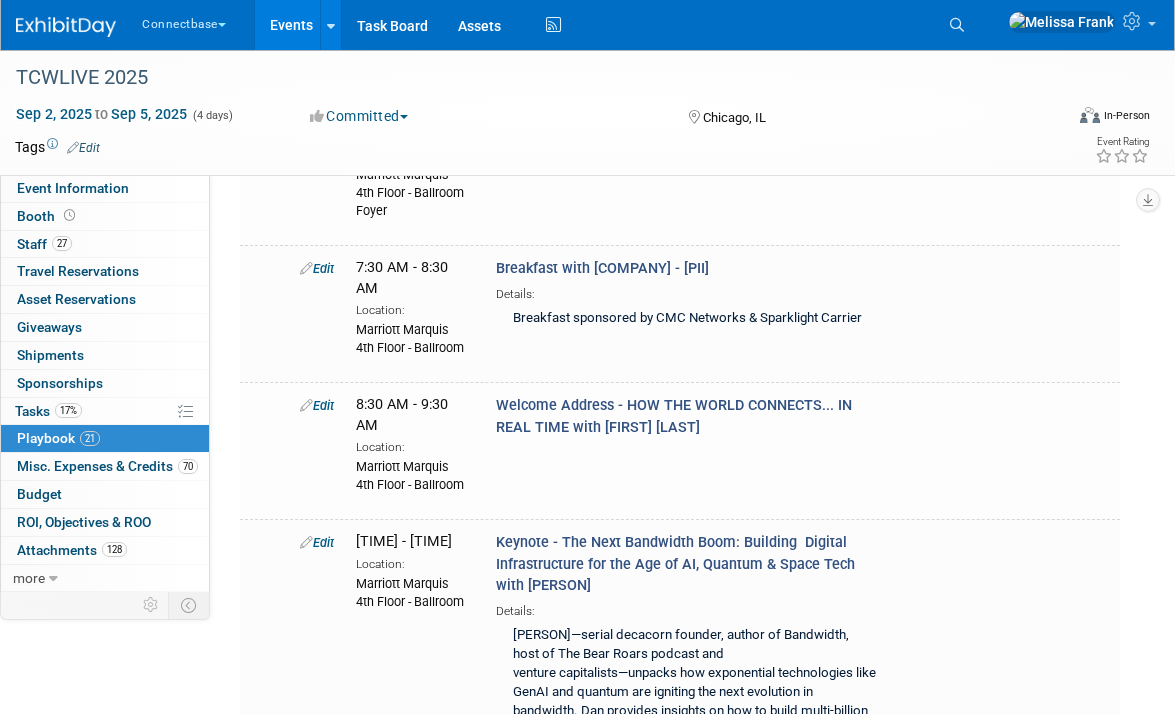 scroll, scrollTop: 1049, scrollLeft: 0, axis: vertical 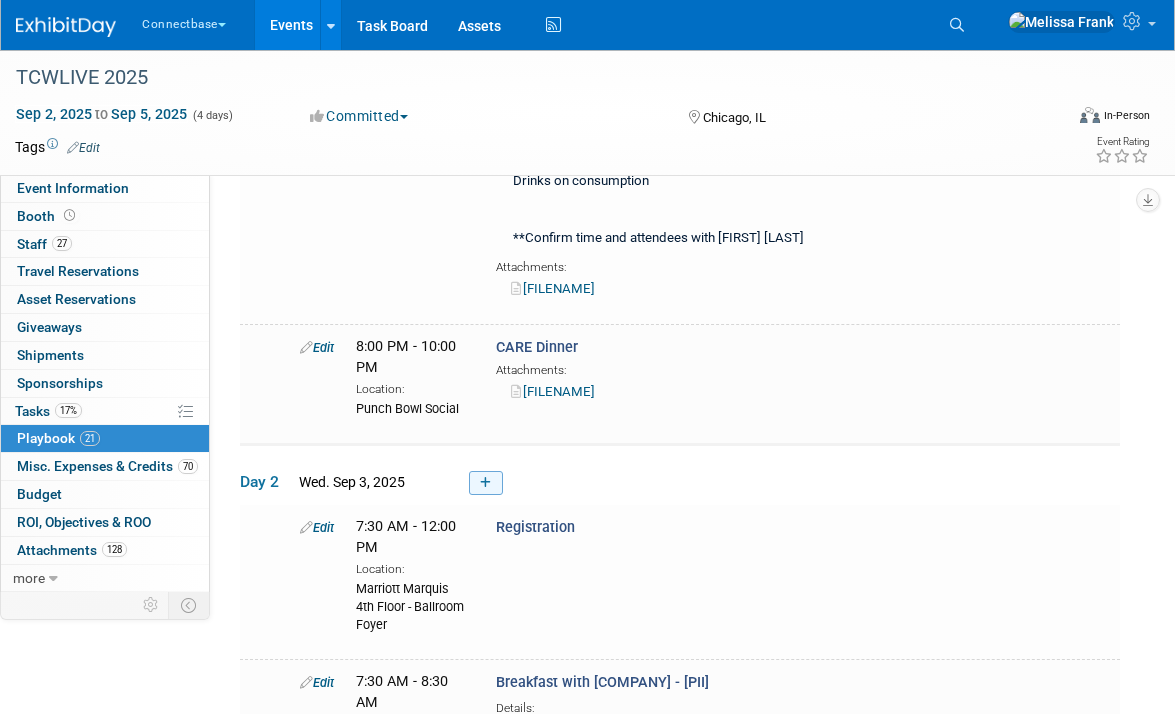 click at bounding box center [485, 483] 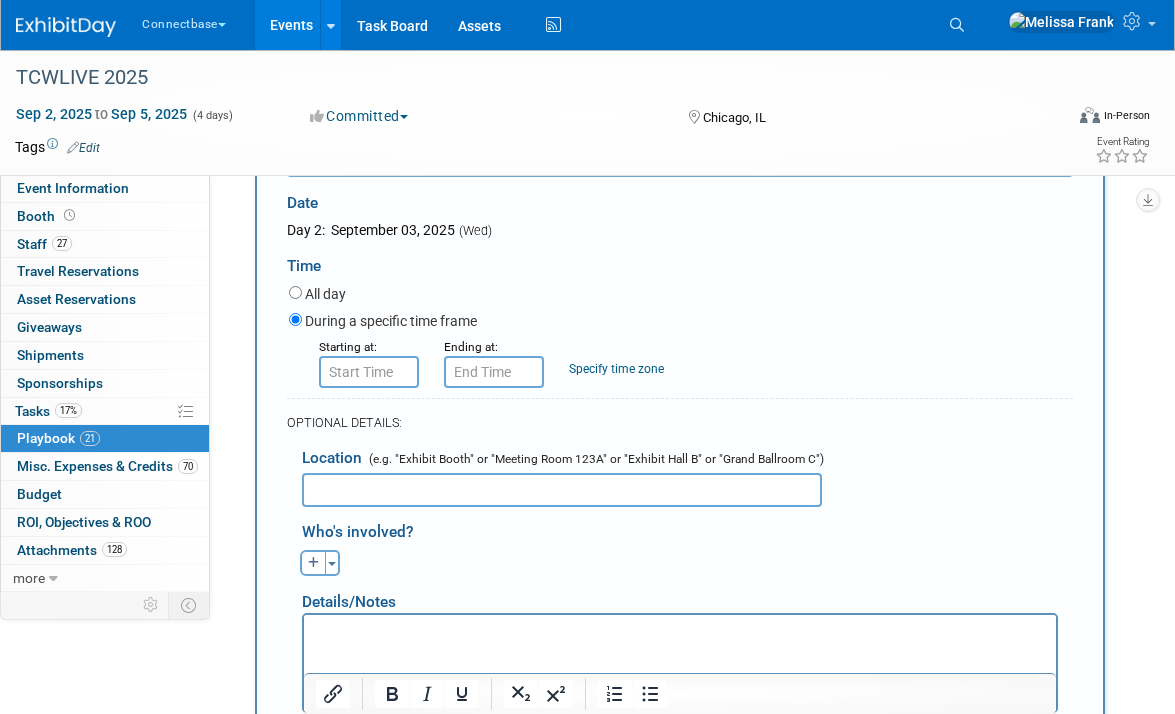scroll, scrollTop: 1451, scrollLeft: 0, axis: vertical 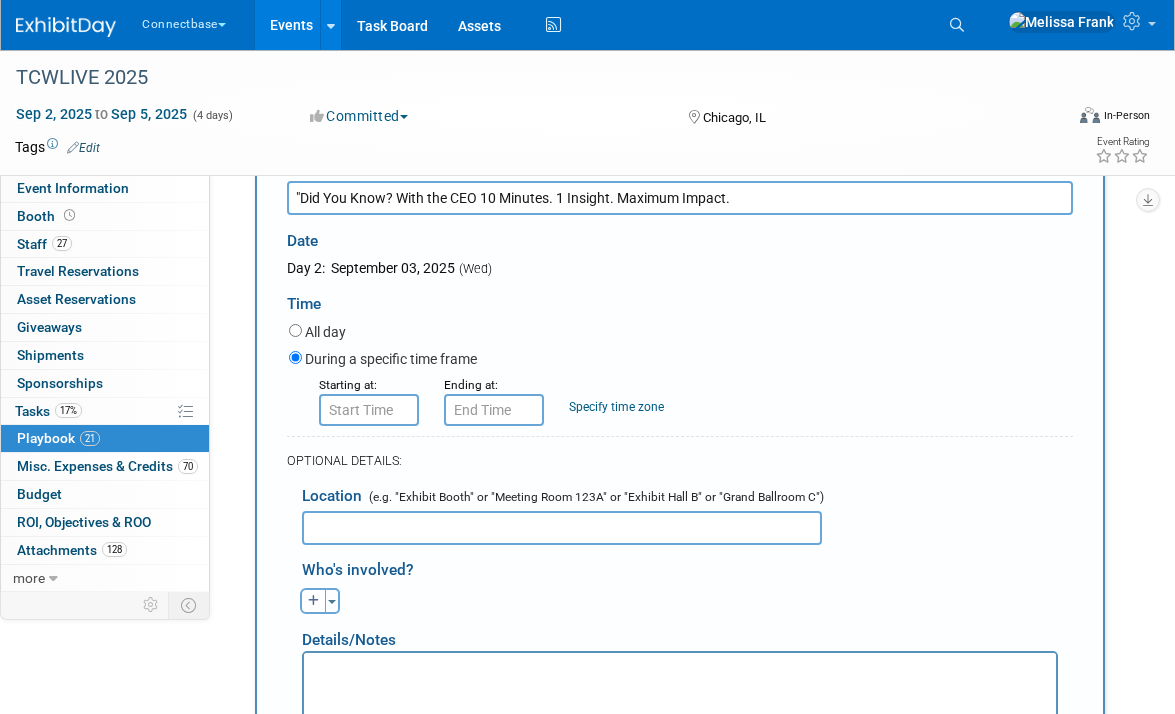 click on ""Did You Know? With the CEO 10 Minutes. 1 Insight. Maximum Impact." at bounding box center (680, 198) 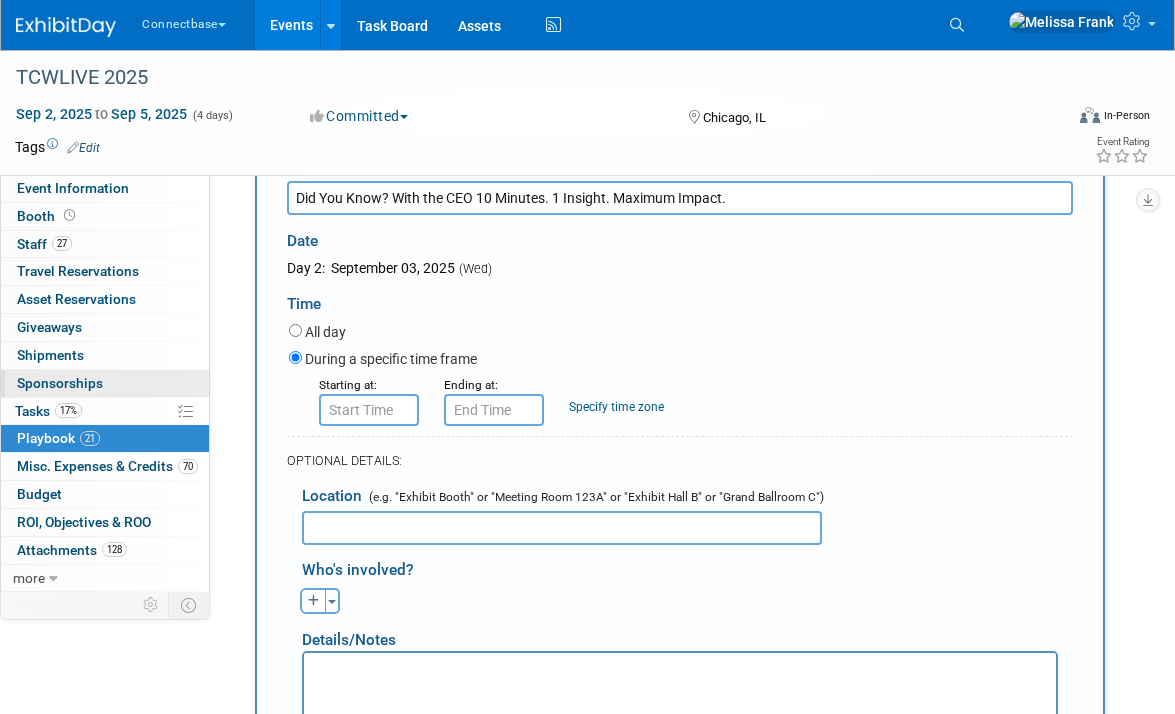 type on "Did You Know? With the CEO 10 Minutes. 1 Insight. Maximum Impact." 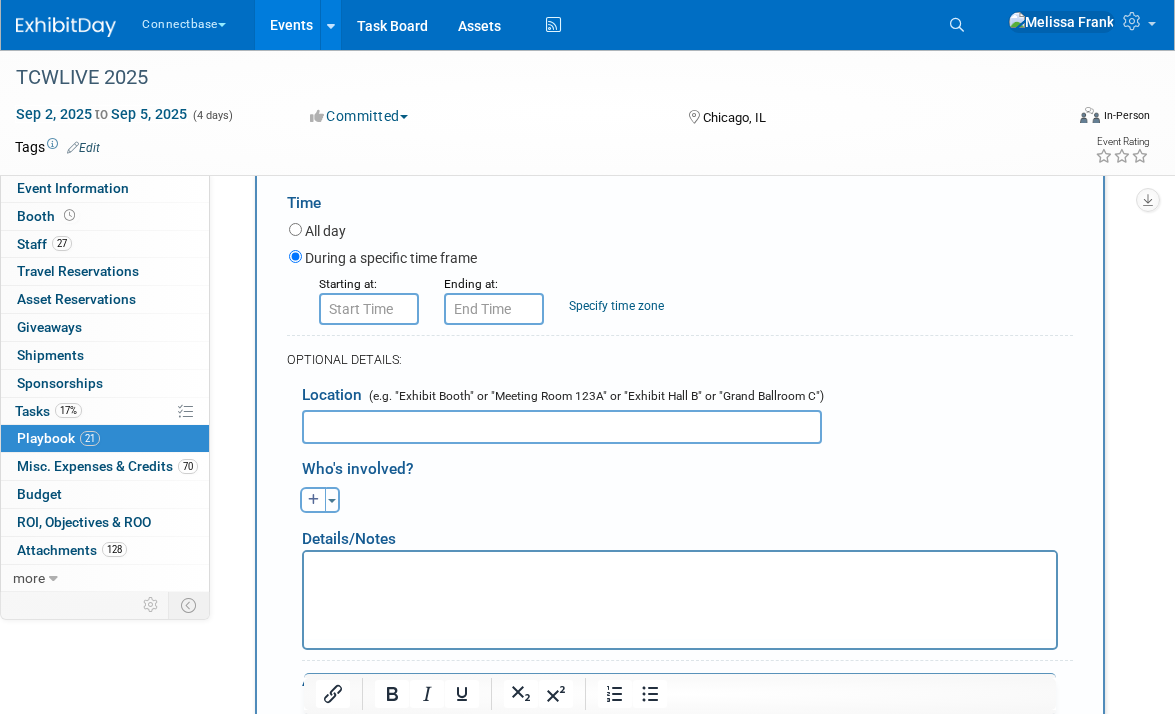 scroll, scrollTop: 1566, scrollLeft: 0, axis: vertical 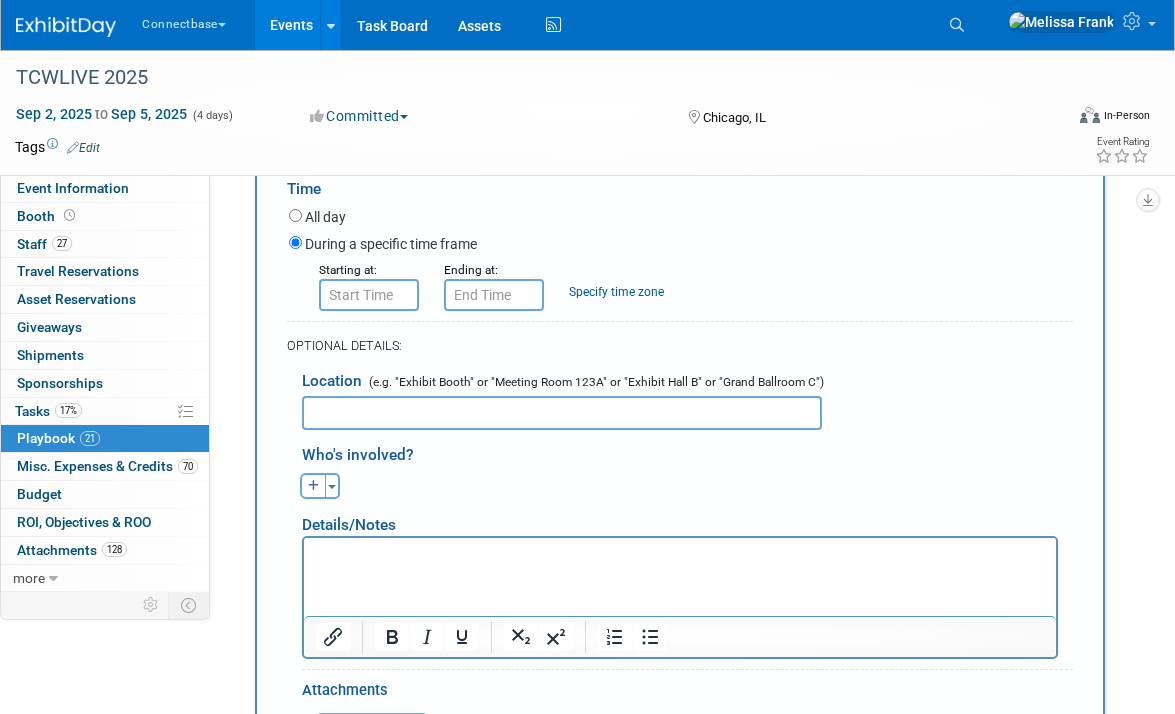 click at bounding box center [680, 551] 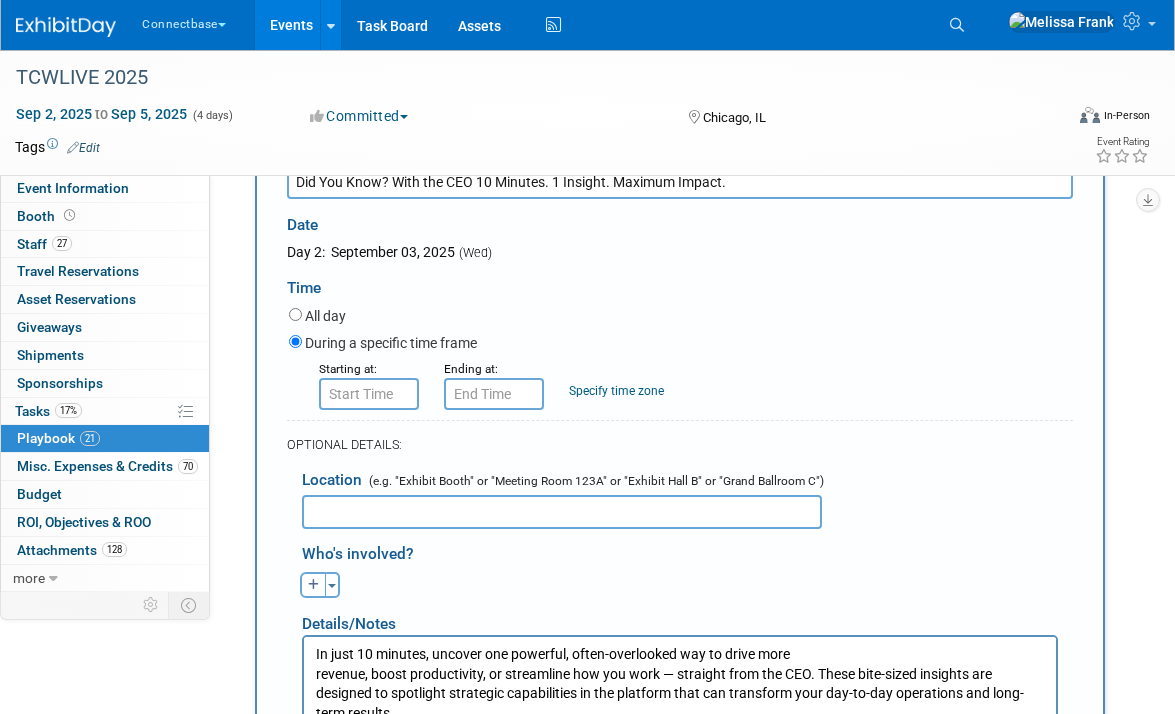 scroll, scrollTop: 1427, scrollLeft: 0, axis: vertical 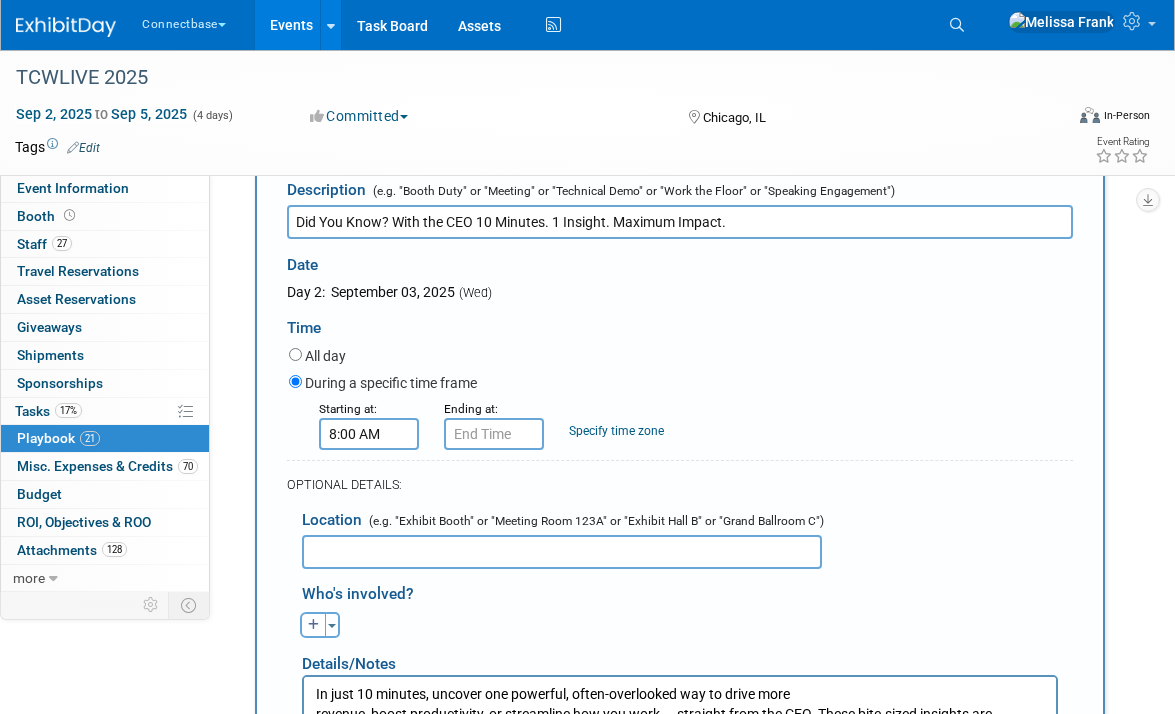 click on "8:00 AM" at bounding box center (369, 434) 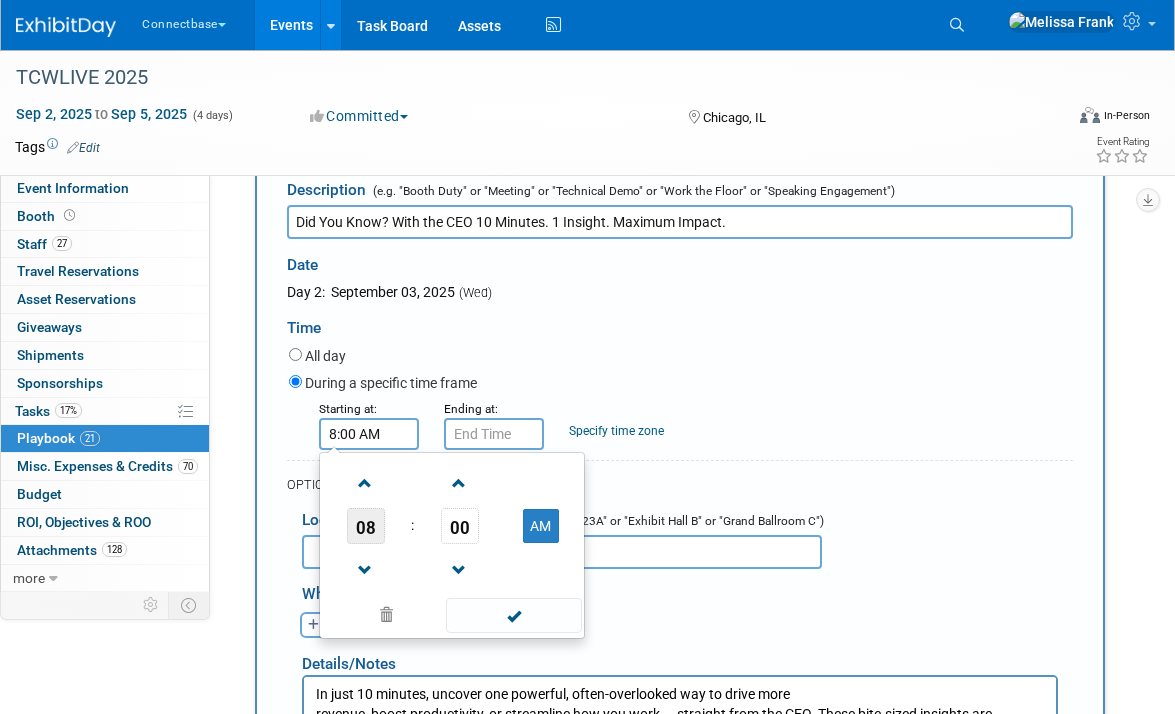 click on "08" at bounding box center [366, 526] 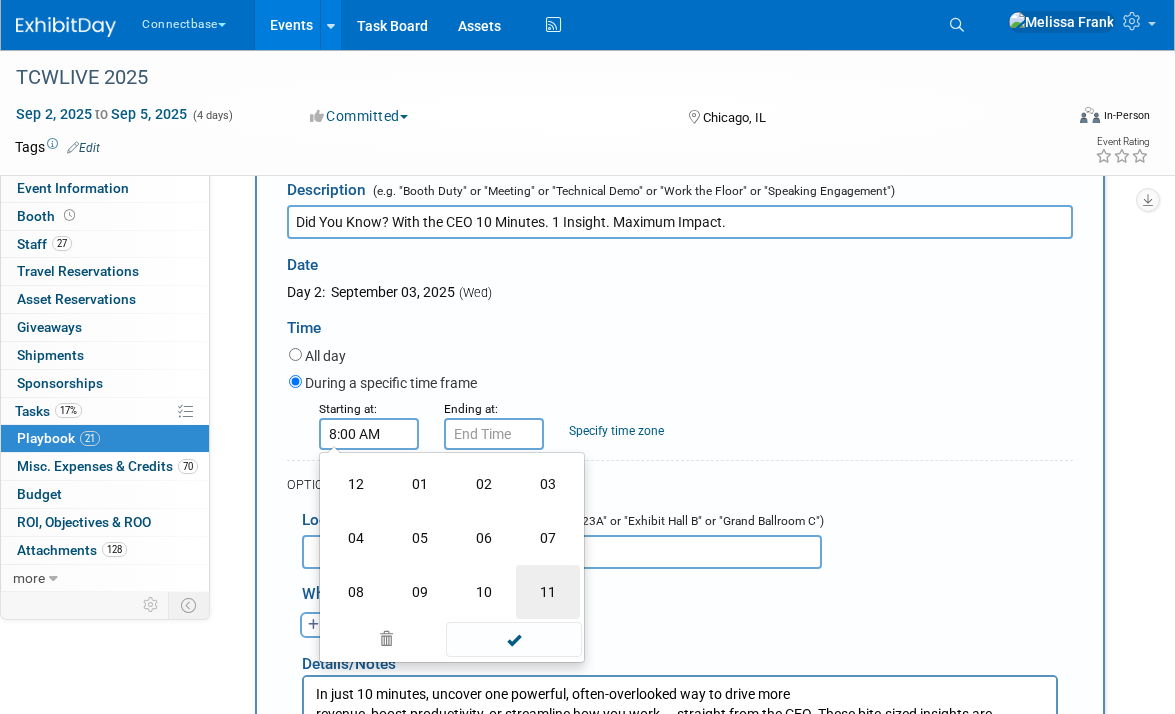 click on "11" at bounding box center (548, 592) 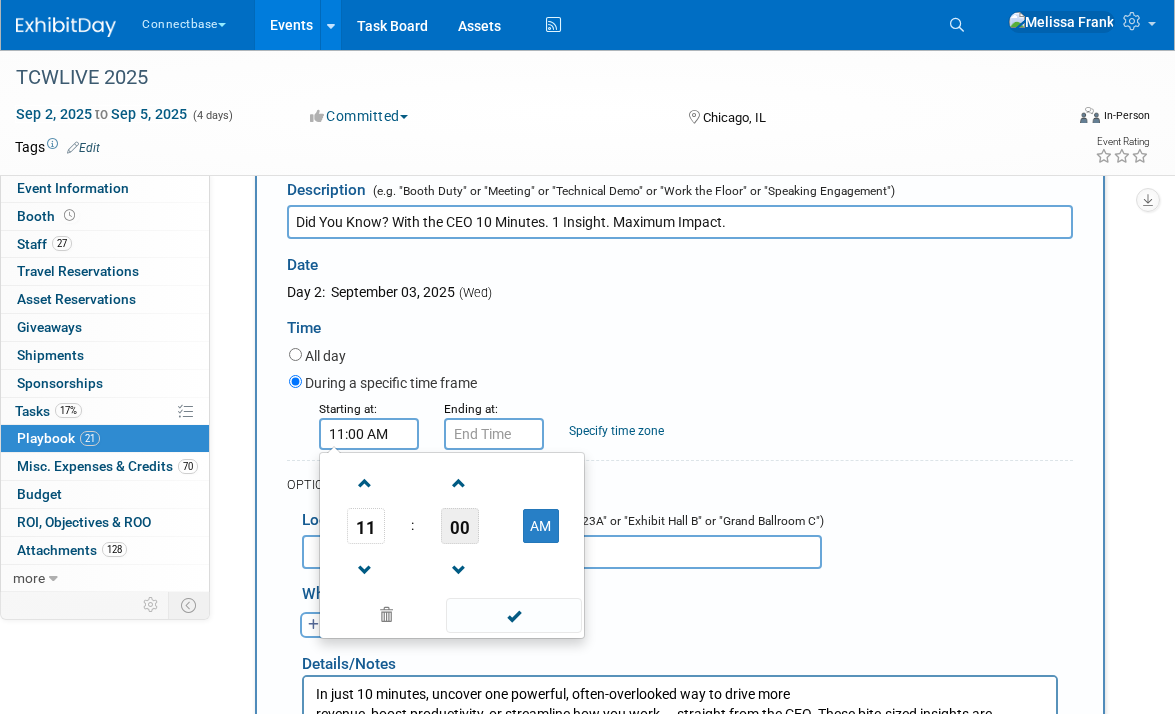 click on "00" at bounding box center (460, 526) 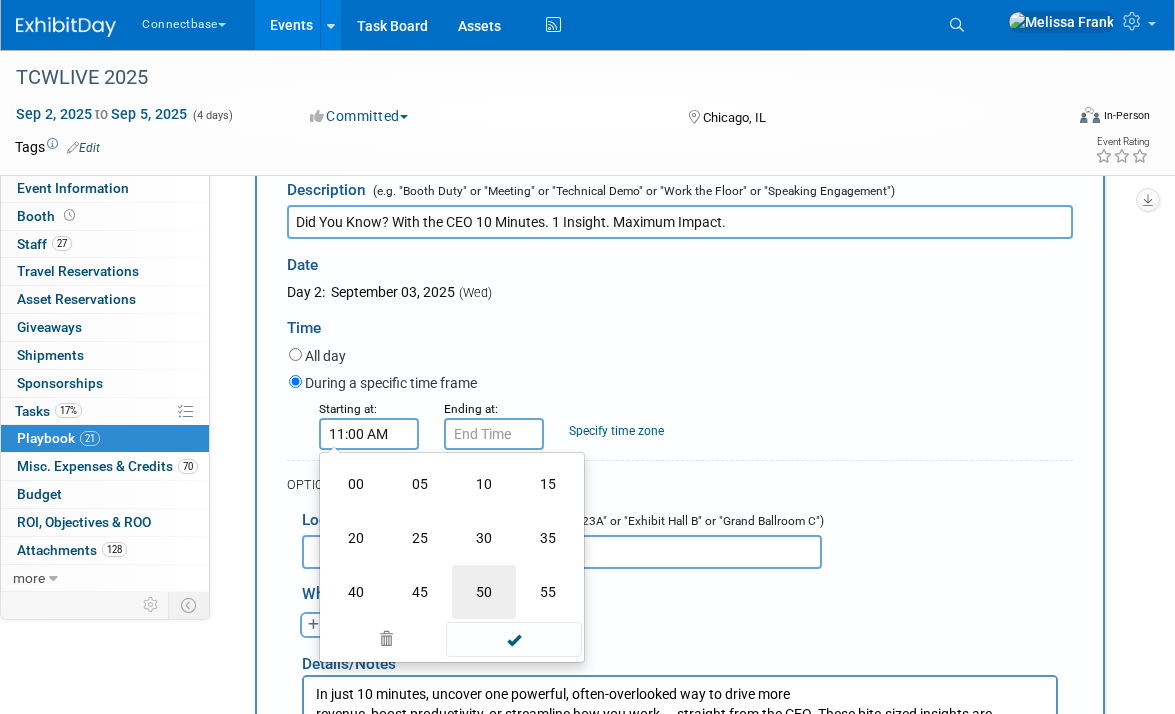 click on "50" at bounding box center [484, 592] 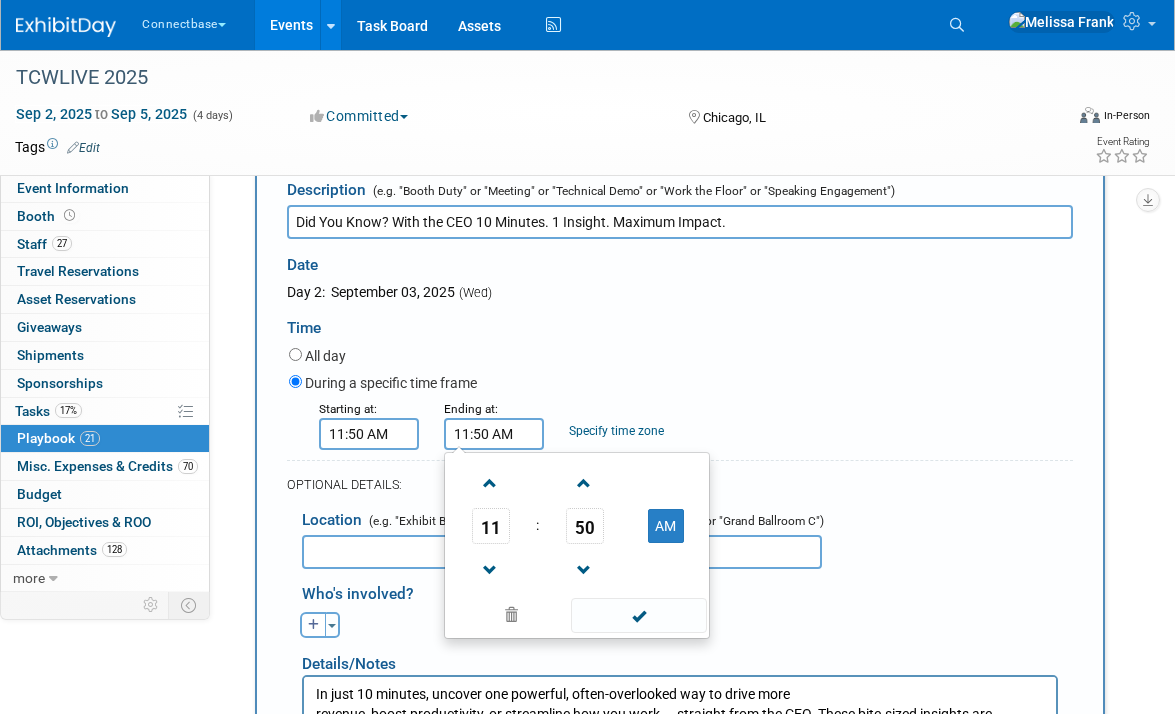 click on "11:50 AM" at bounding box center [494, 434] 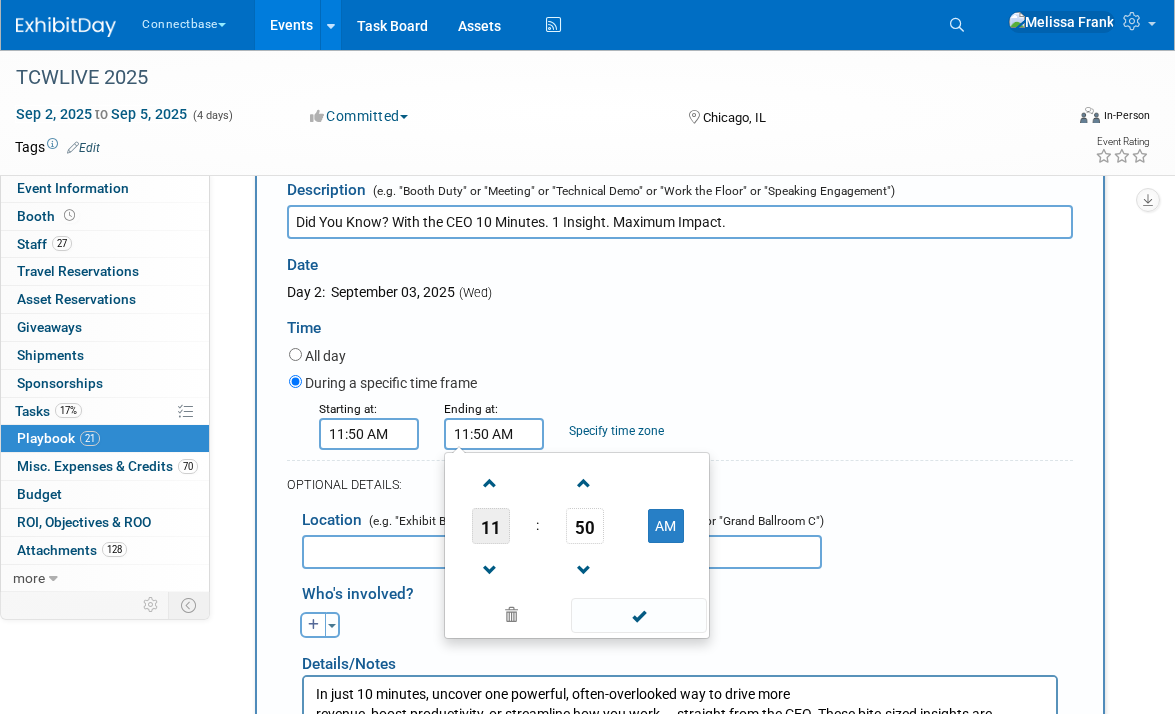 click on "11" at bounding box center [491, 526] 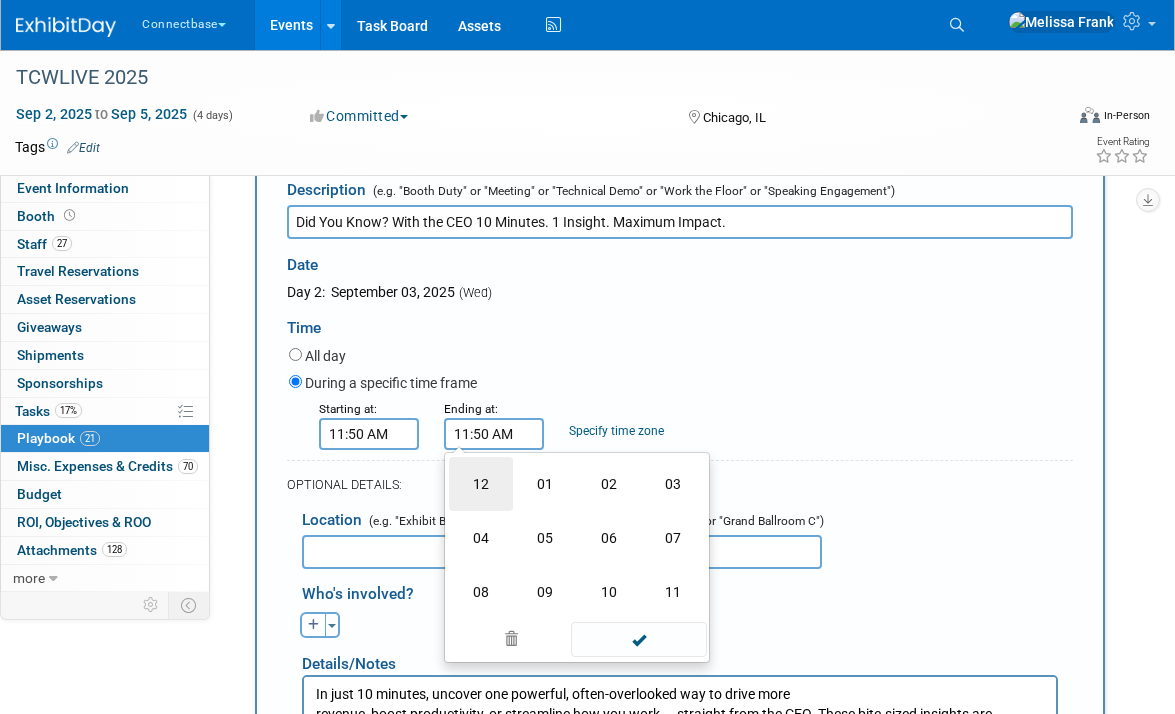 click on "12" at bounding box center (481, 484) 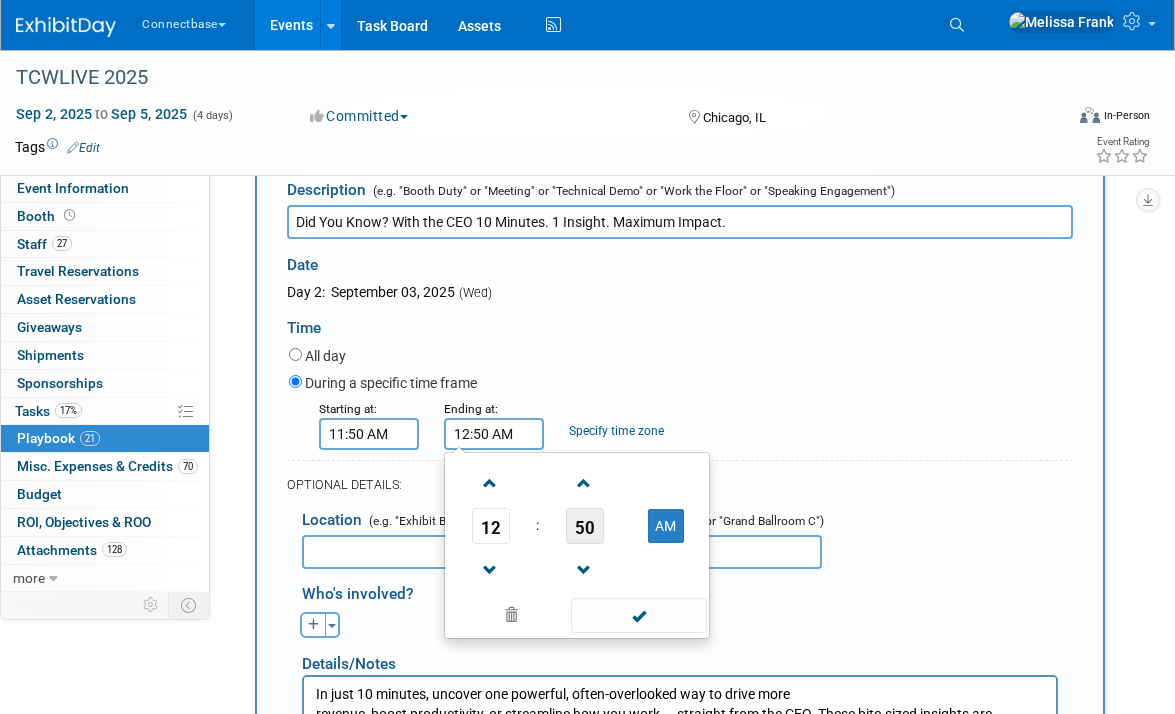 click on "50" at bounding box center (585, 526) 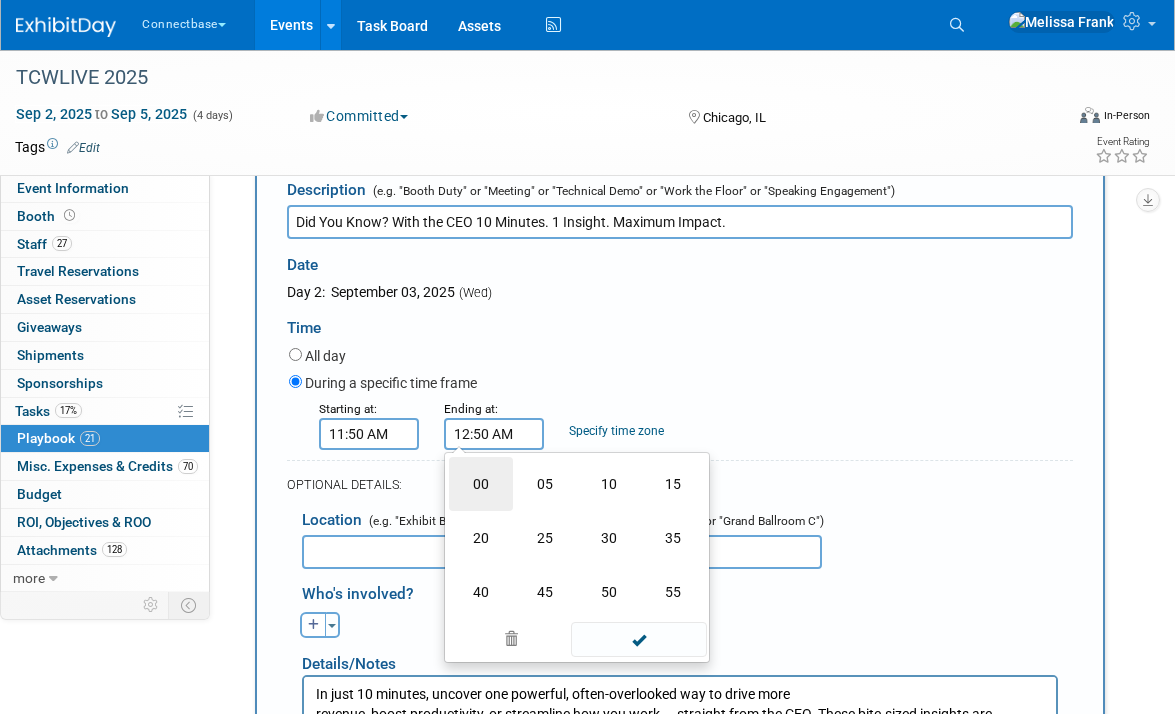 click on "00" at bounding box center (481, 484) 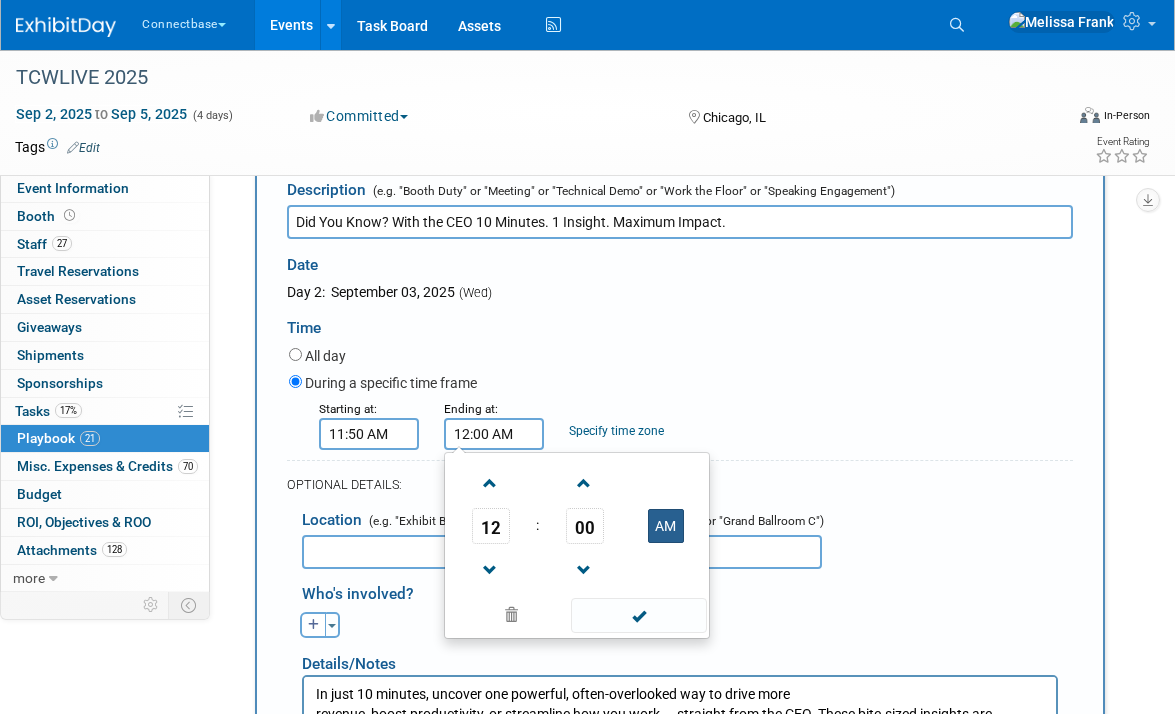 click on "AM" at bounding box center [666, 526] 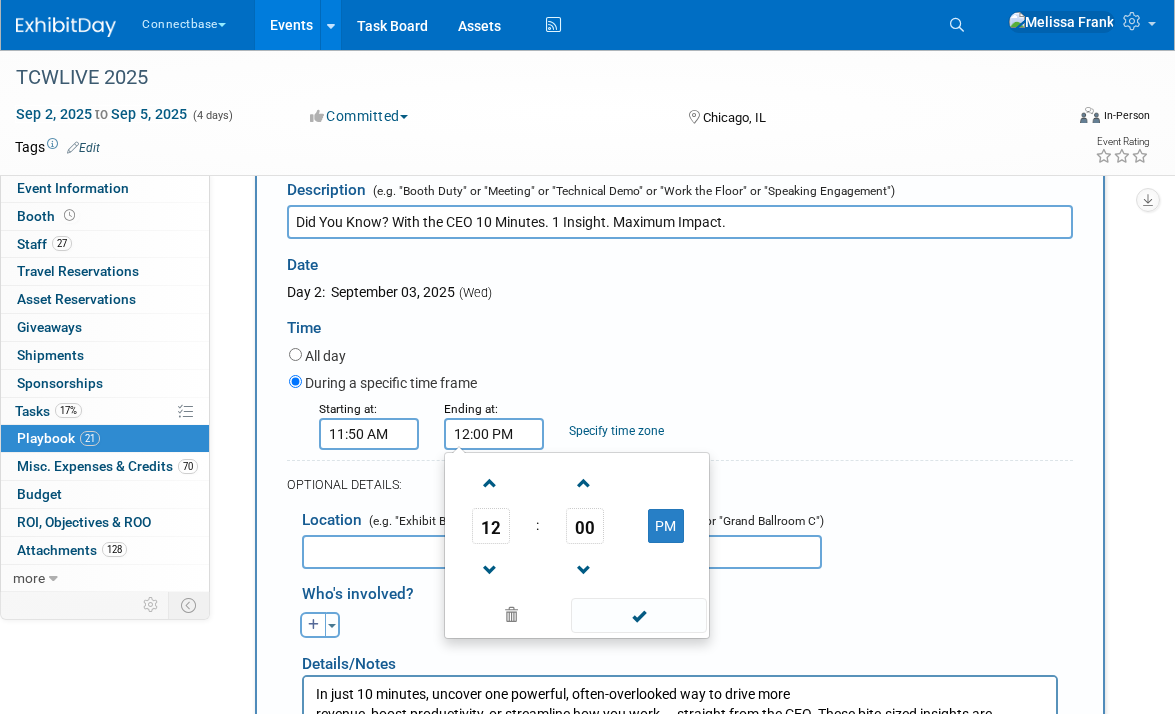 click on "During a specific time frame" at bounding box center (681, 384) 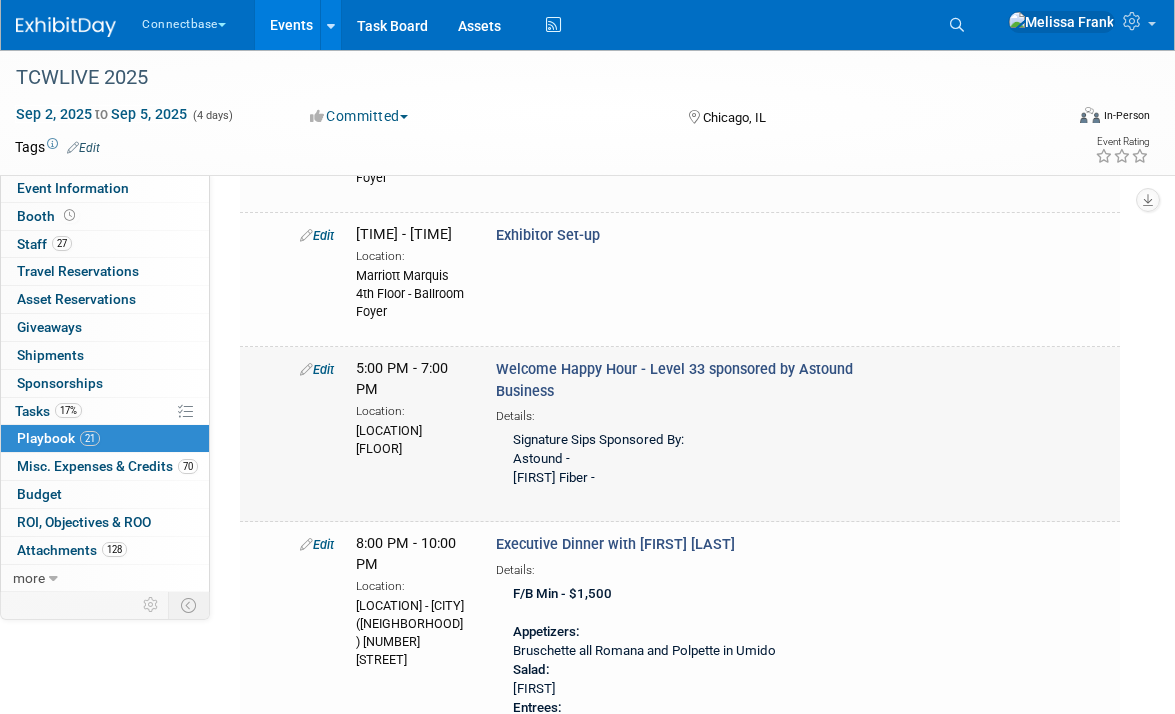 scroll, scrollTop: 307, scrollLeft: 0, axis: vertical 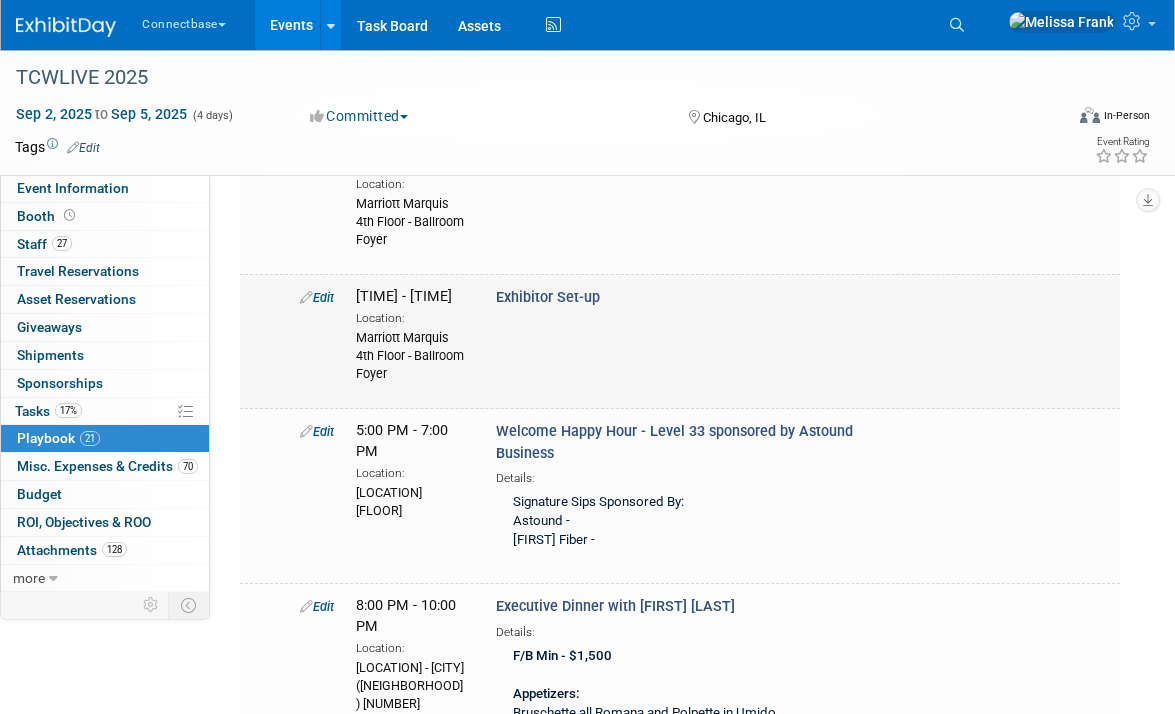 drag, startPoint x: 406, startPoint y: 419, endPoint x: 353, endPoint y: 387, distance: 61.91123 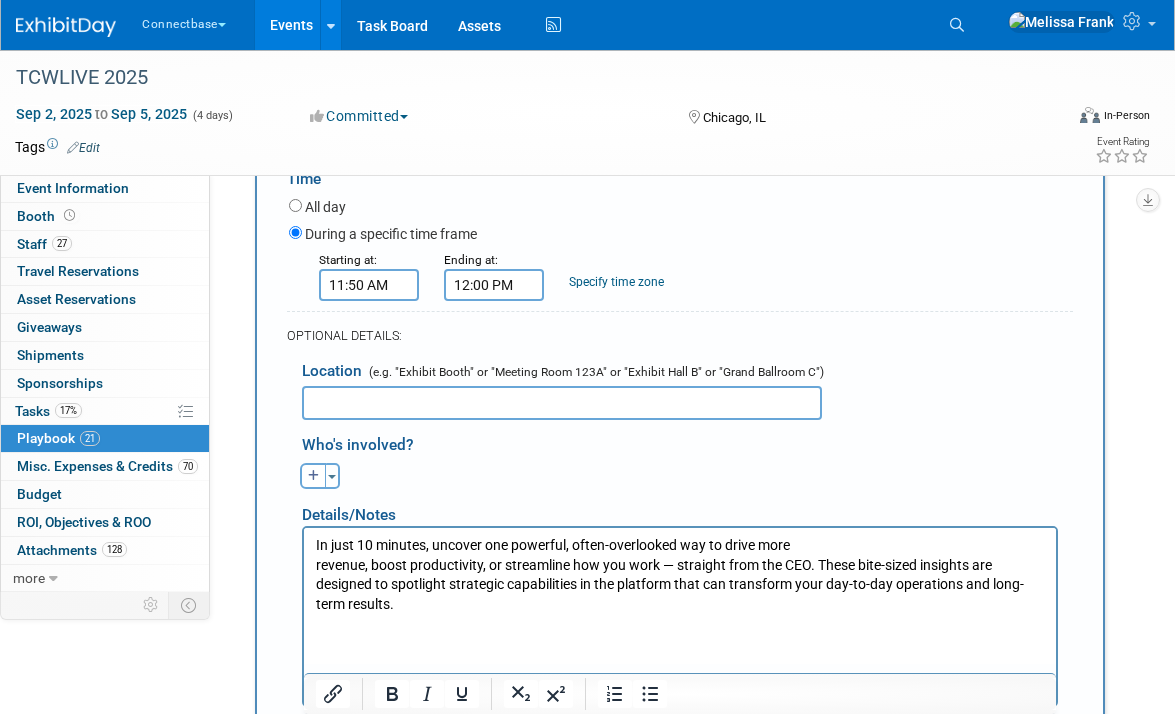 scroll, scrollTop: 1591, scrollLeft: 0, axis: vertical 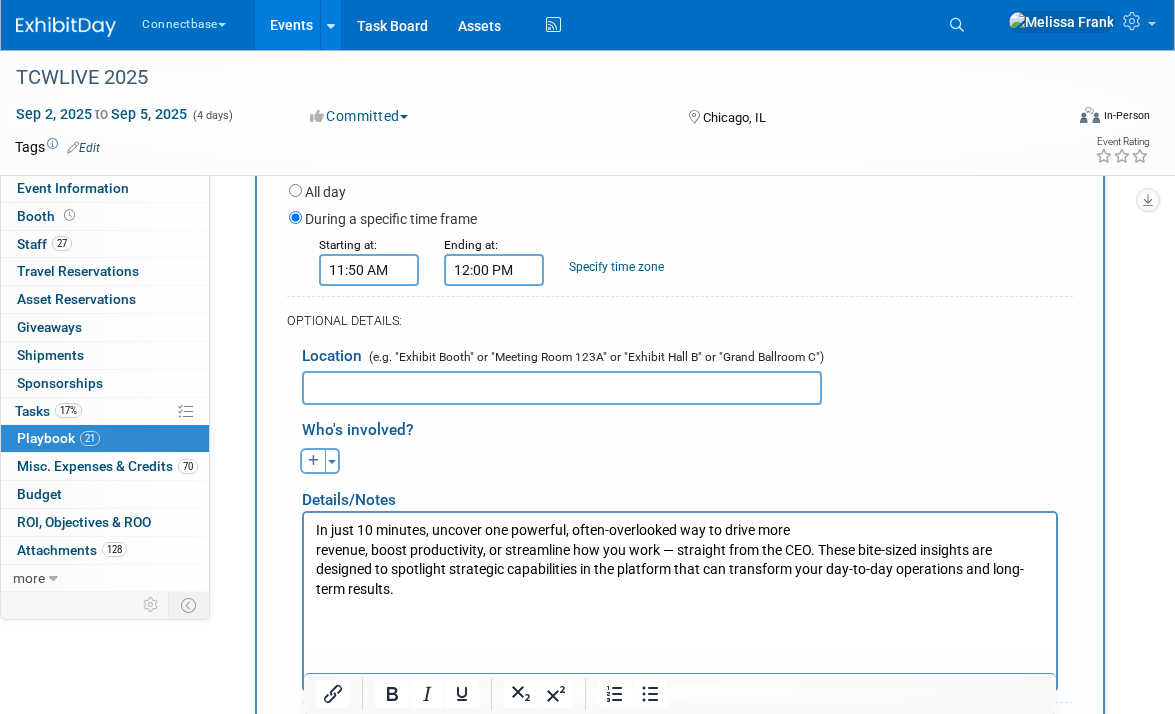 click at bounding box center (562, 388) 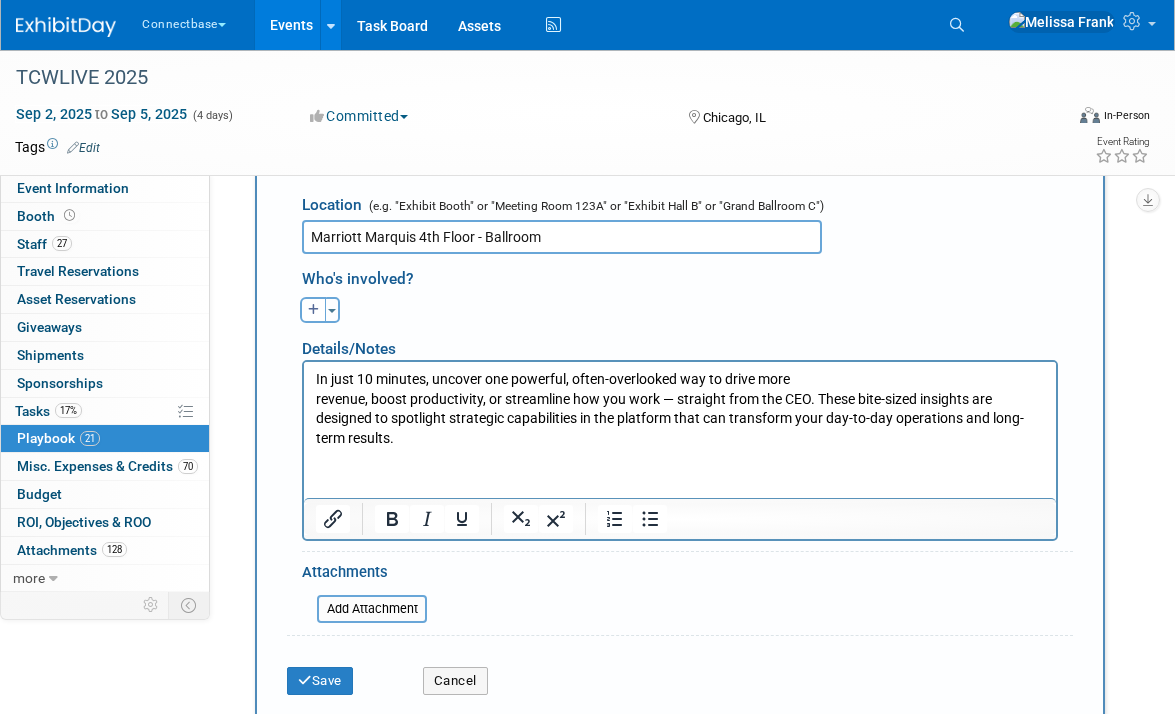 scroll, scrollTop: 1787, scrollLeft: 0, axis: vertical 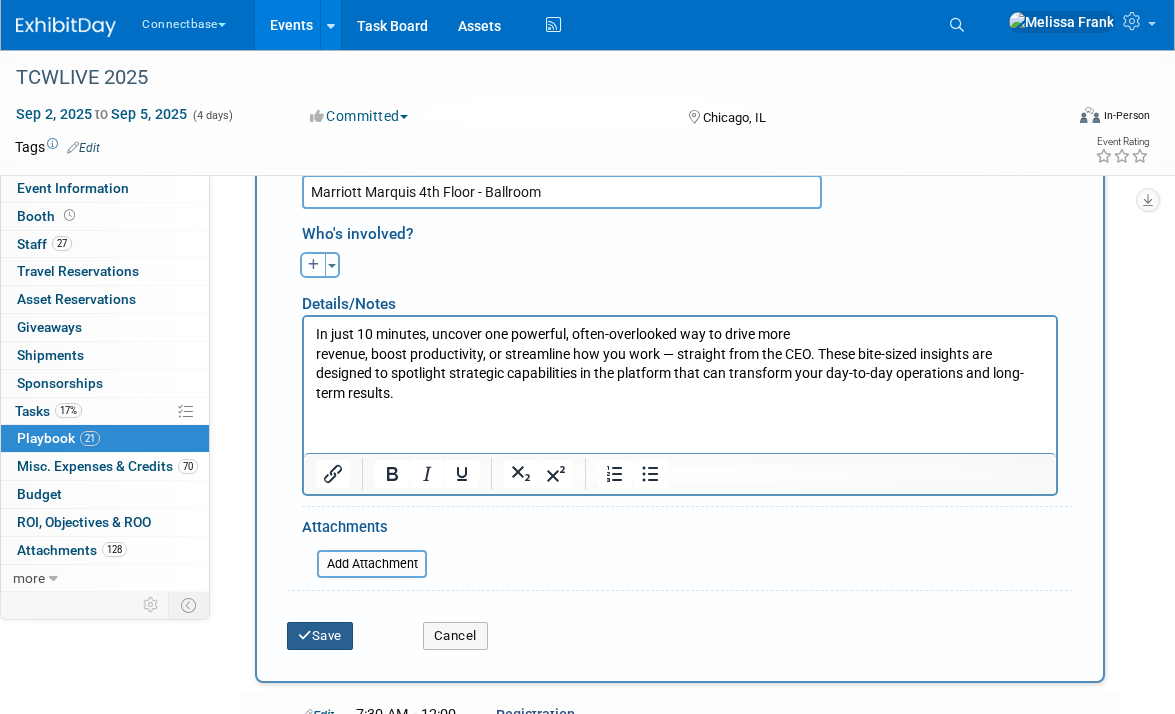 type on "Marriott Marquis 4th Floor - Ballroom" 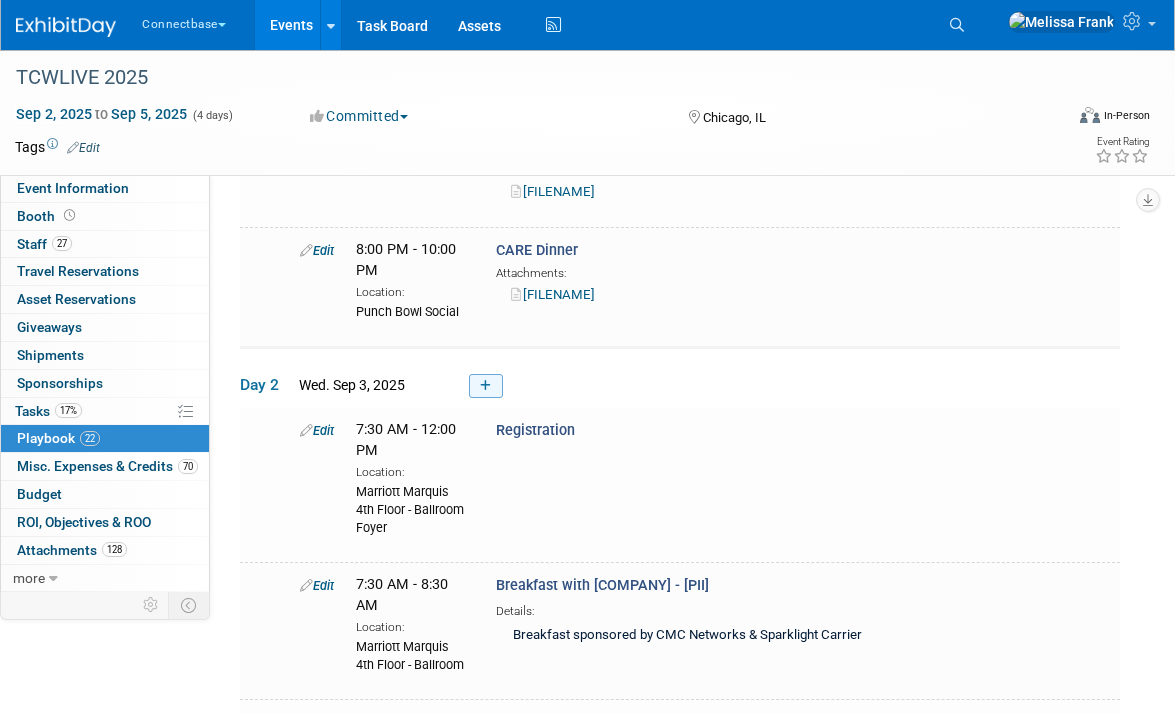click at bounding box center (486, 386) 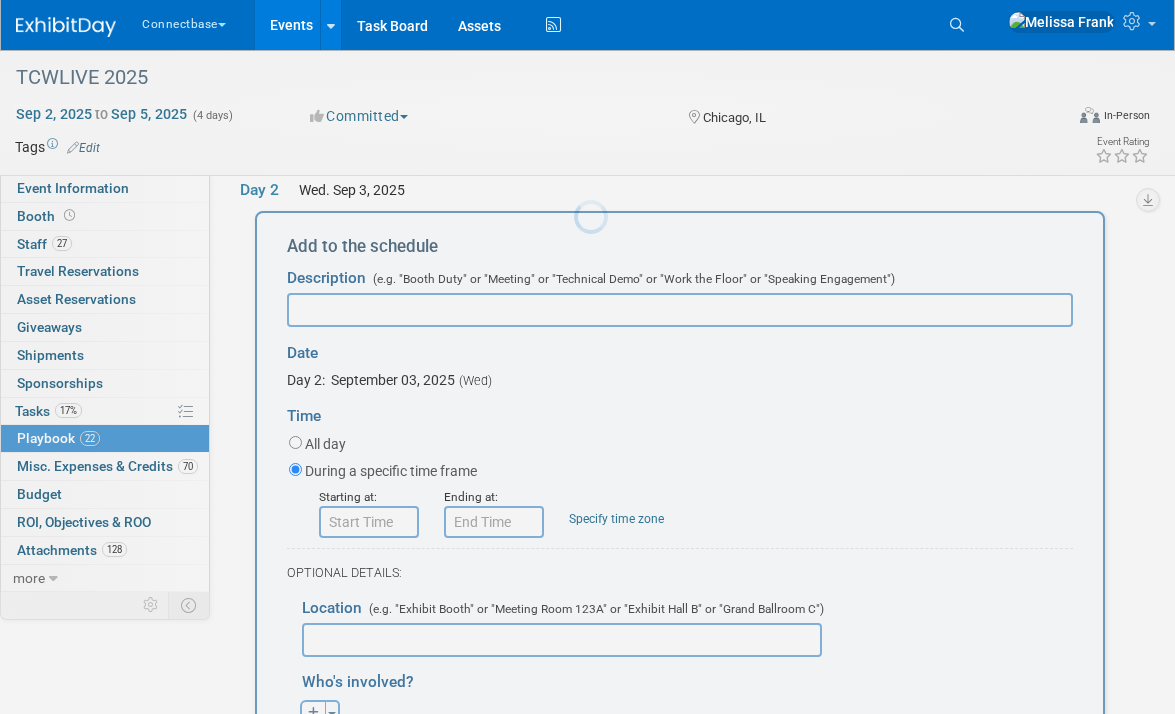 scroll, scrollTop: 1344, scrollLeft: 0, axis: vertical 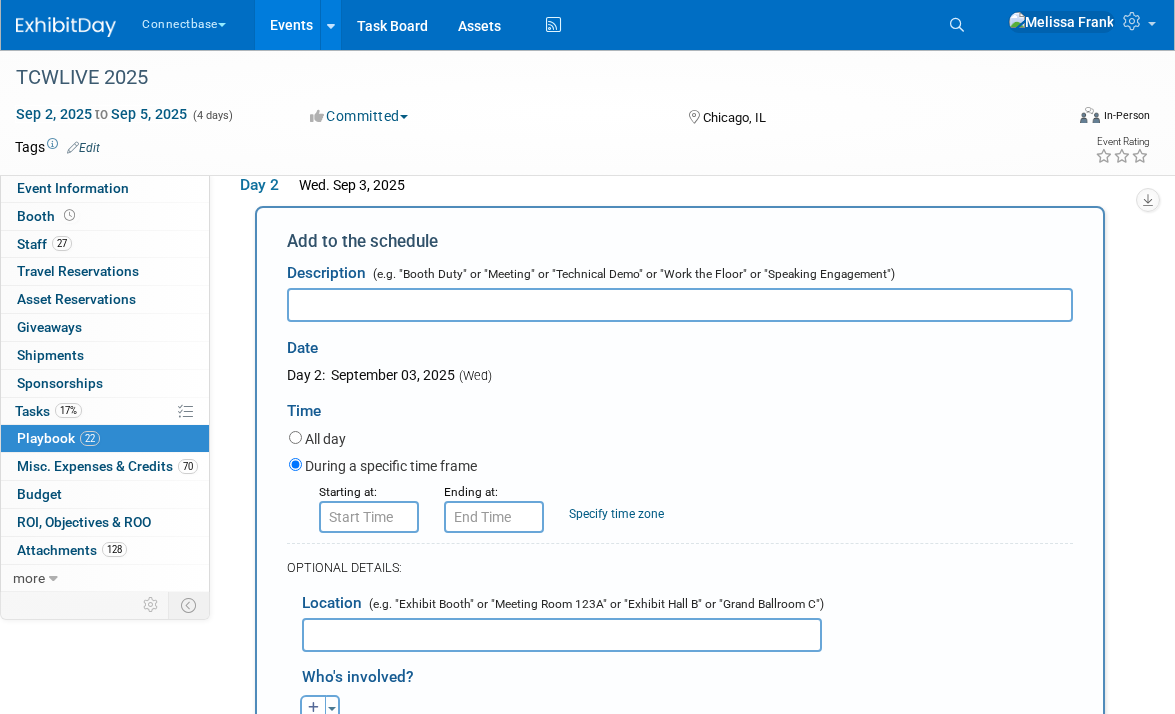 paste on "Lunch / Networking" 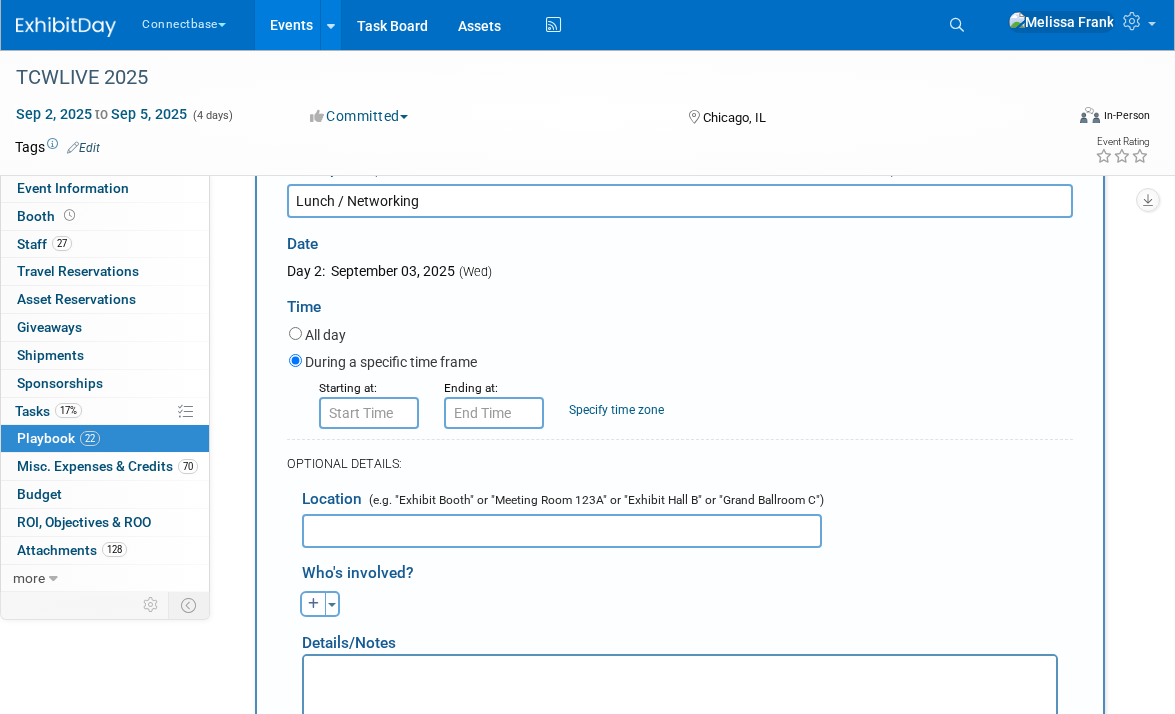 scroll, scrollTop: 1463, scrollLeft: 0, axis: vertical 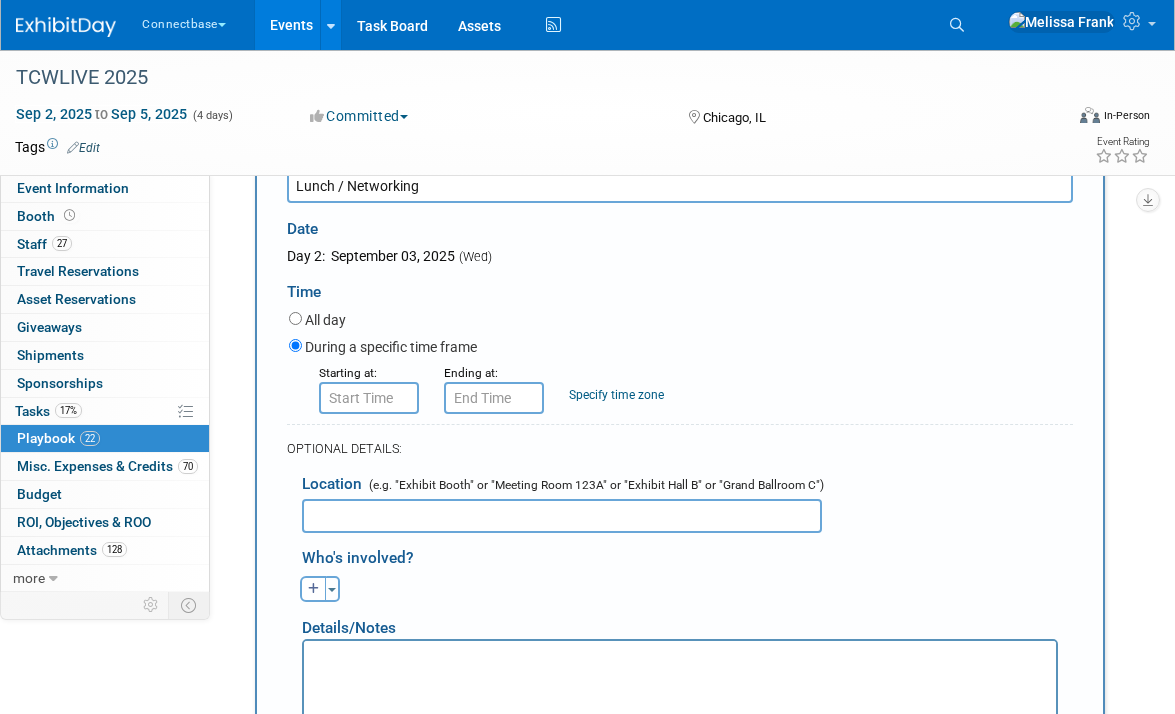 type on "Lunch / Networking" 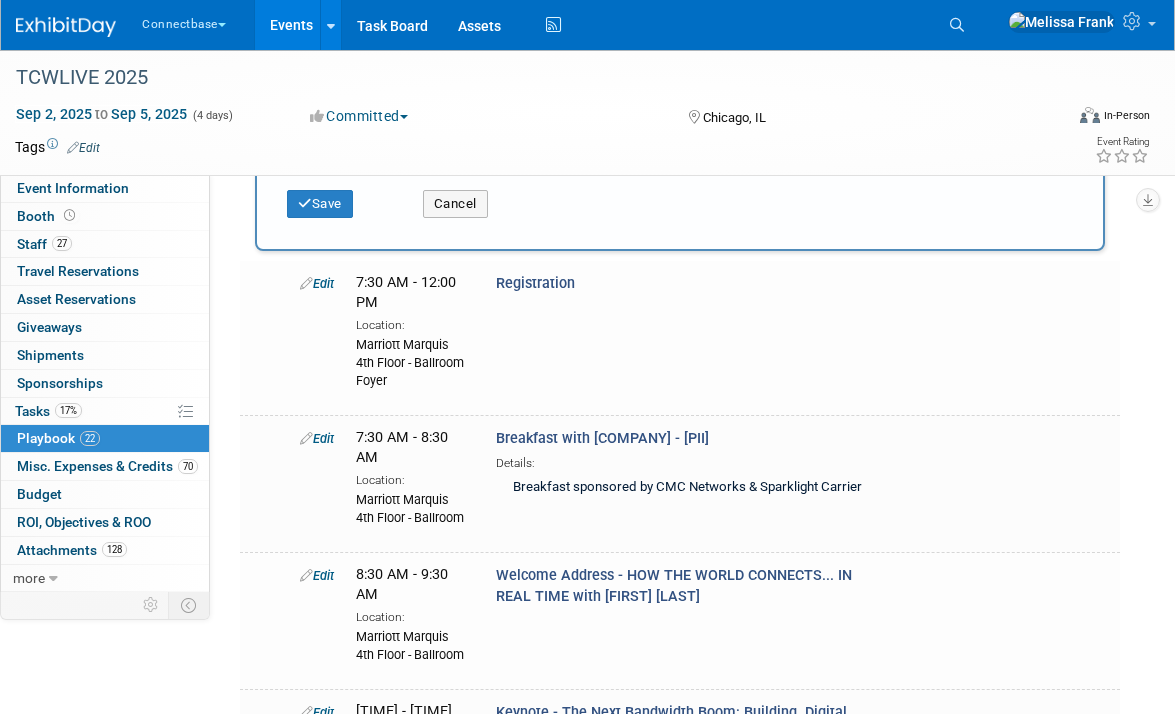 scroll, scrollTop: 2157, scrollLeft: 0, axis: vertical 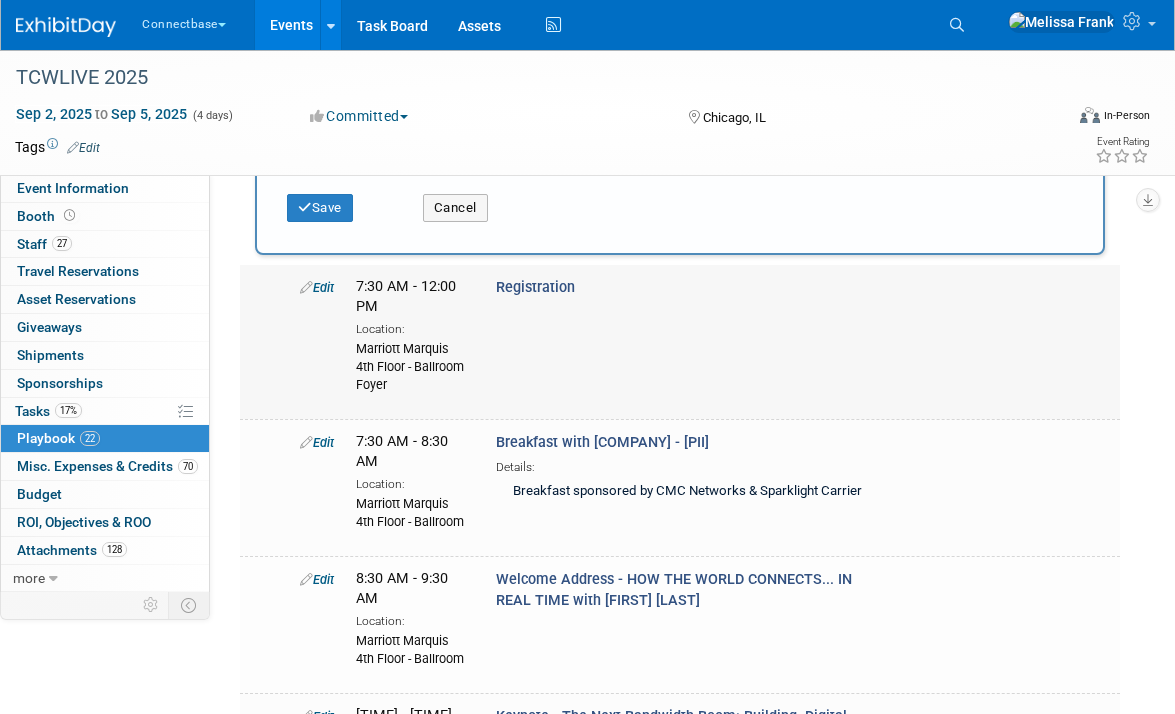 drag, startPoint x: 410, startPoint y: 421, endPoint x: 356, endPoint y: 391, distance: 61.77378 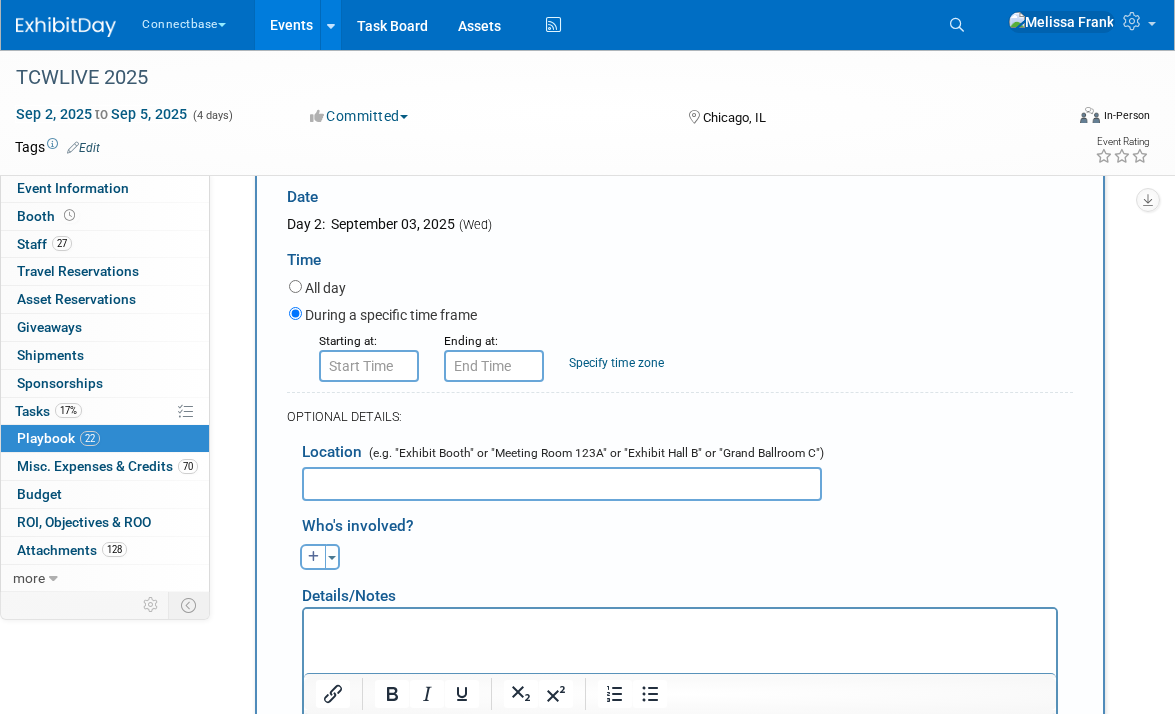 scroll, scrollTop: 1488, scrollLeft: 0, axis: vertical 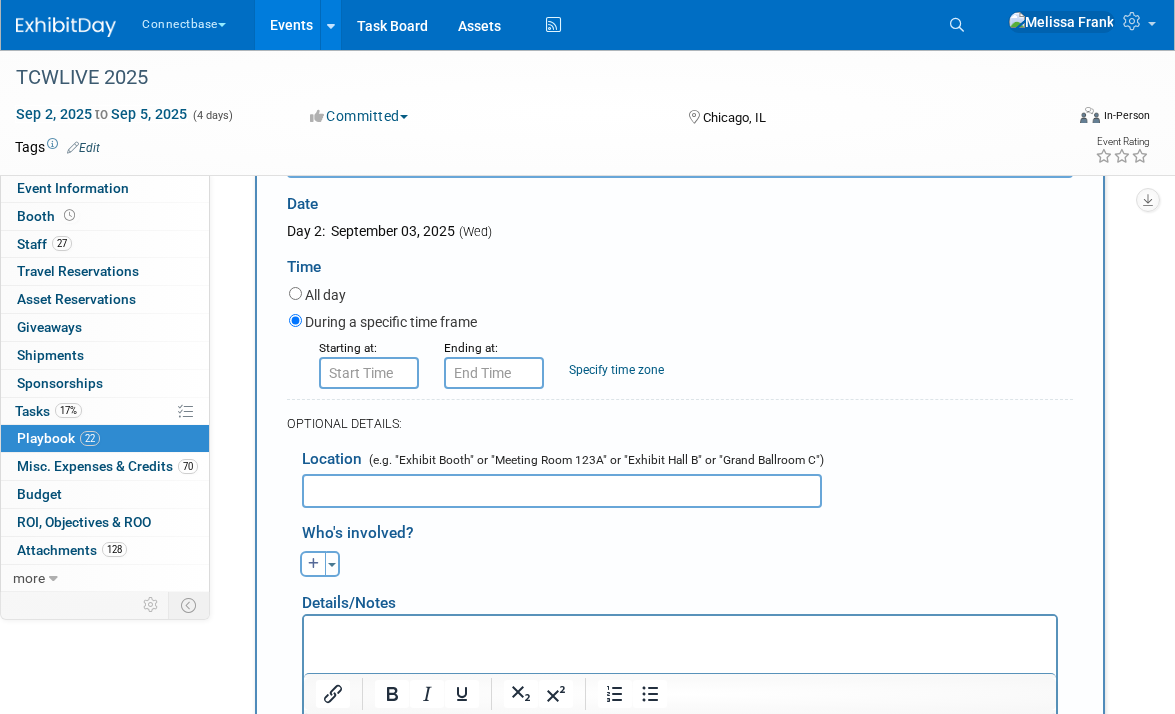 click at bounding box center [562, 491] 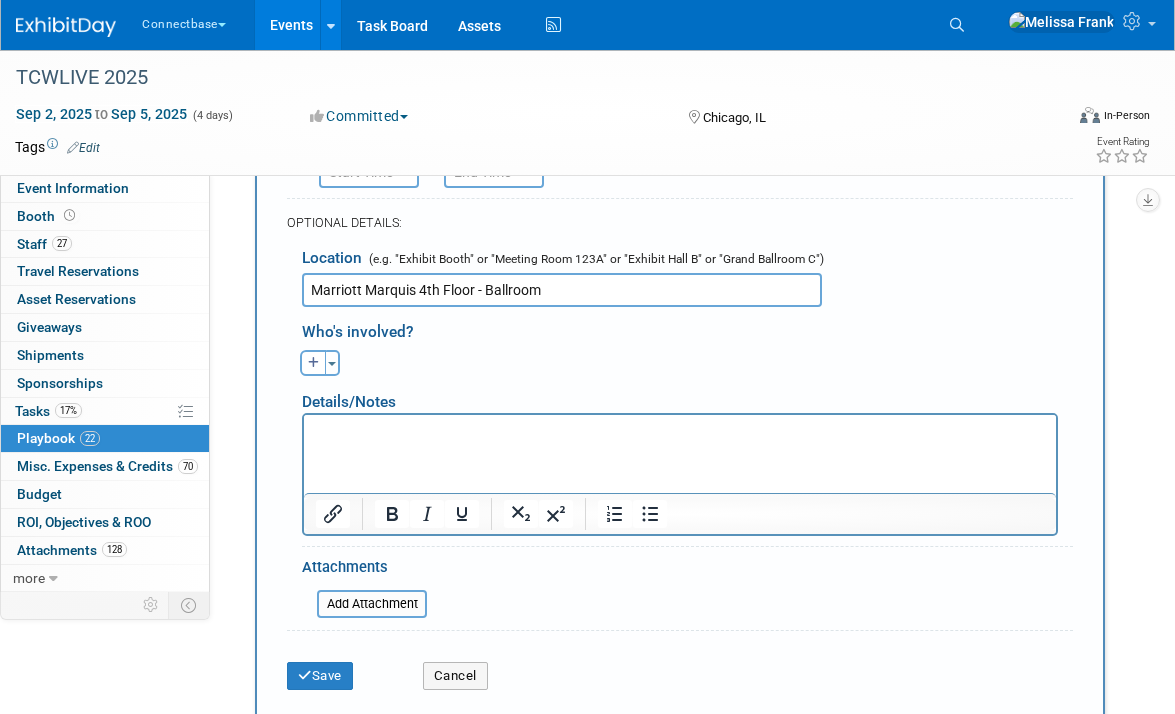 scroll, scrollTop: 1706, scrollLeft: 0, axis: vertical 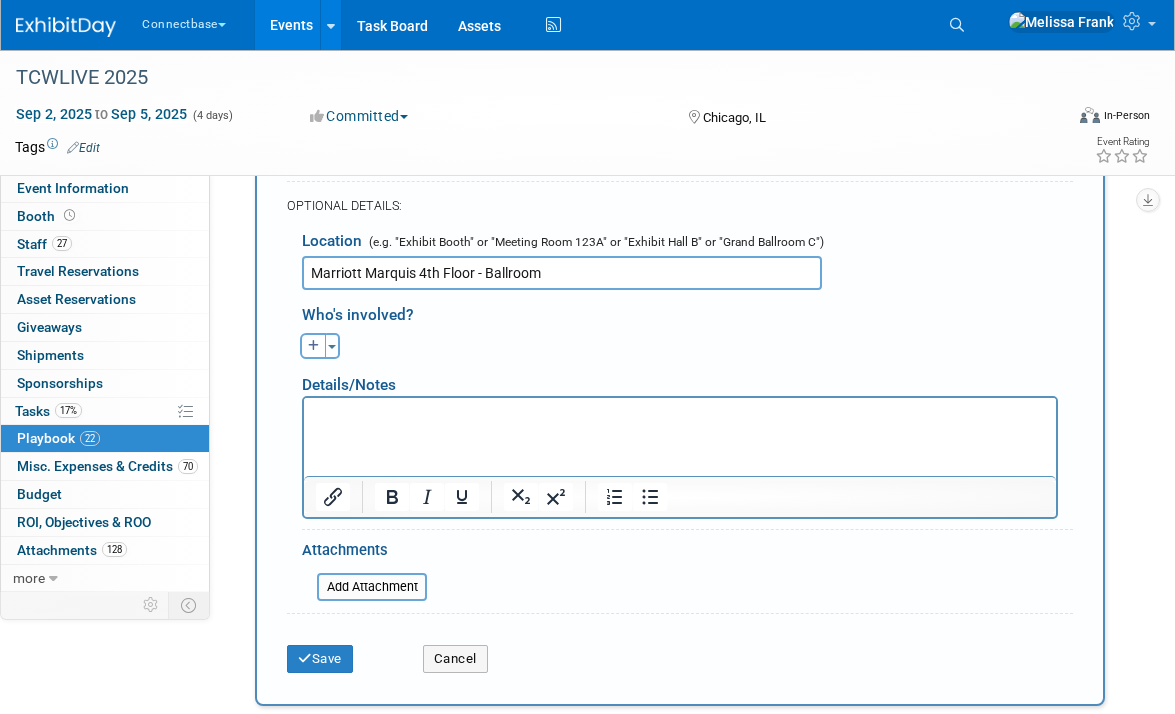 type on "Marriott Marquis 4th Floor - Ballroom" 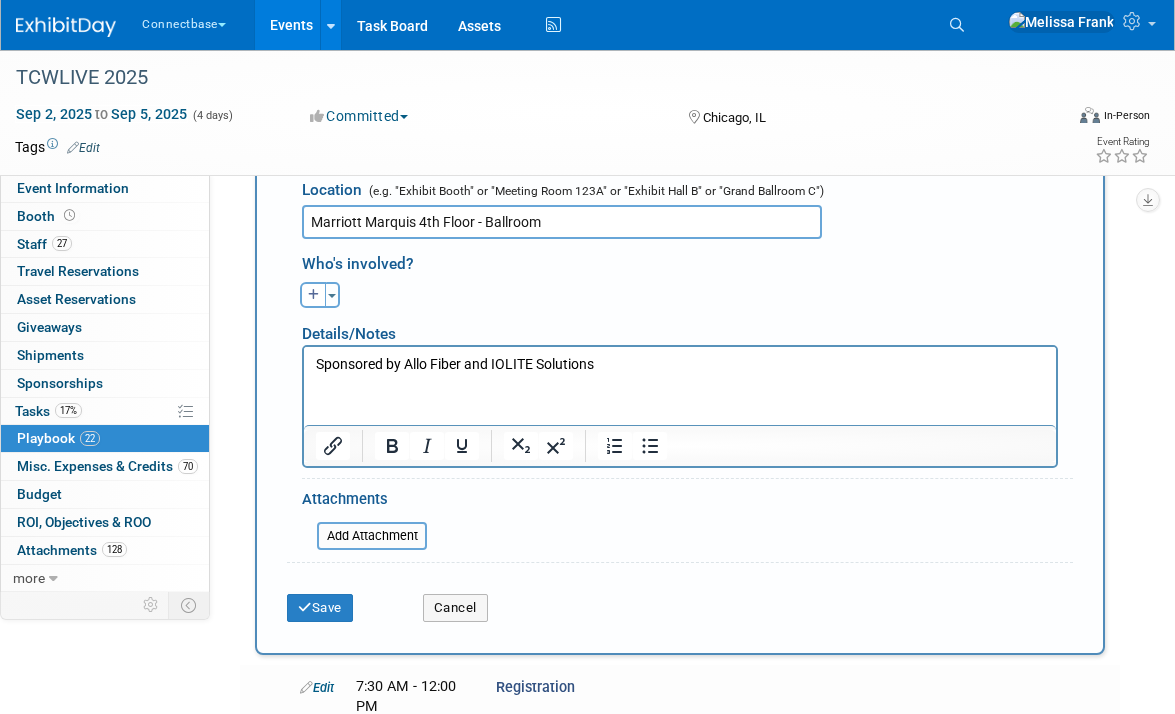 scroll, scrollTop: 1825, scrollLeft: 0, axis: vertical 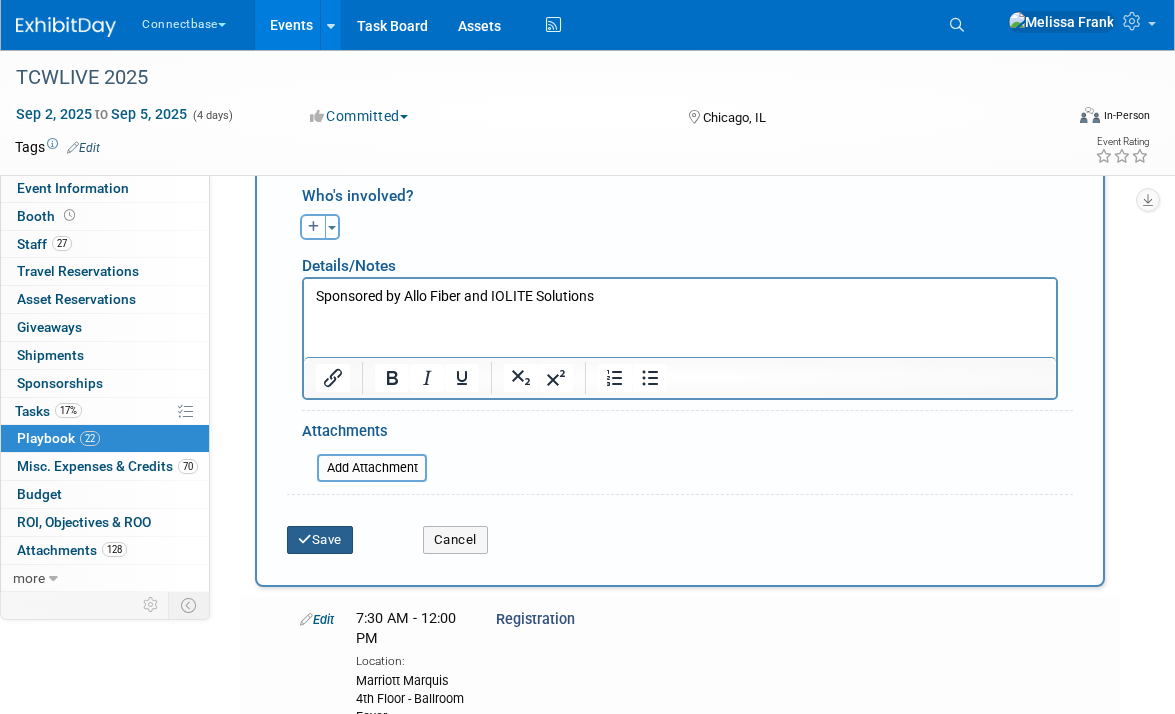 click on "Save" at bounding box center (320, 540) 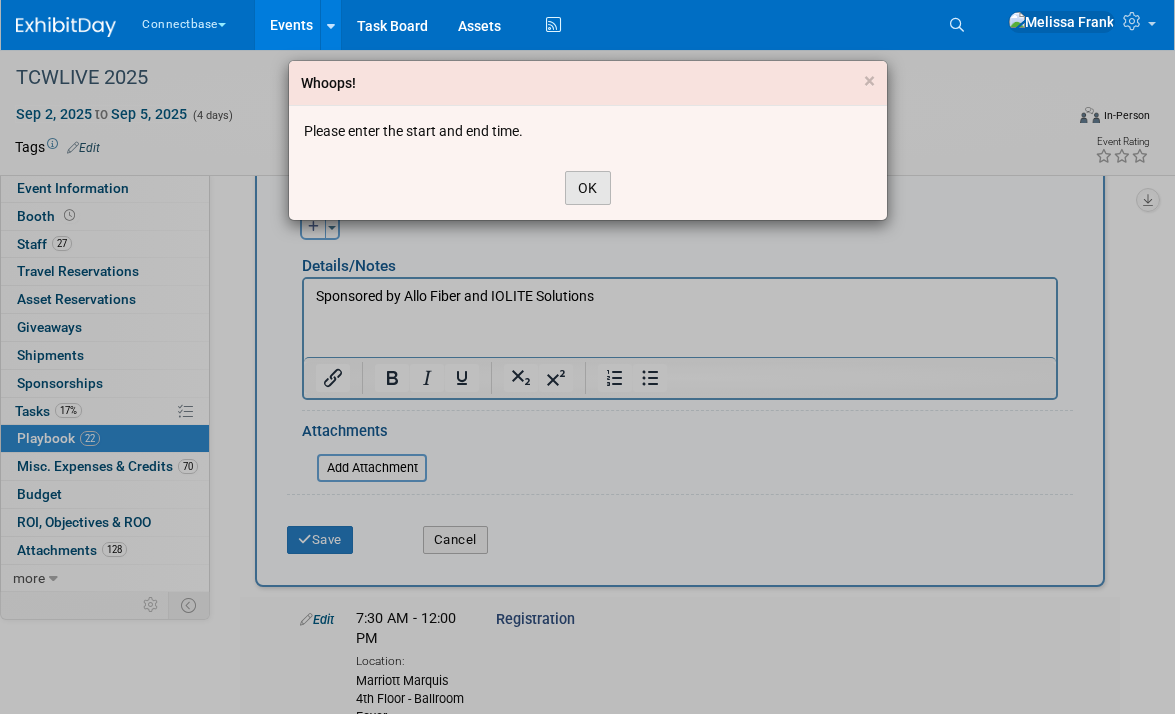 click on "OK" at bounding box center [588, 188] 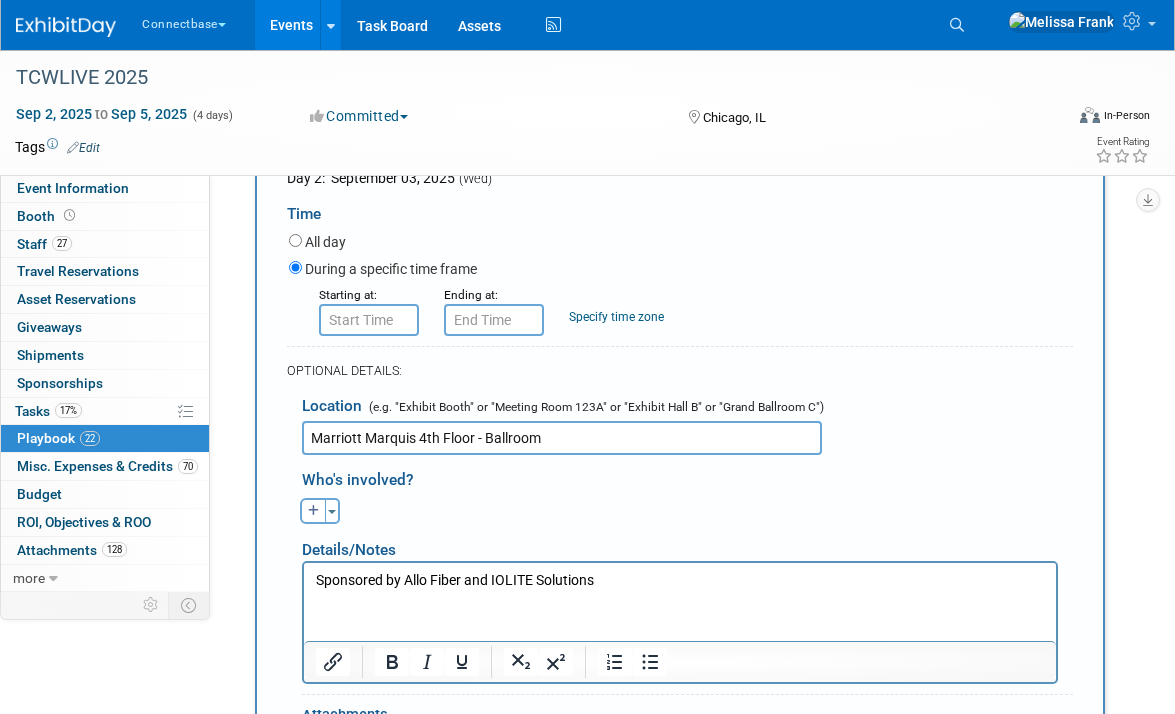 scroll, scrollTop: 1506, scrollLeft: 0, axis: vertical 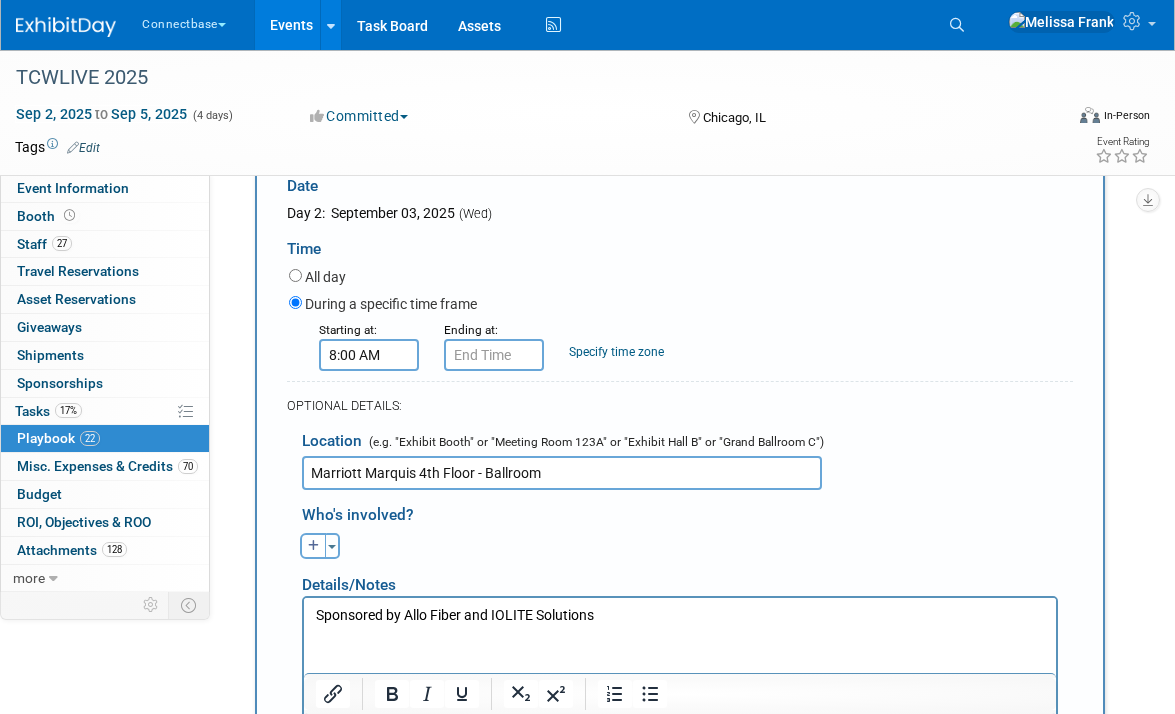click on "8:00 AM" at bounding box center (369, 355) 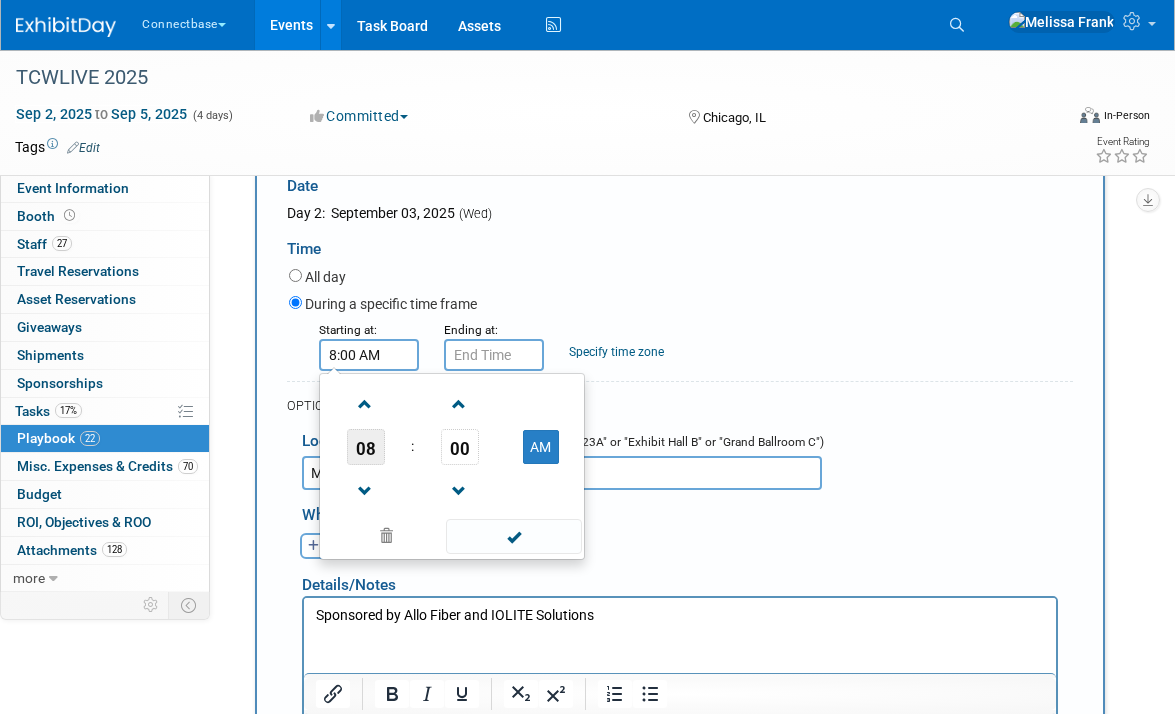 click on "08" at bounding box center [366, 447] 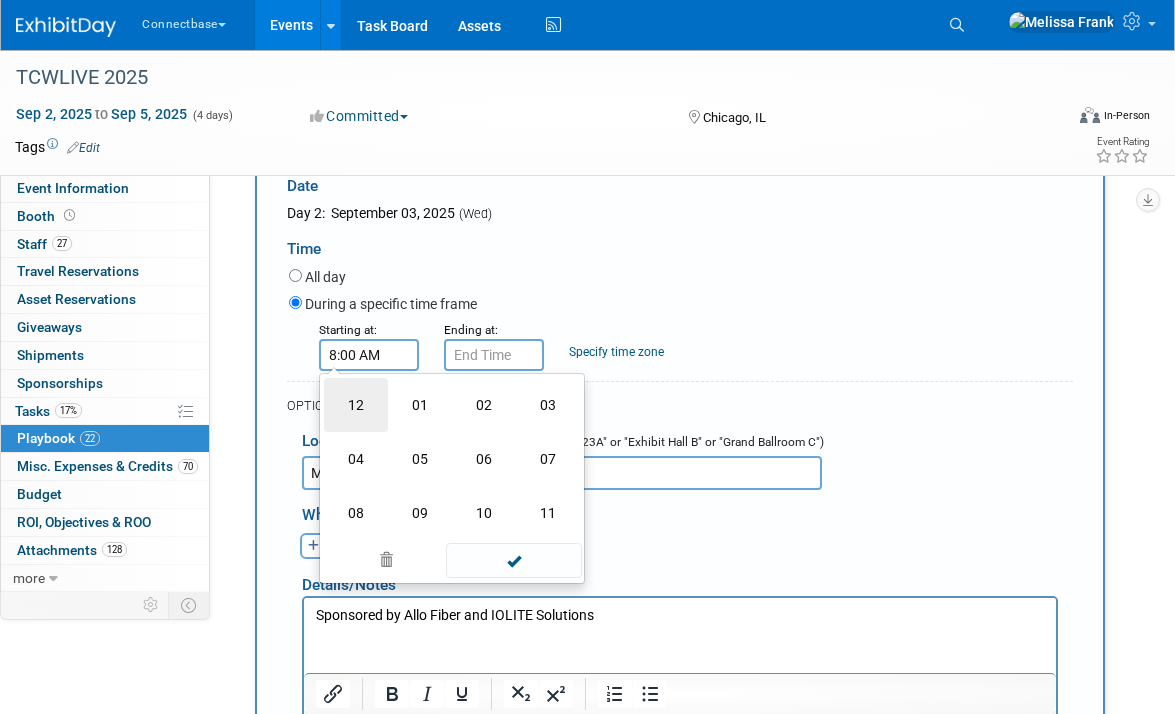 click on "12" at bounding box center [356, 405] 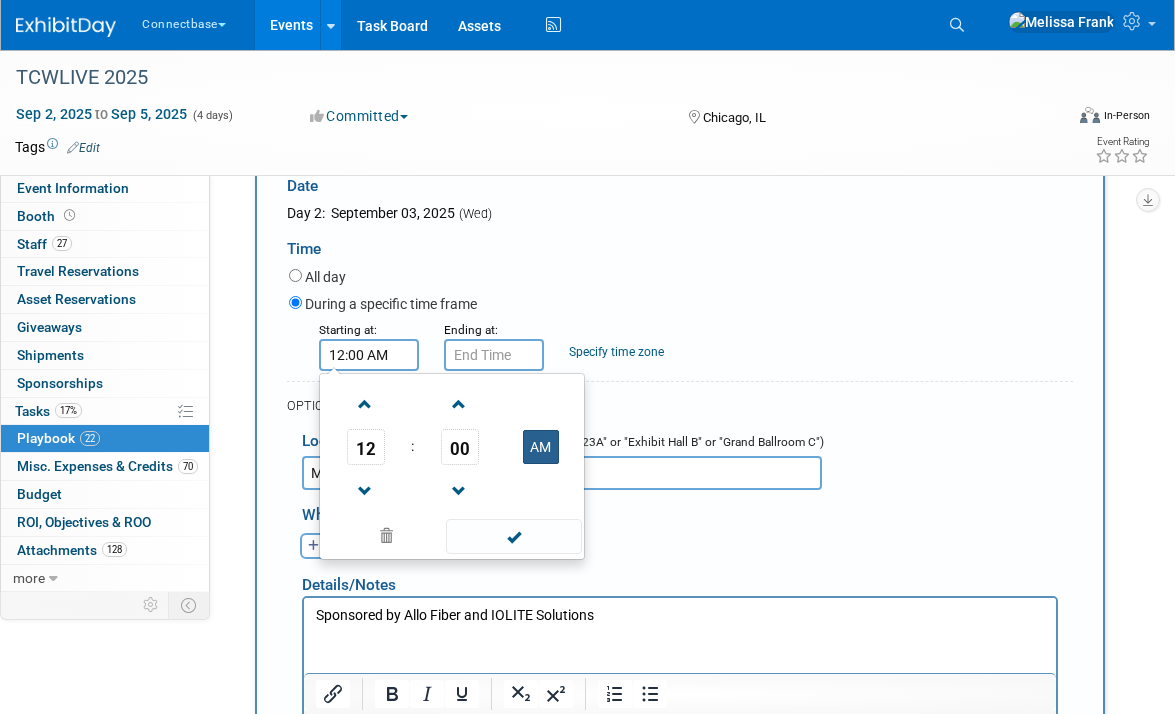 click on "AM" at bounding box center (541, 447) 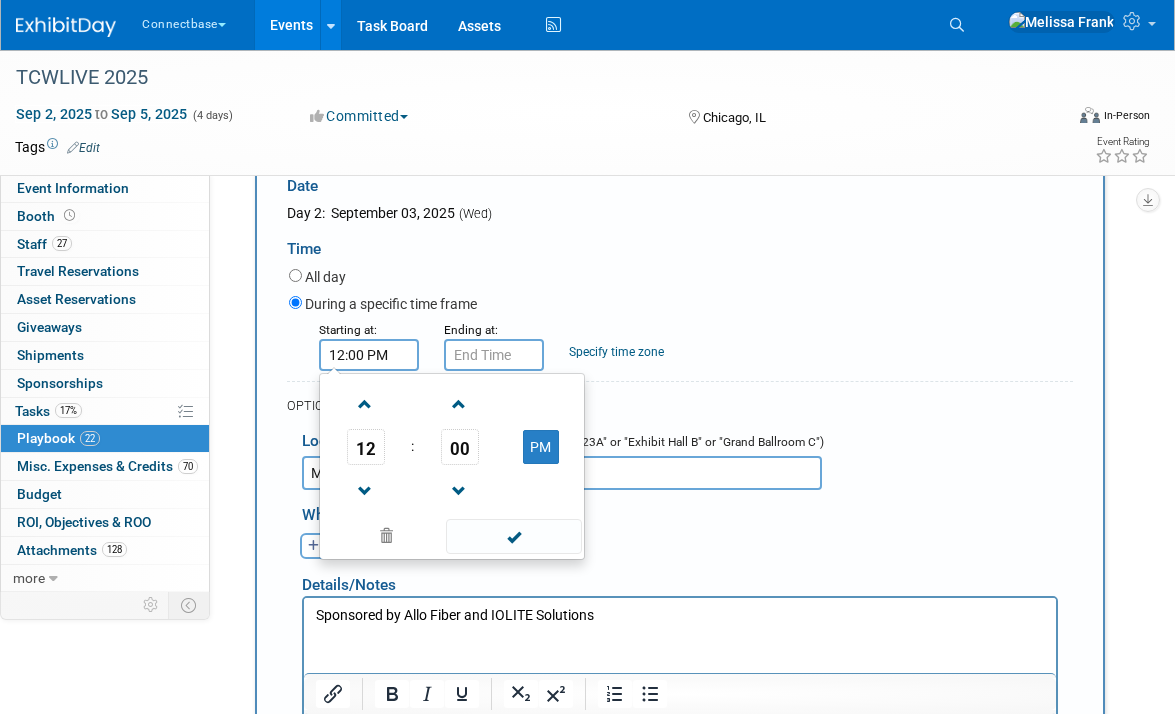 click on "12 : 00 PM 12 01 02 03 04 05 06 07 08 09 10 11 00 05 10 15 20 25 30 35 40 45 50 55" at bounding box center [452, 466] 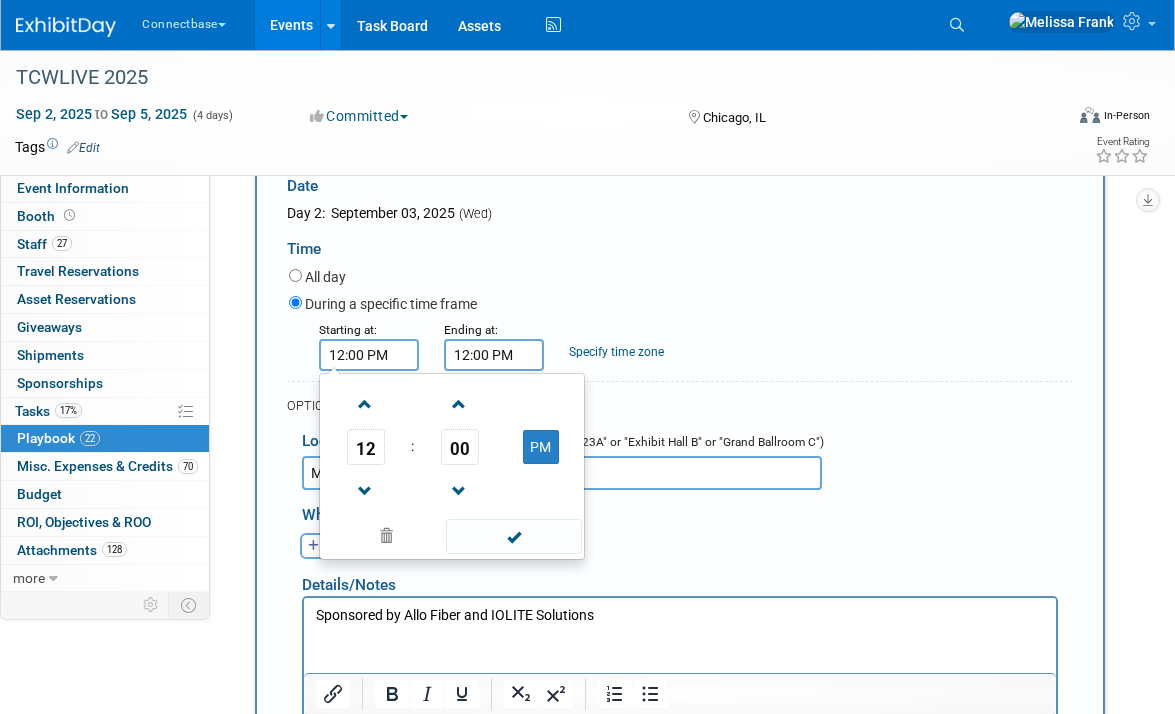 click on "12:00 PM" at bounding box center [494, 355] 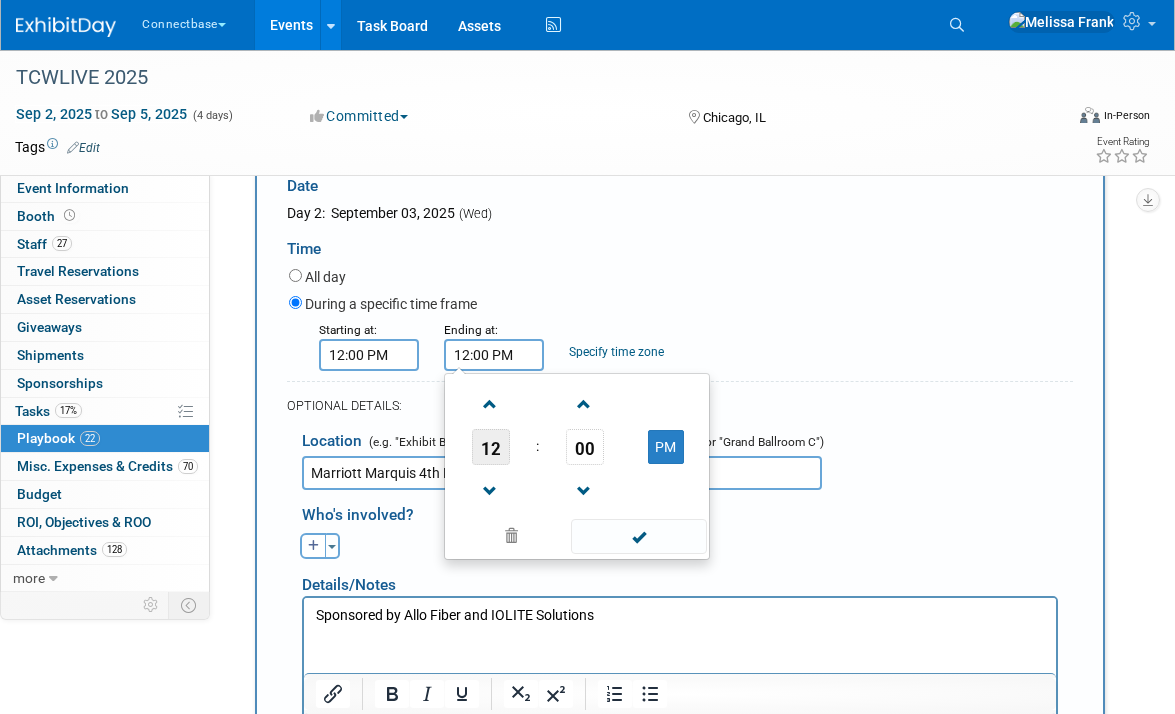 click on "12" at bounding box center [491, 447] 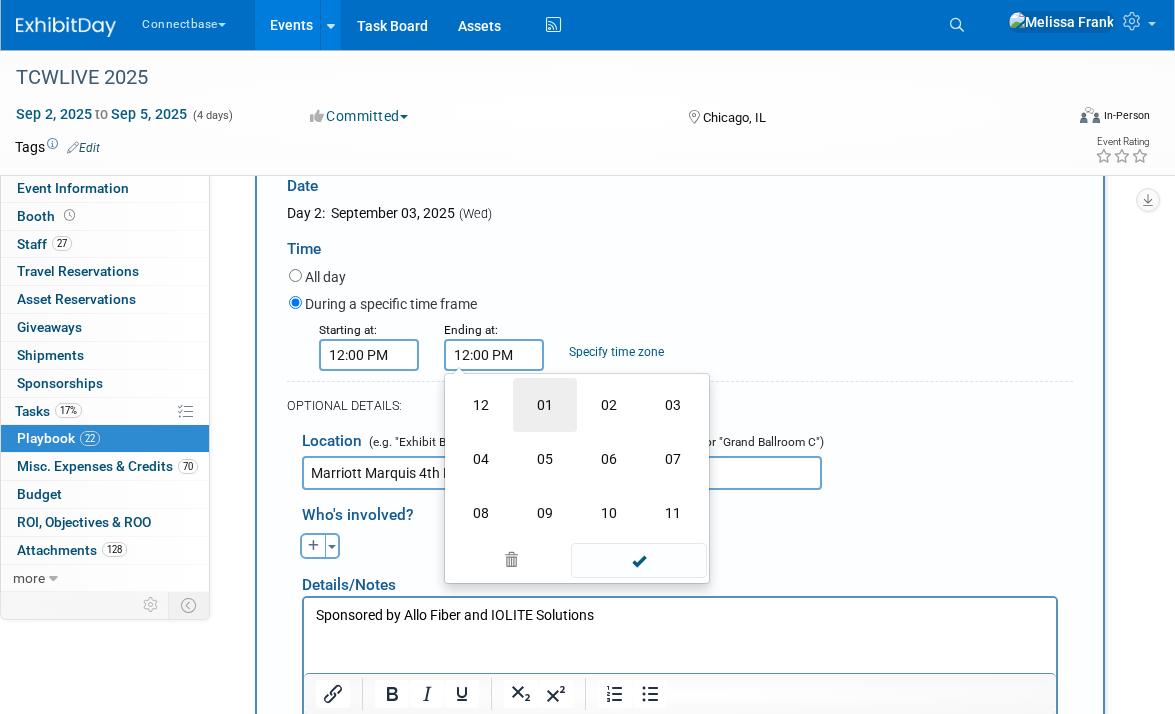 click on "01" at bounding box center (545, 405) 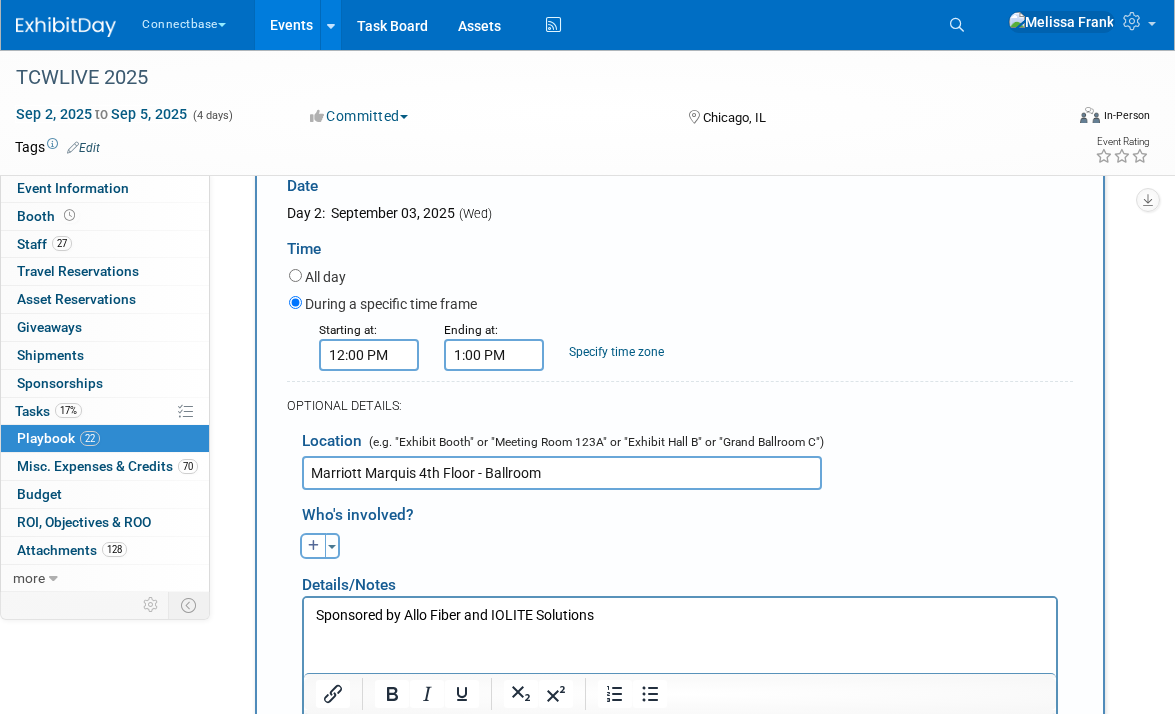 click on "All day" at bounding box center (681, 278) 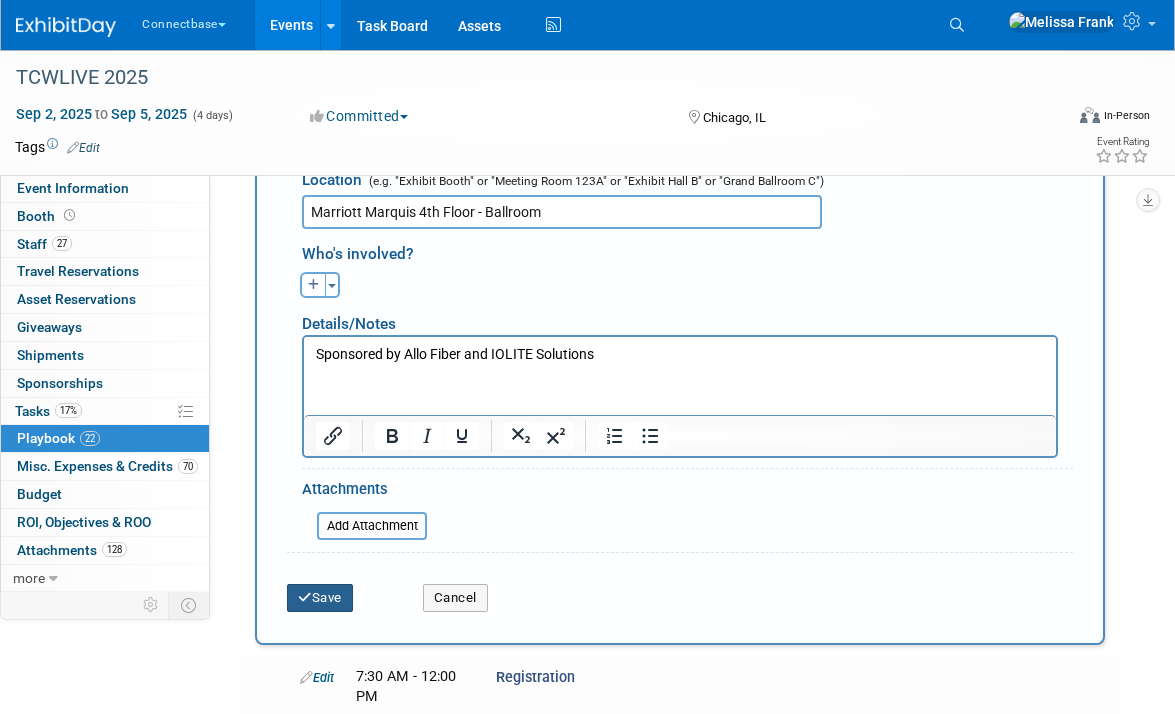 click on "Save" at bounding box center [320, 598] 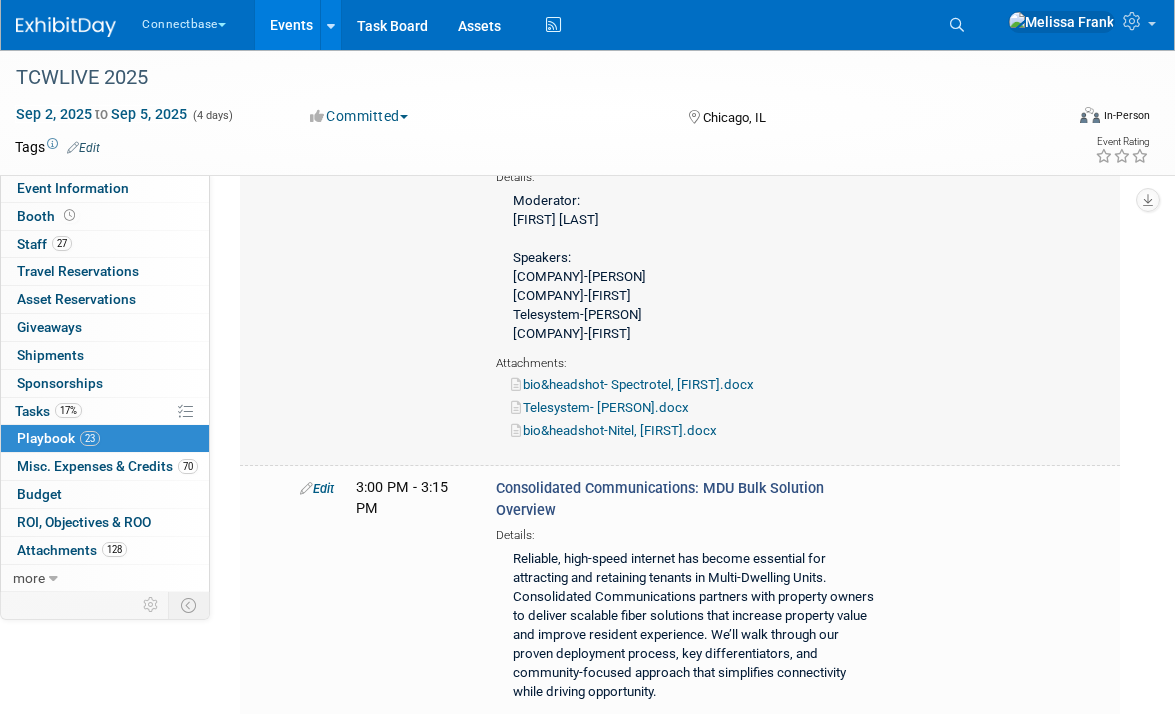 scroll, scrollTop: 4769, scrollLeft: 0, axis: vertical 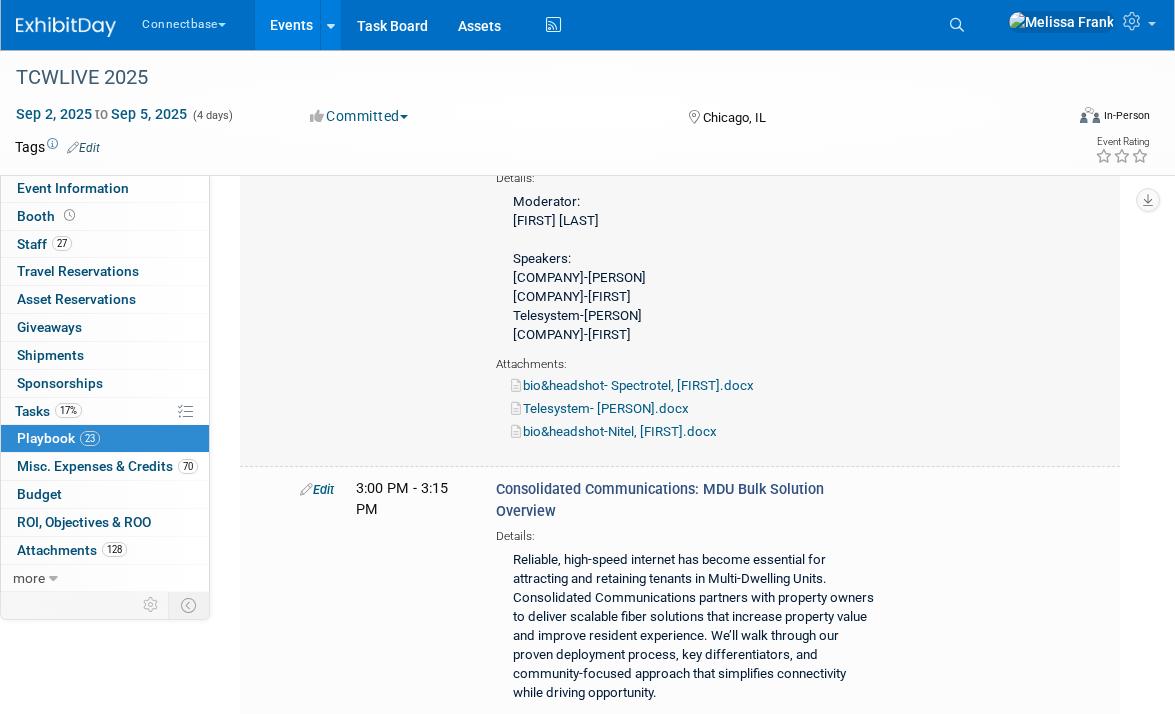 click on "Edit" at bounding box center (317, 131) 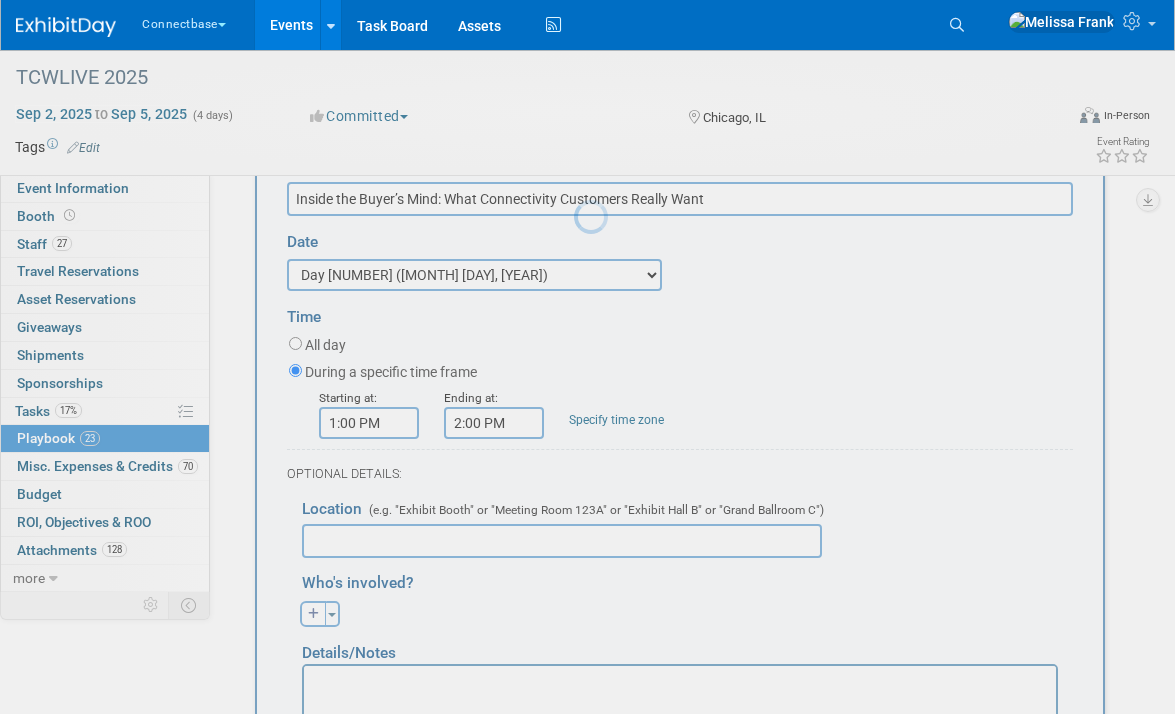 scroll, scrollTop: 4764, scrollLeft: 0, axis: vertical 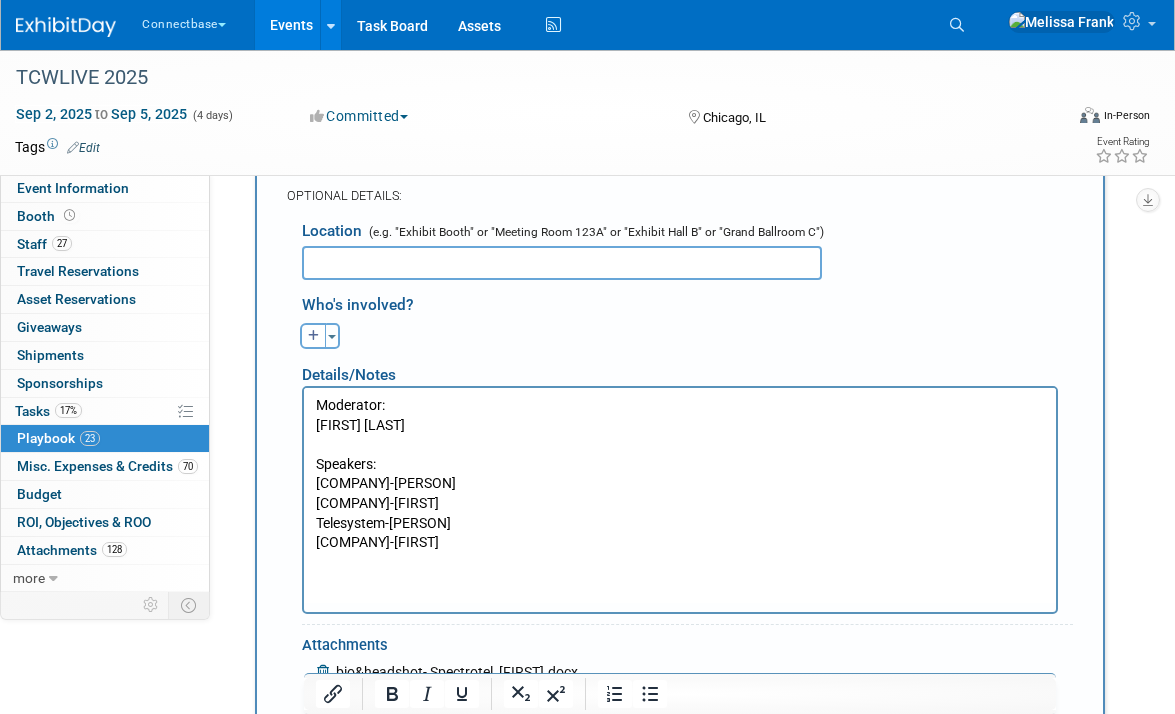 click on "Moderator: [FIRST] [LAST] Speakers: [COMPANY]-[FIRST] [COMPANY]-[FIRST] [COMPANY]-[FIRST]" at bounding box center [680, 473] 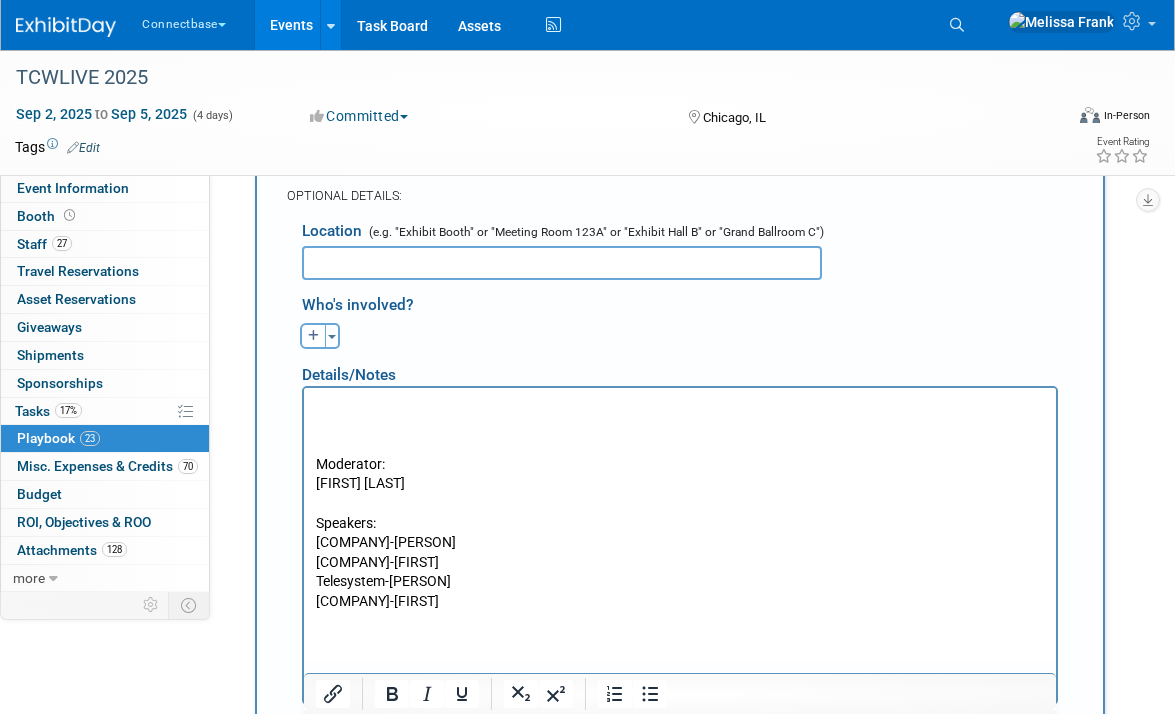 click at bounding box center [680, 405] 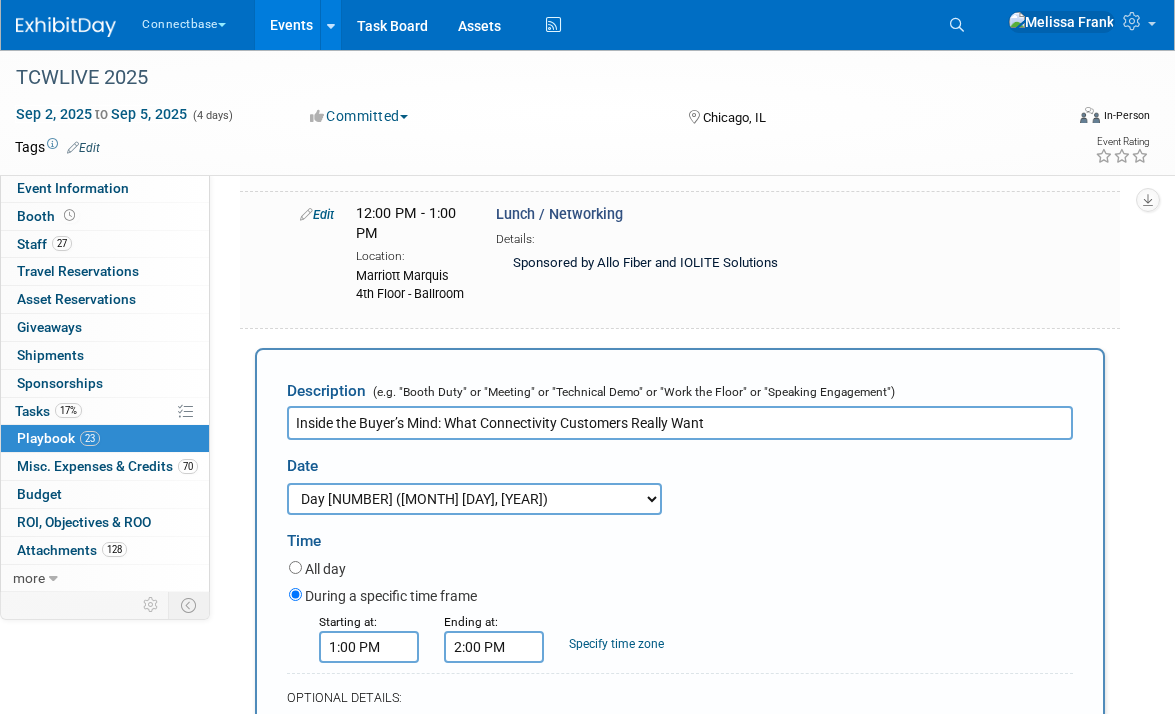 scroll, scrollTop: 4534, scrollLeft: 0, axis: vertical 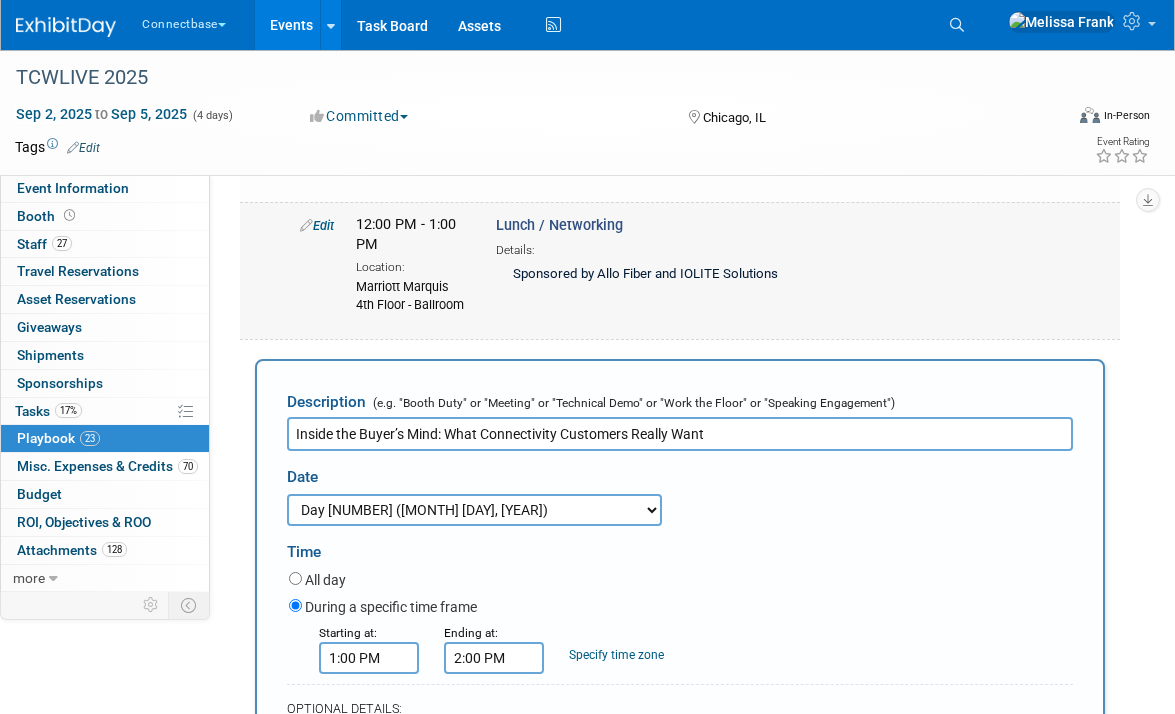 drag, startPoint x: 407, startPoint y: 419, endPoint x: 357, endPoint y: 384, distance: 61.03278 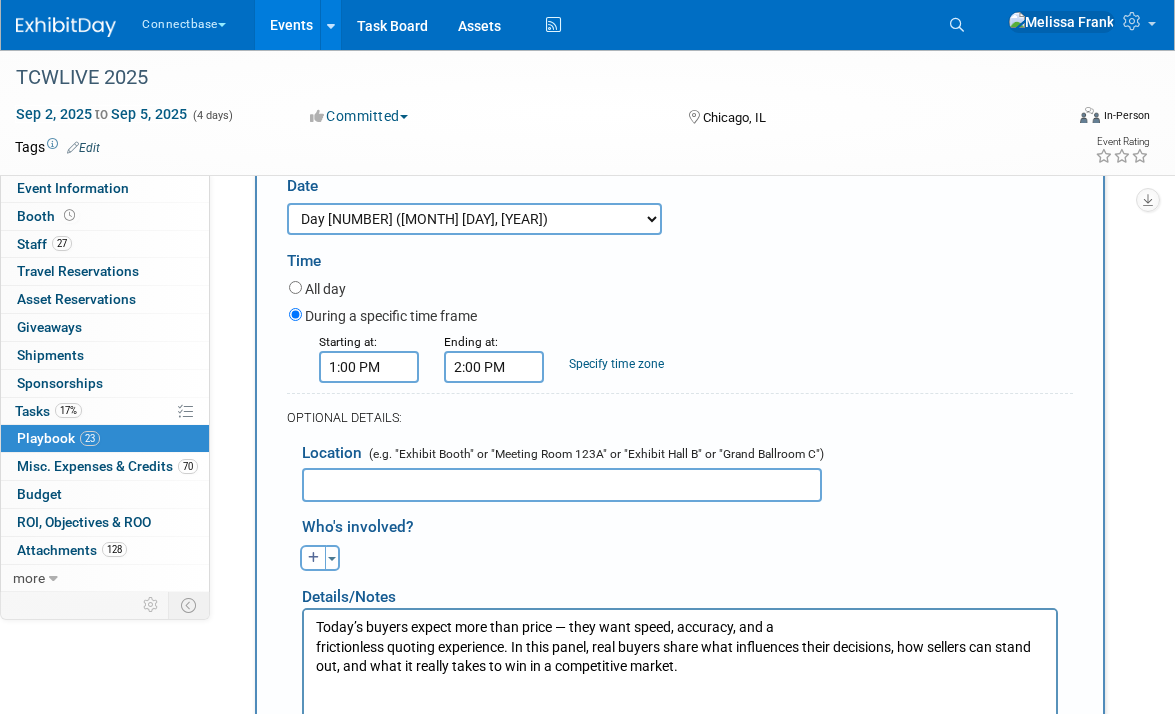 scroll, scrollTop: 4920, scrollLeft: 0, axis: vertical 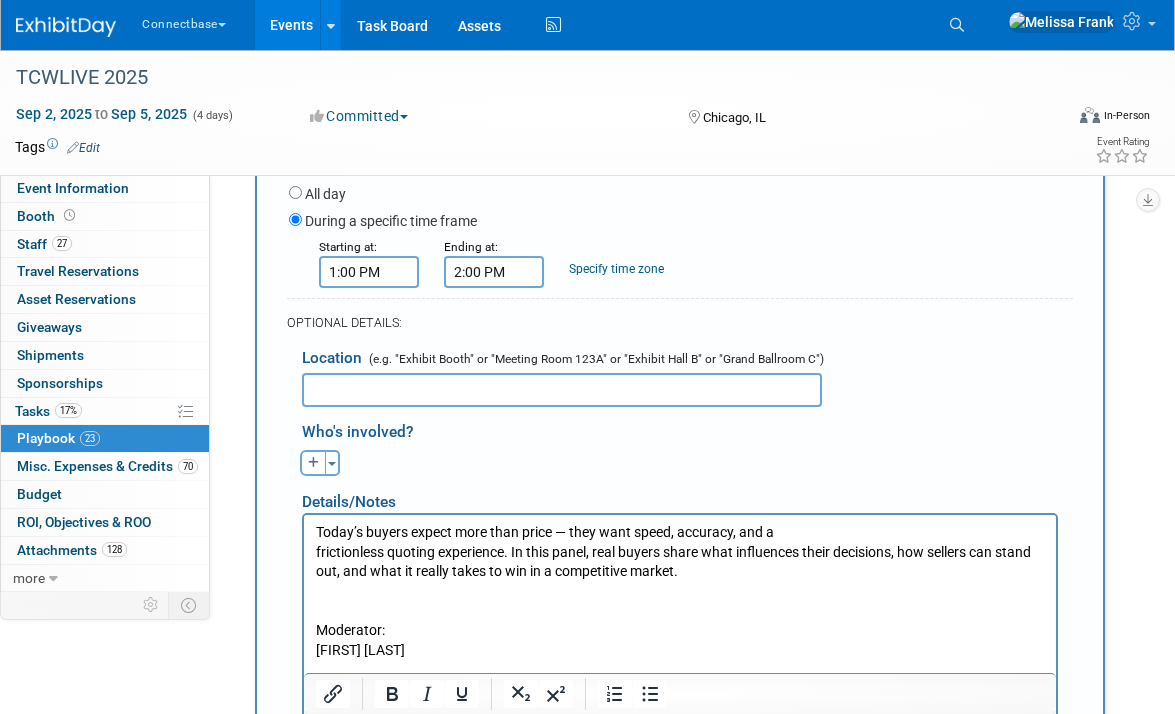 click at bounding box center (562, 390) 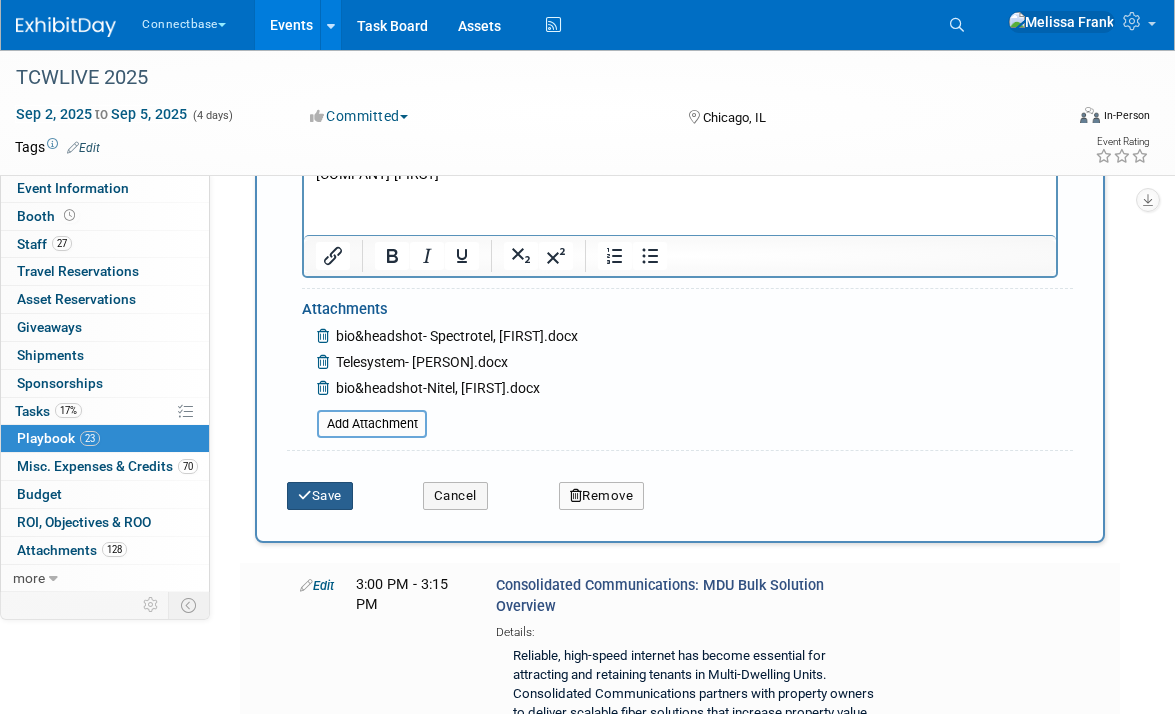 type on "Marriott Marquis 4th Floor - Ballroom" 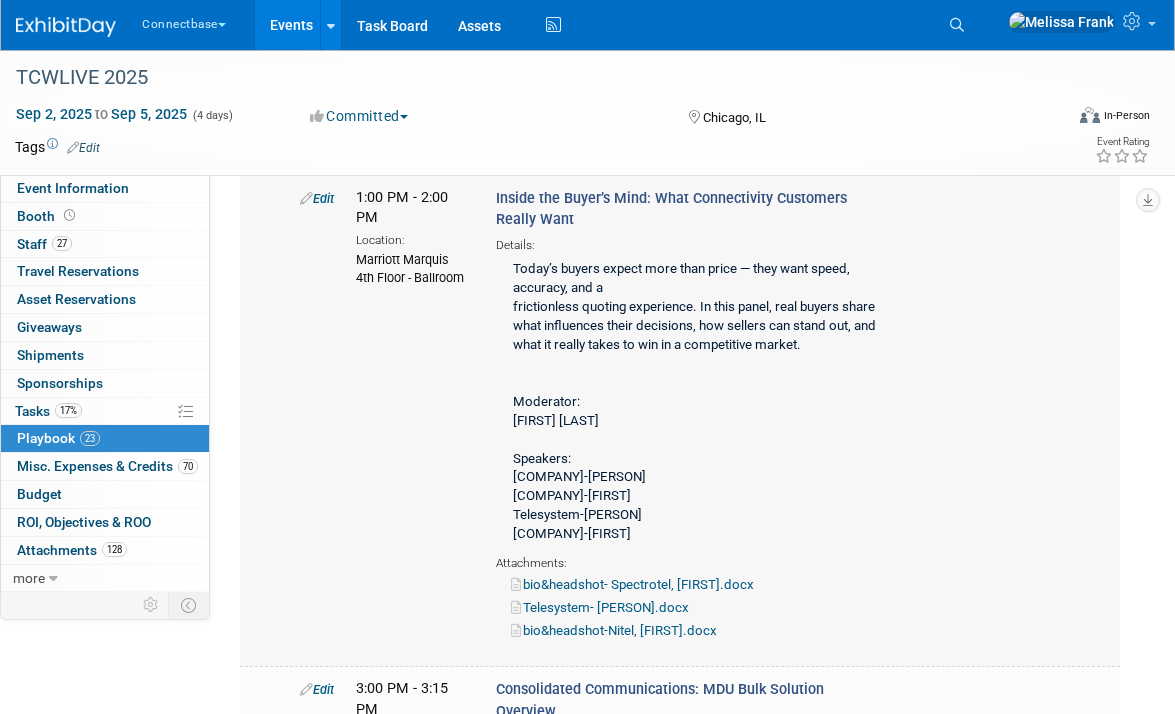 scroll, scrollTop: 4637, scrollLeft: 0, axis: vertical 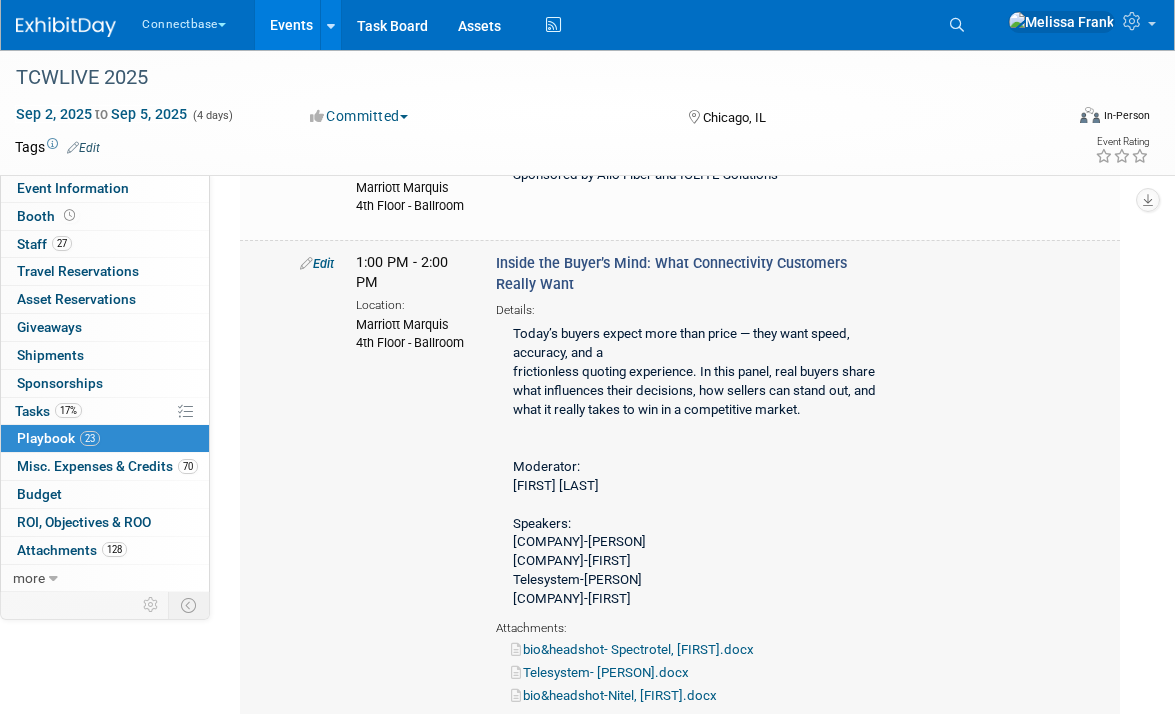 click on "Edit" at bounding box center [317, 263] 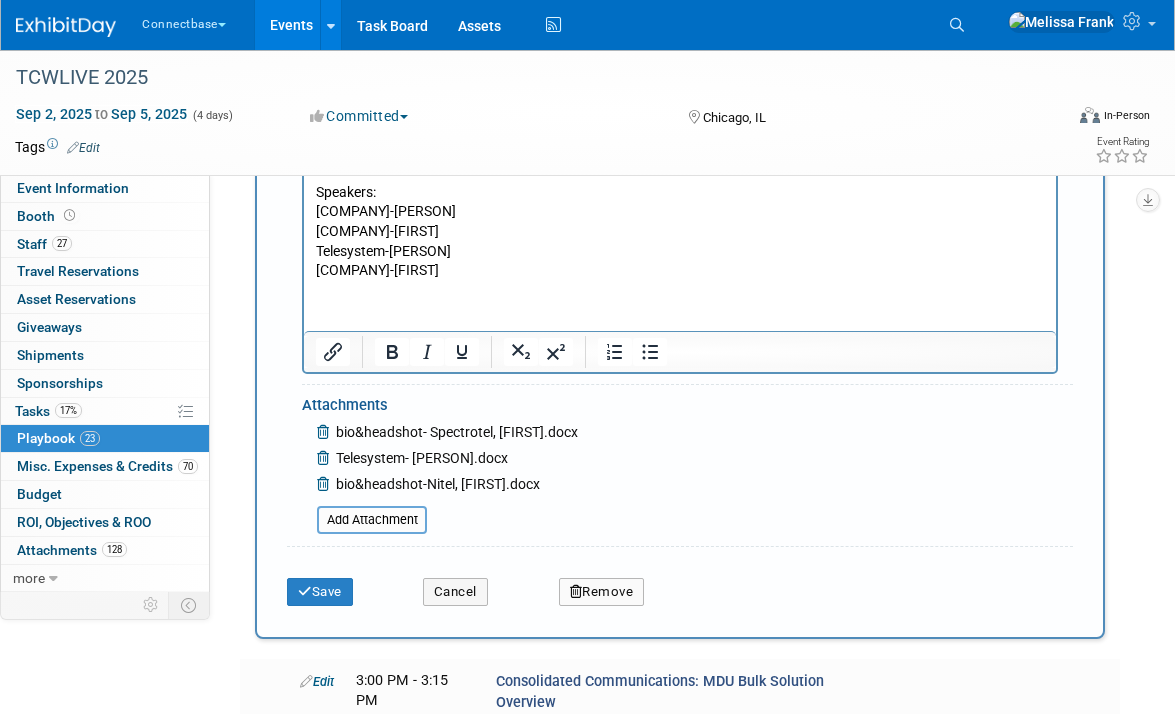 scroll, scrollTop: 5469, scrollLeft: 0, axis: vertical 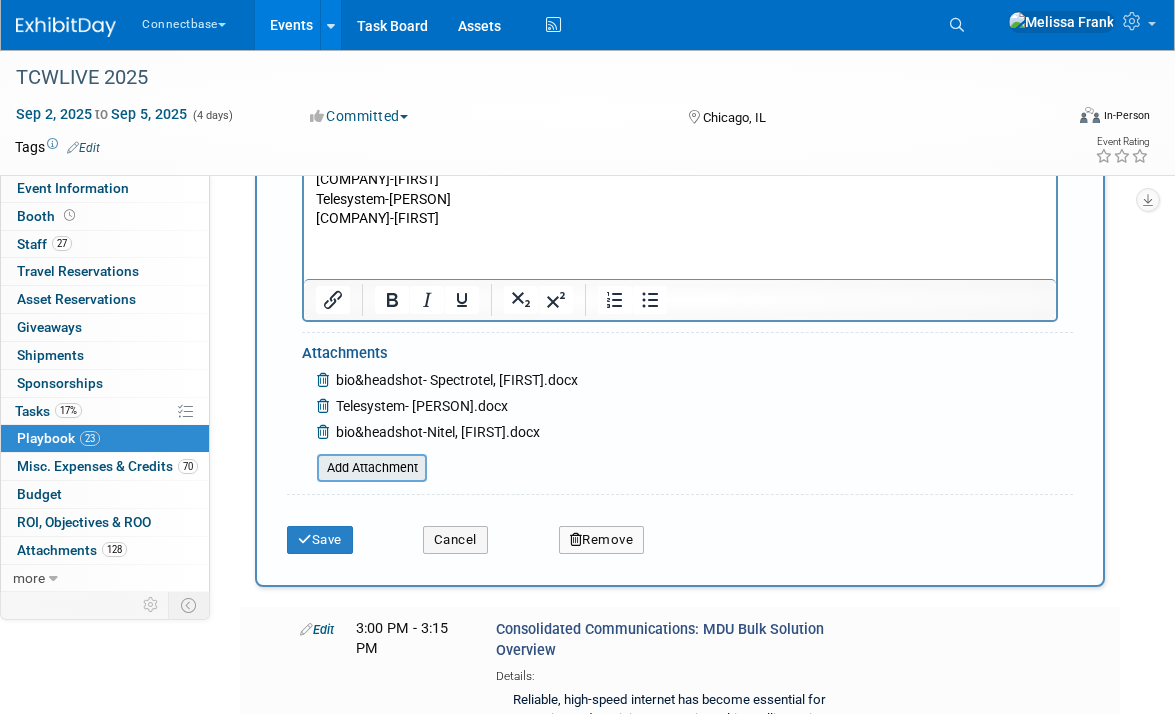 click at bounding box center (306, 468) 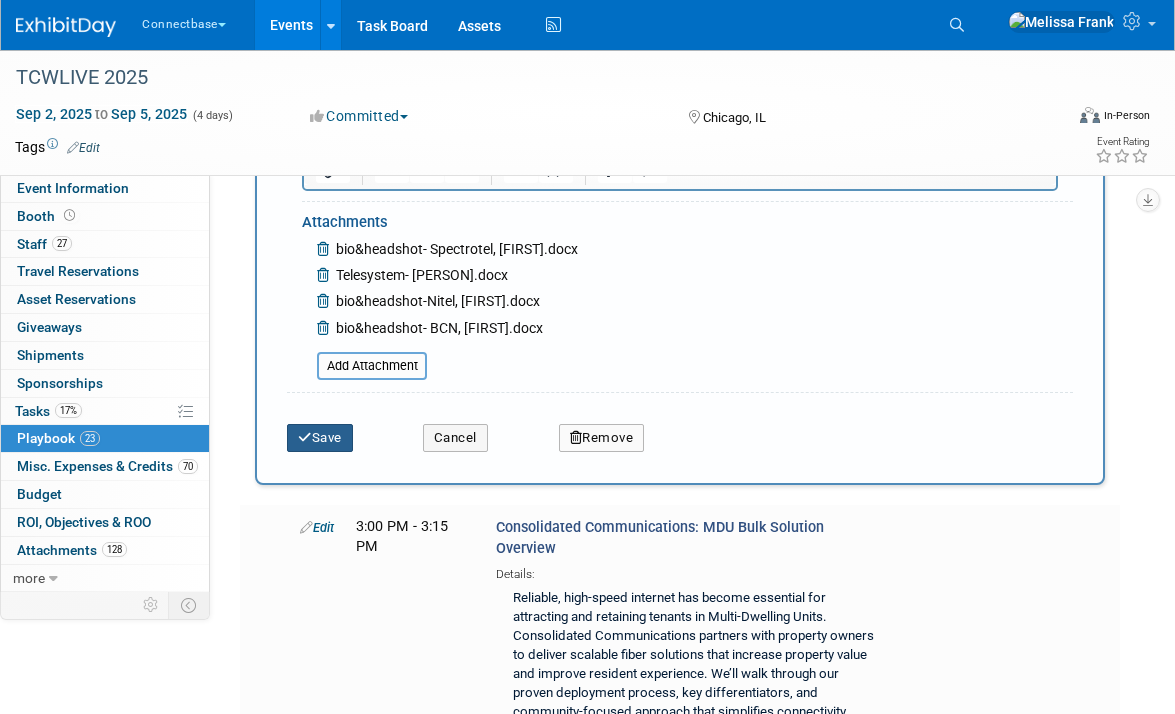 click on "Save" at bounding box center (320, 438) 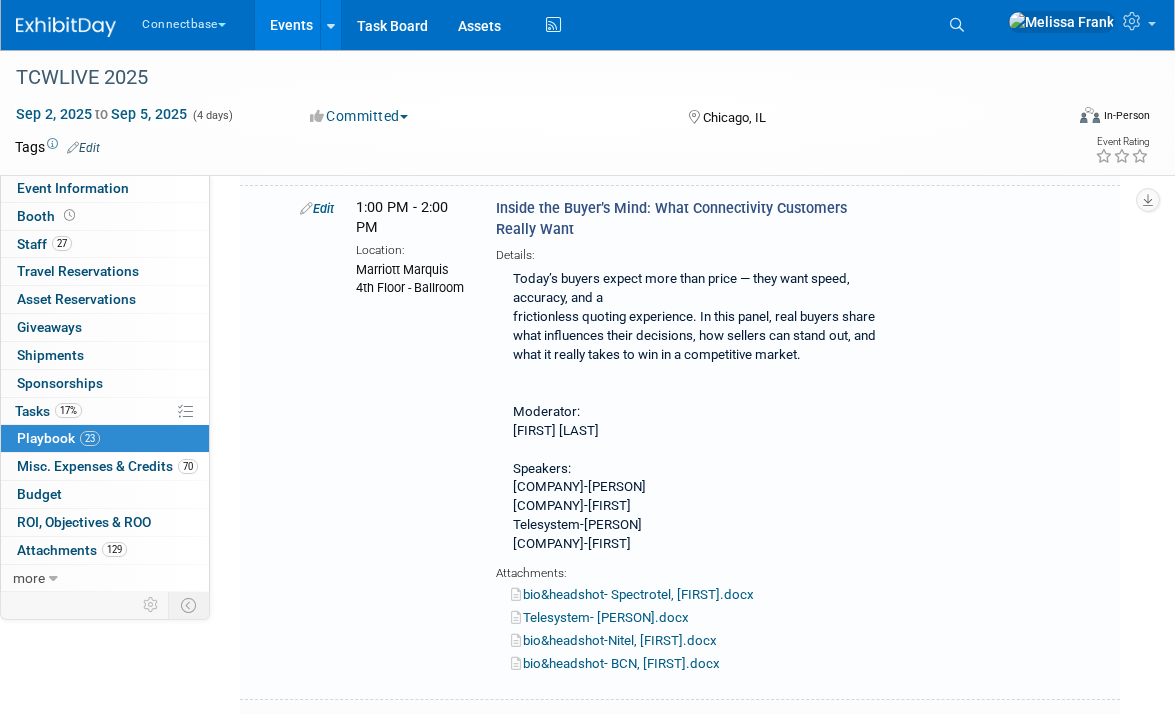 scroll, scrollTop: 4740, scrollLeft: 0, axis: vertical 